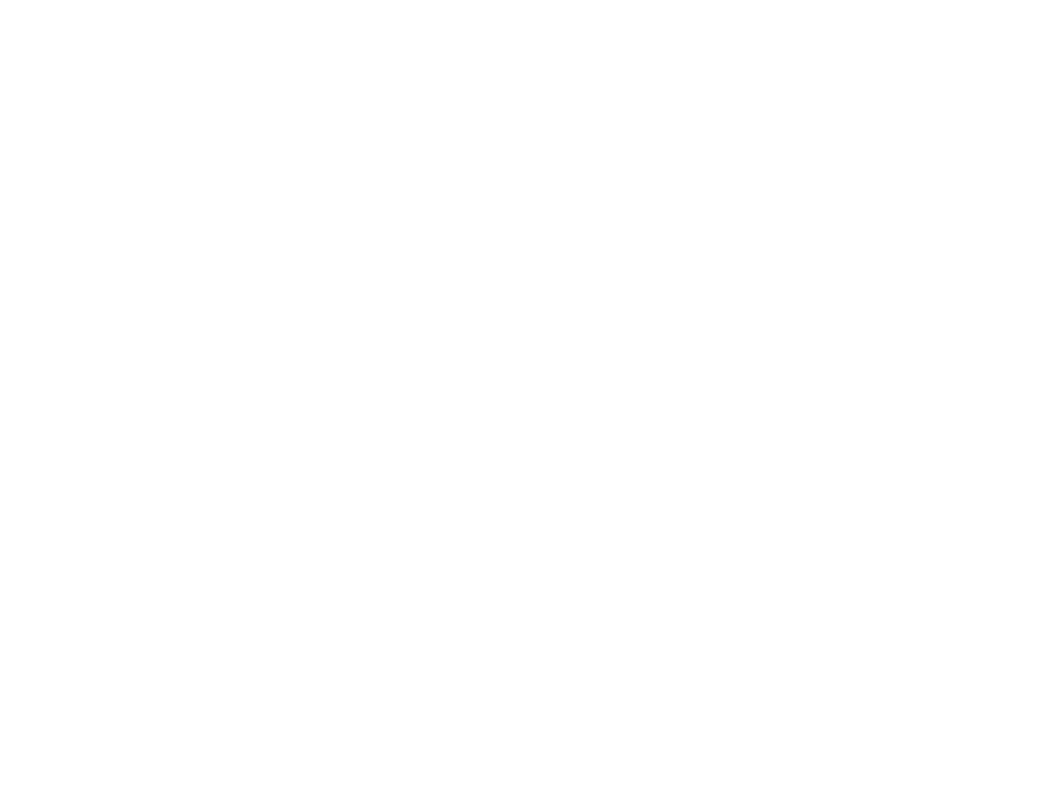 scroll, scrollTop: 0, scrollLeft: 0, axis: both 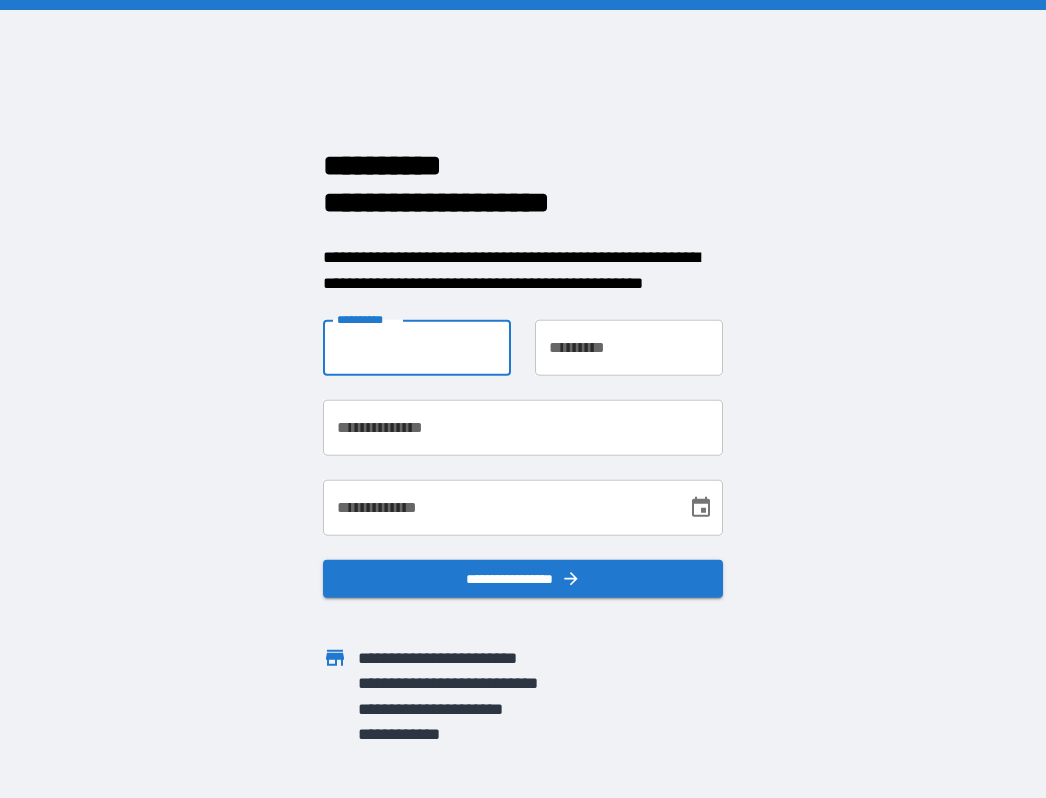click on "**********" at bounding box center [417, 348] 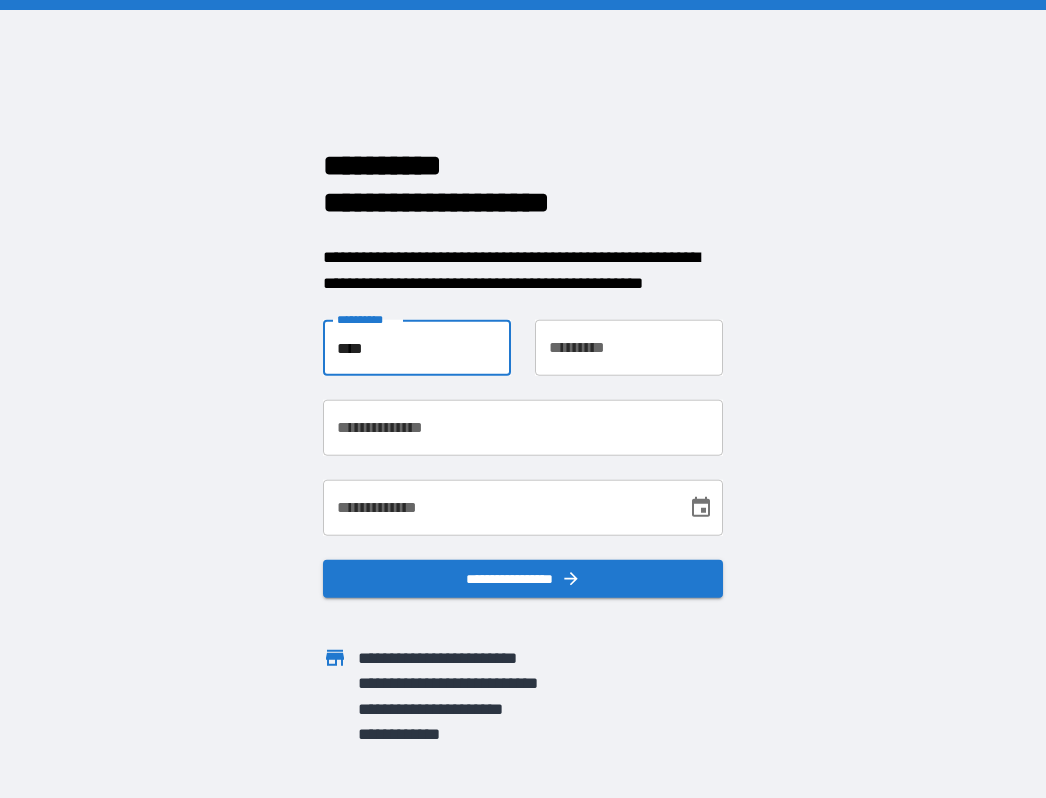 type on "****" 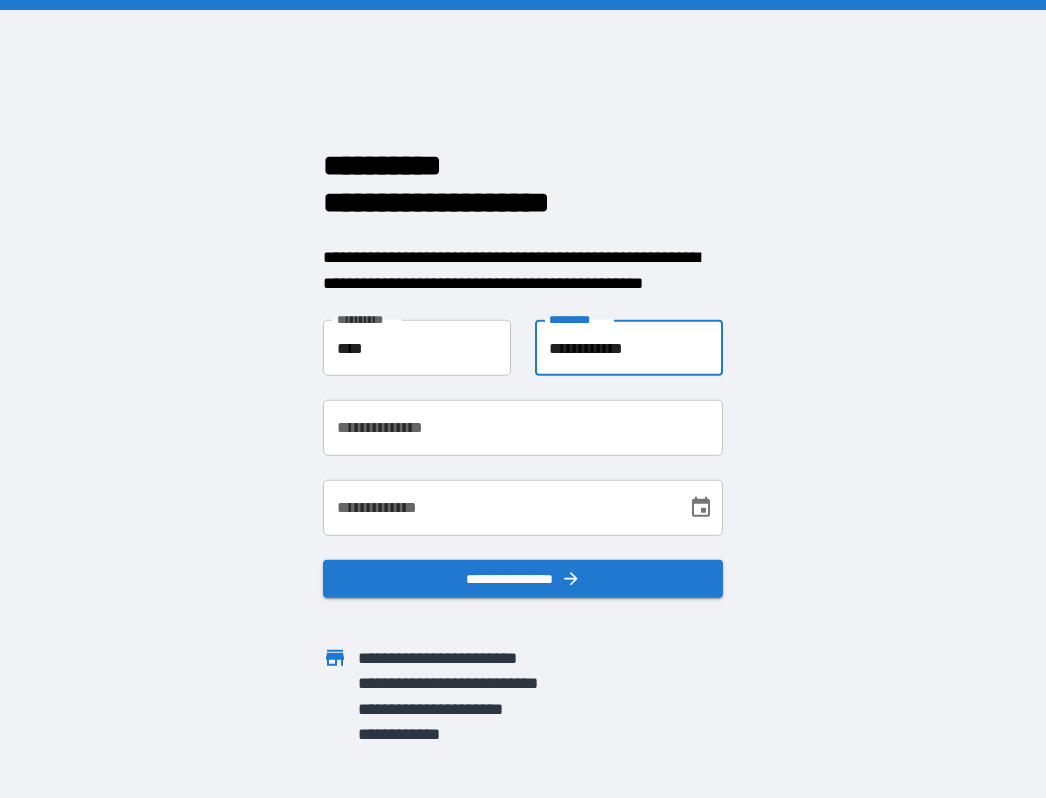 type on "**********" 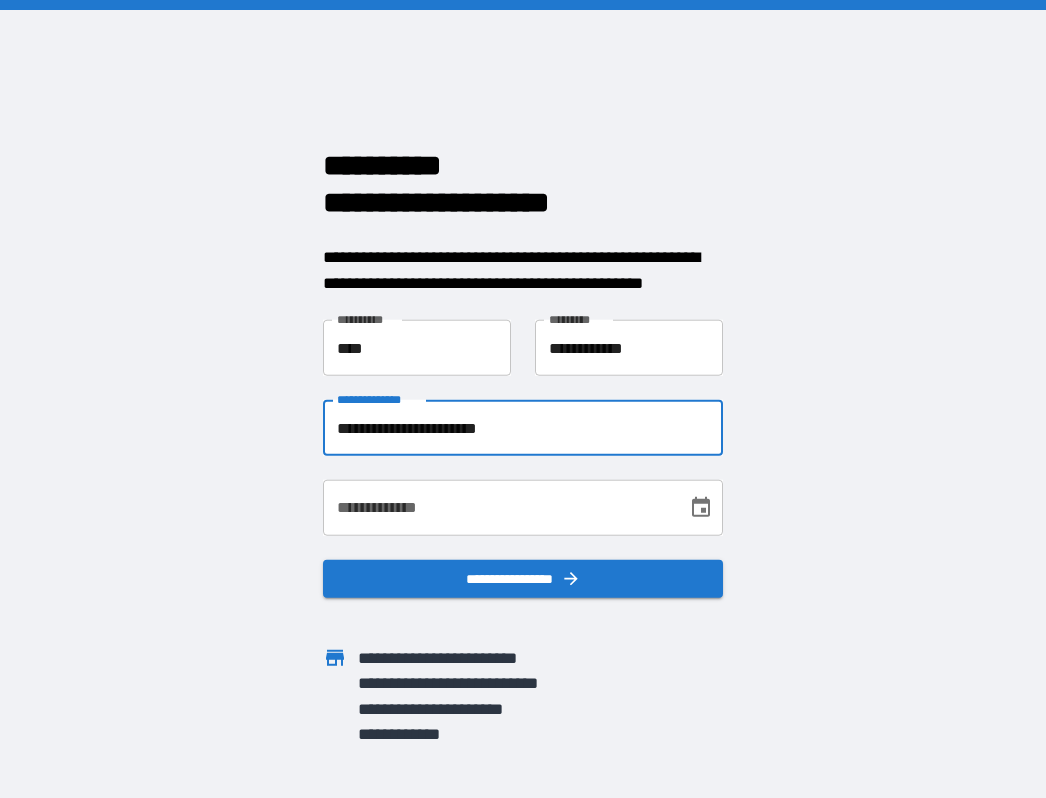 type on "**********" 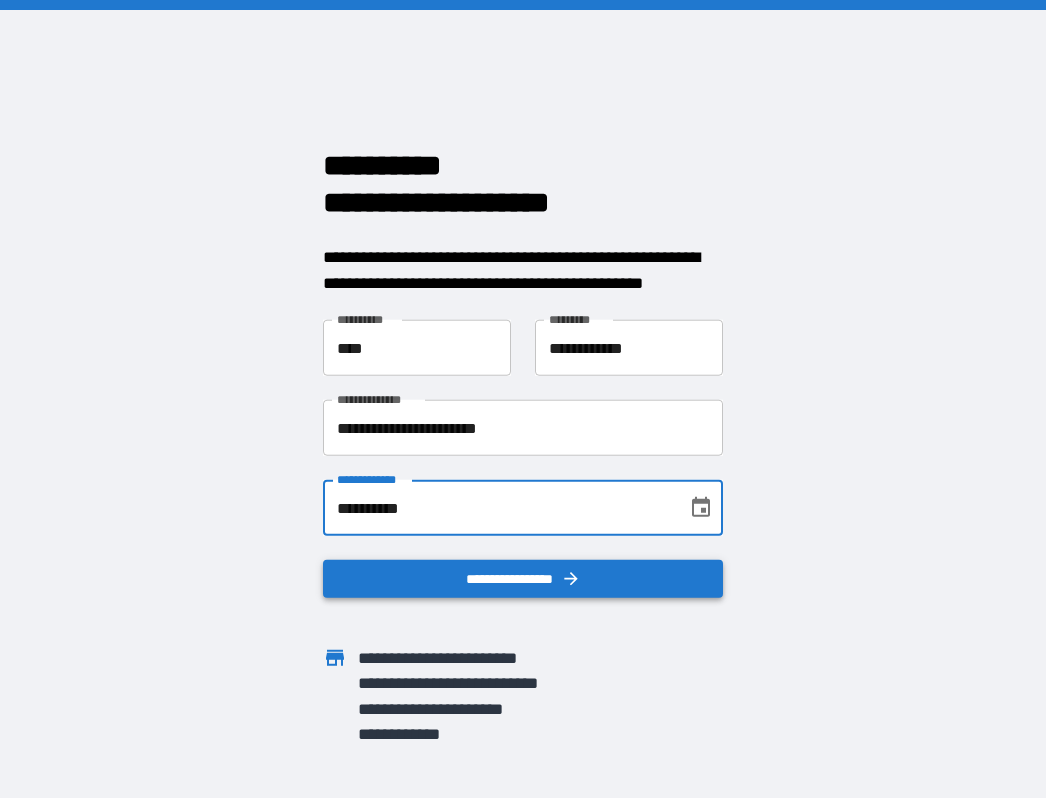 type on "**********" 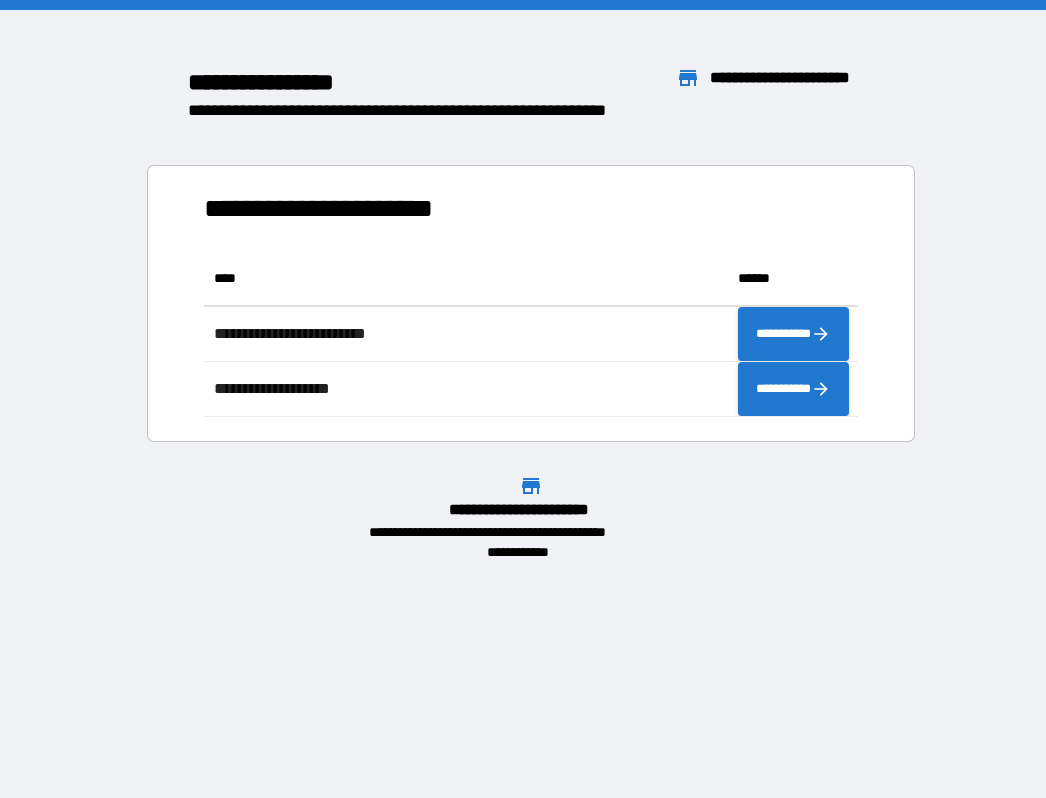 scroll, scrollTop: 16, scrollLeft: 16, axis: both 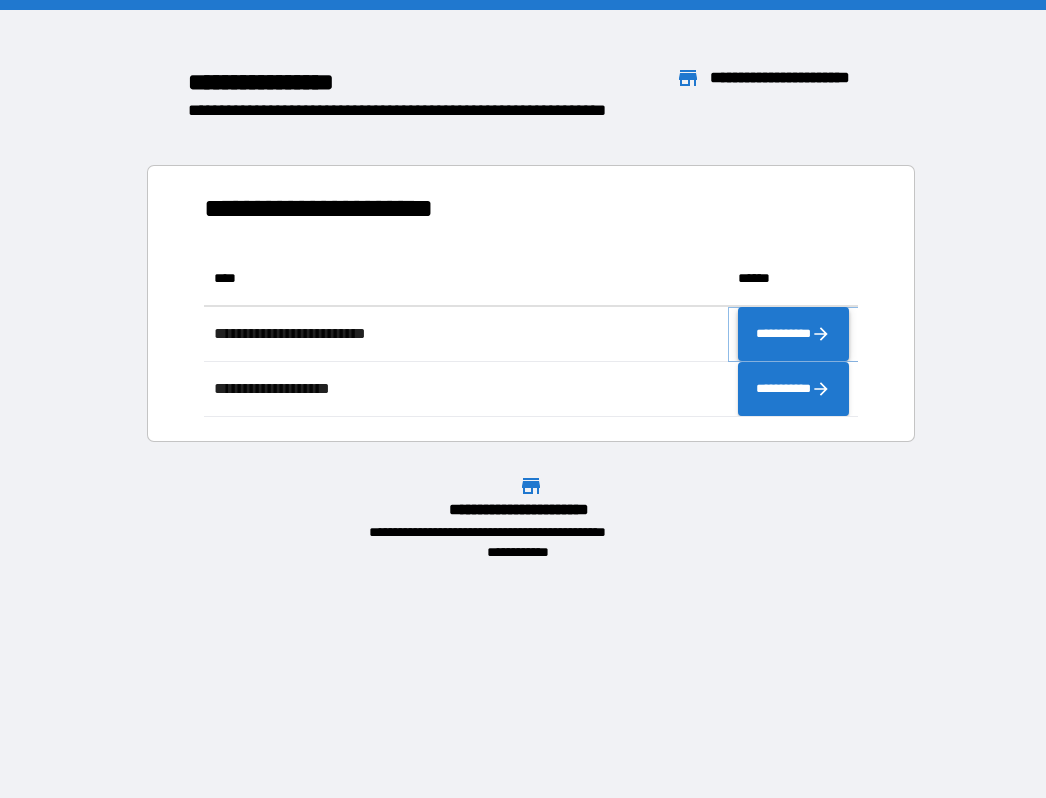 click on "**********" at bounding box center (793, 334) 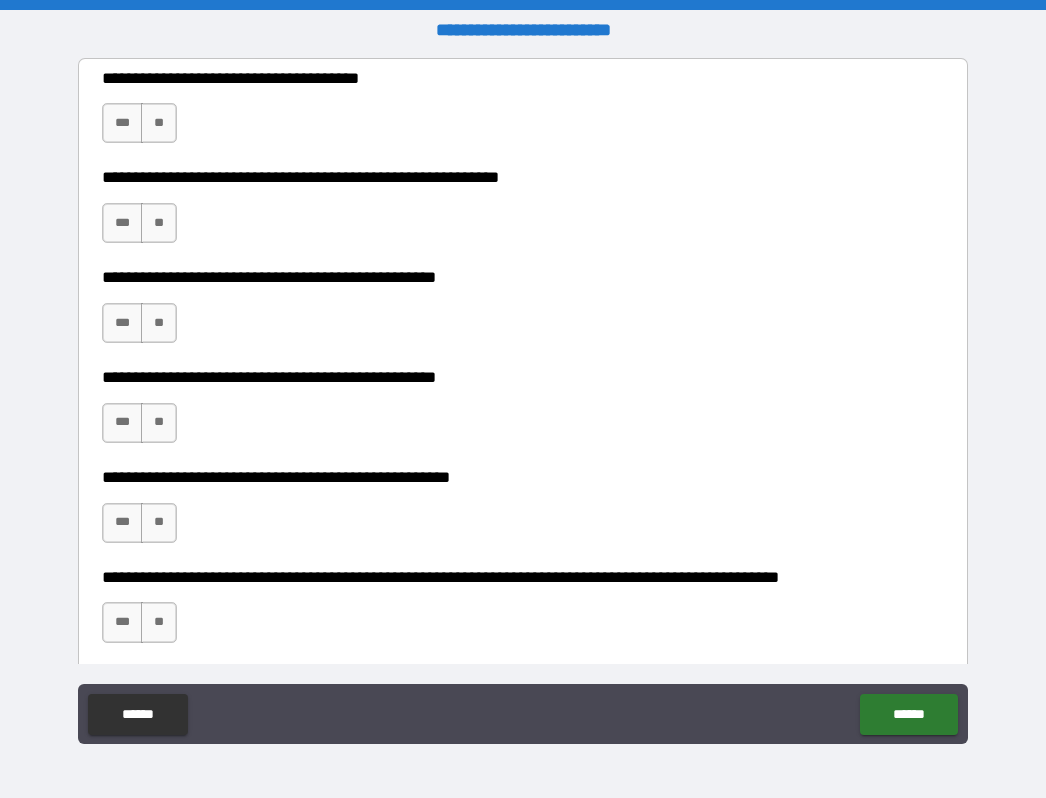 scroll, scrollTop: 466, scrollLeft: 0, axis: vertical 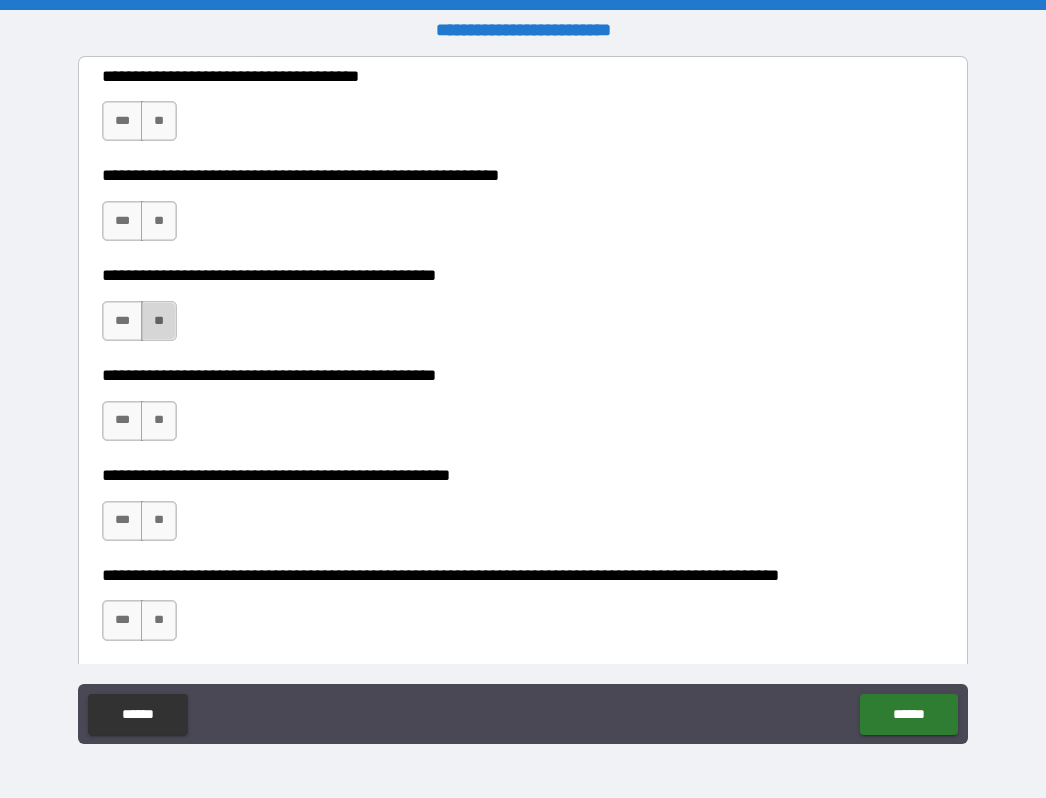 click on "**" at bounding box center (159, 321) 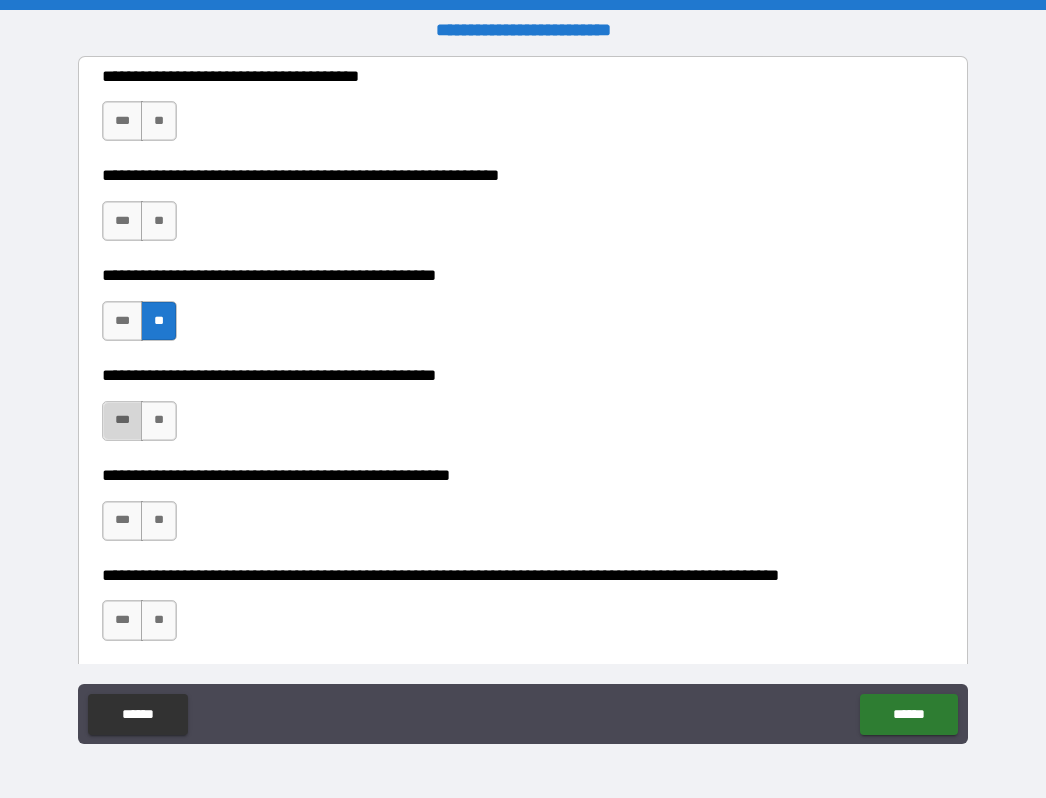 click on "***" at bounding box center [123, 421] 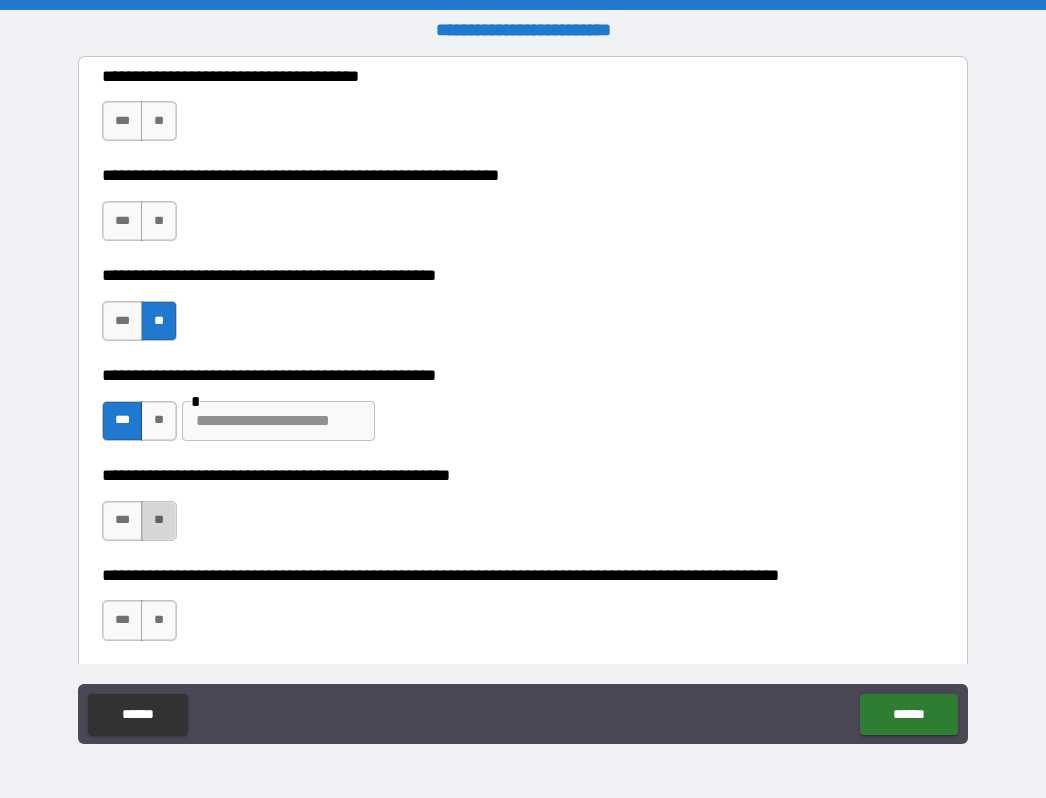 click on "**" at bounding box center (159, 521) 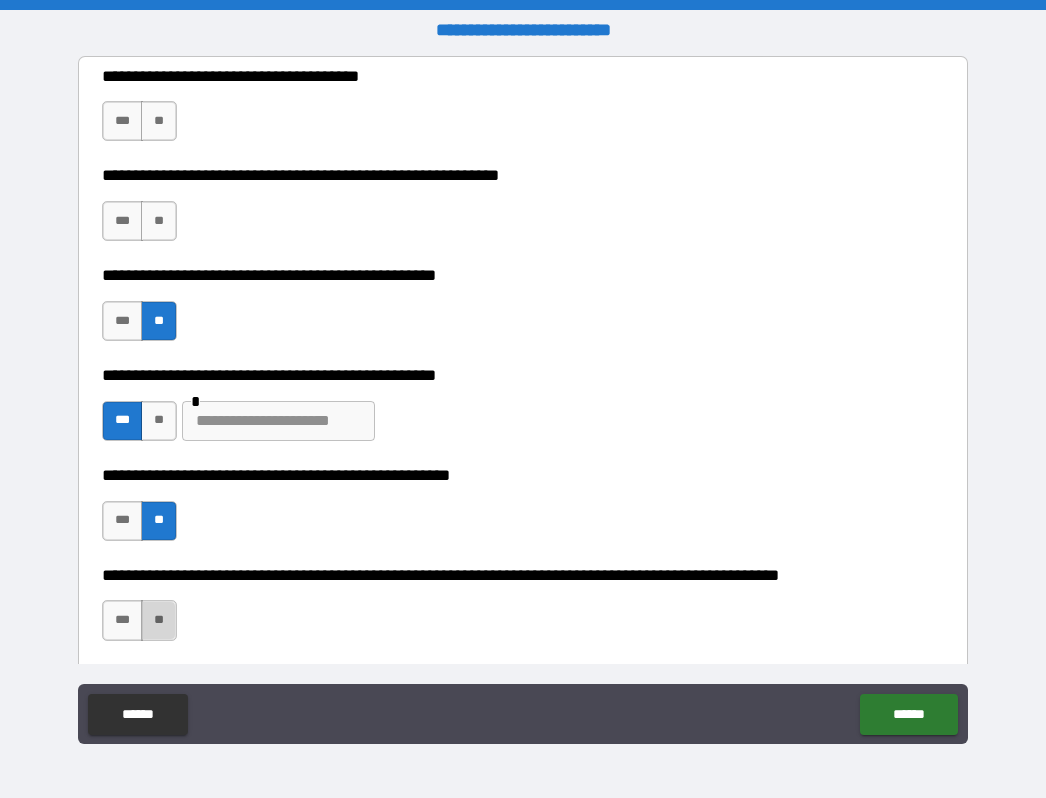 click on "**" at bounding box center (159, 620) 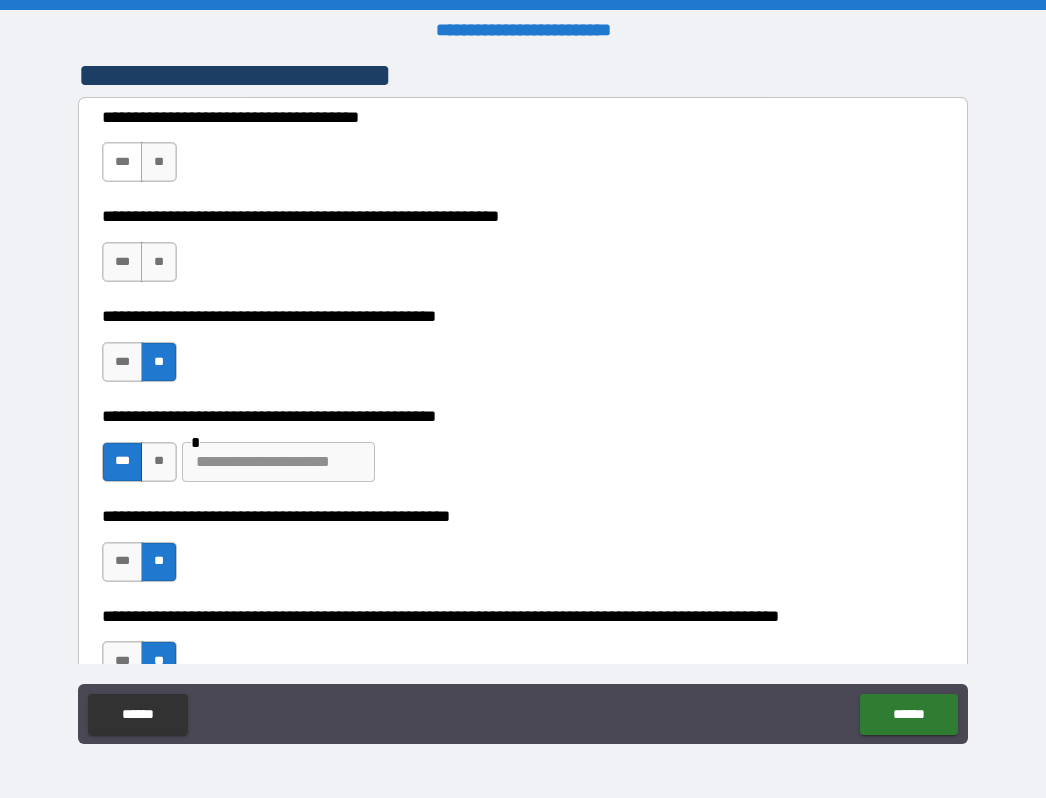 scroll, scrollTop: 426, scrollLeft: 0, axis: vertical 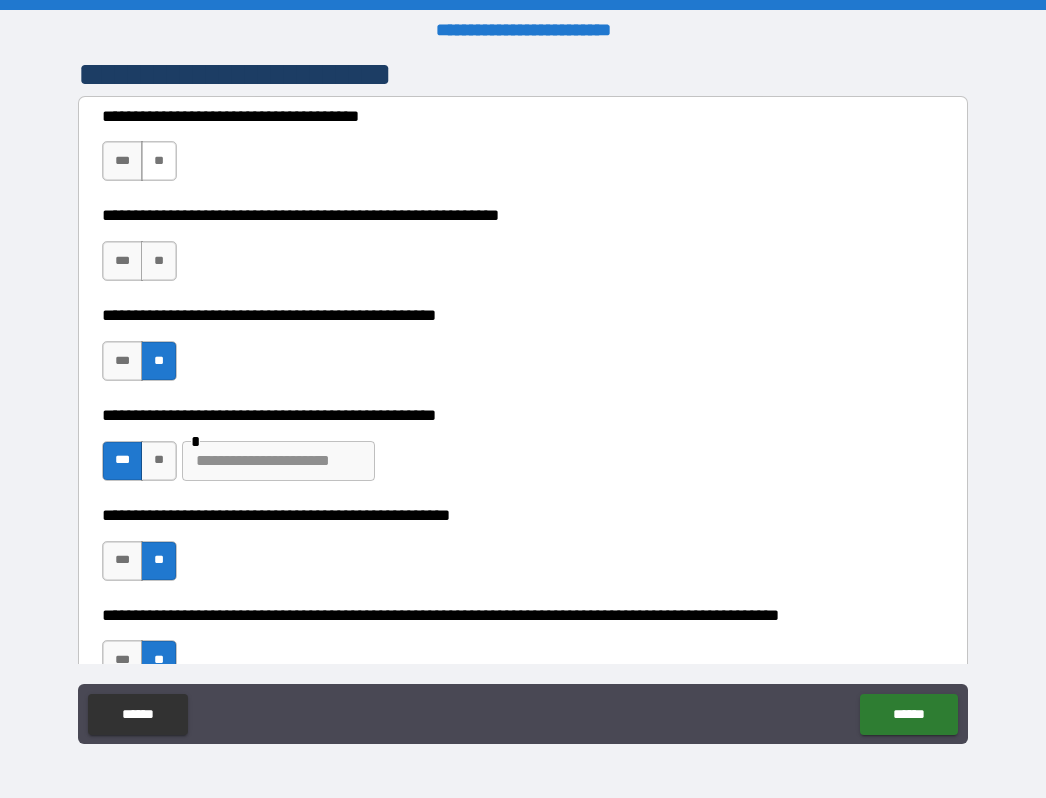 click on "**" at bounding box center (159, 161) 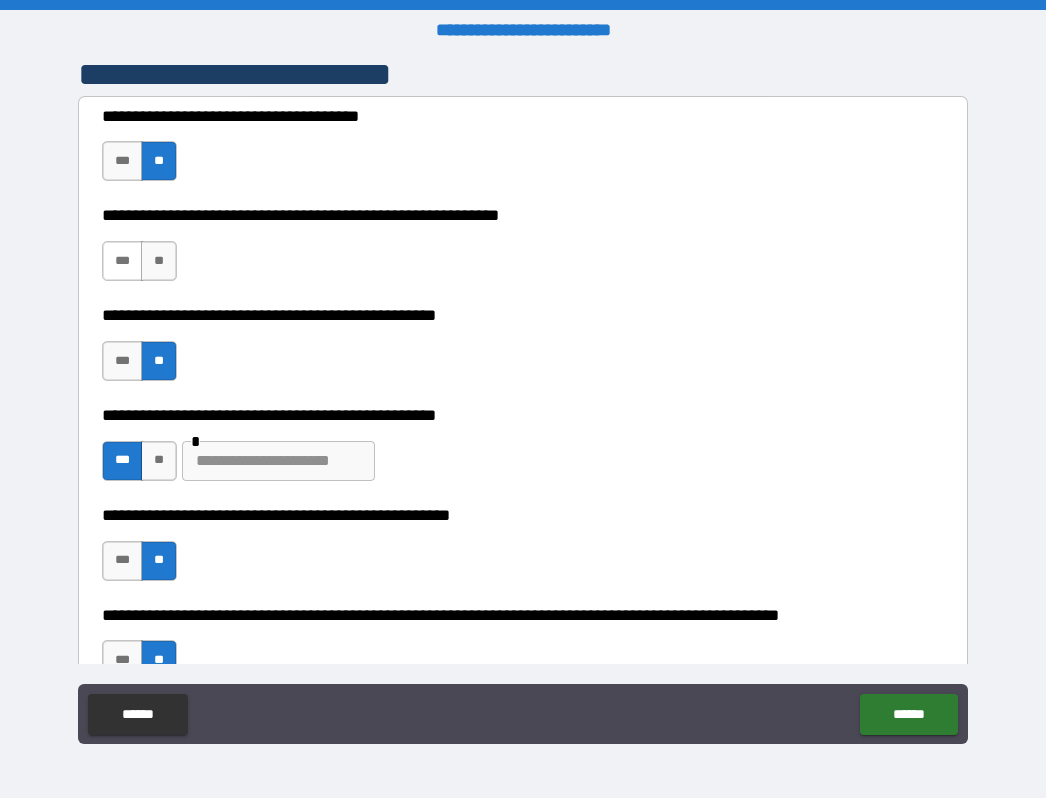 click on "***" at bounding box center (123, 261) 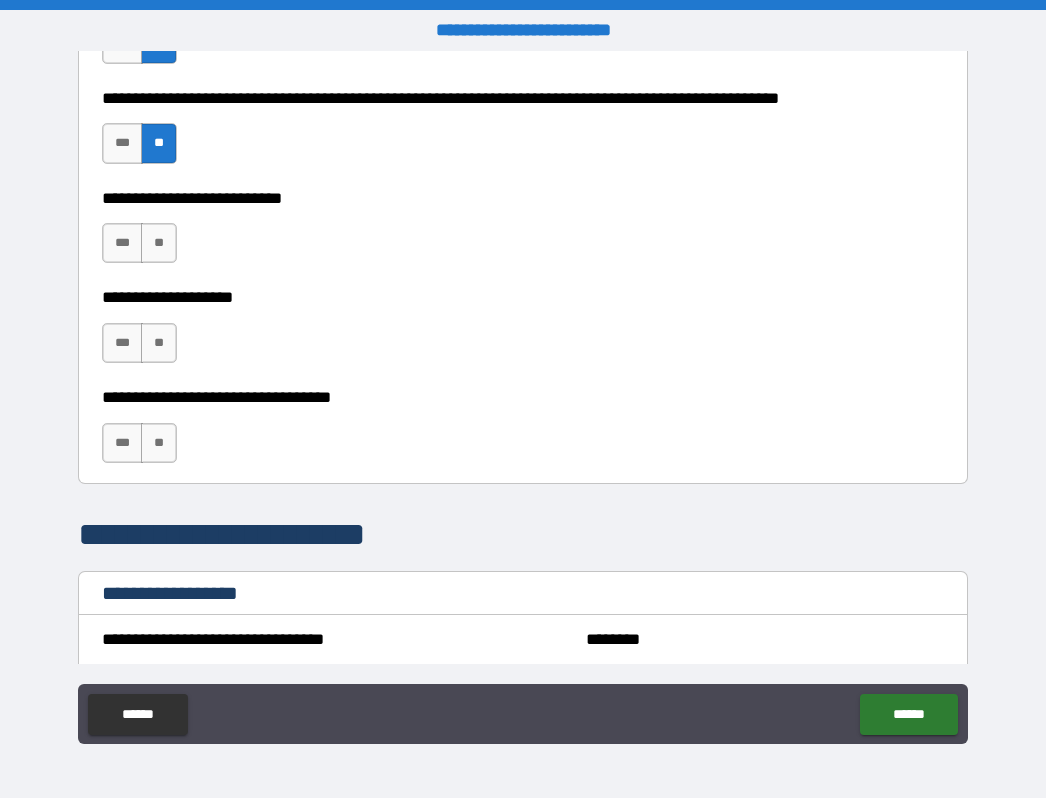 scroll, scrollTop: 942, scrollLeft: 0, axis: vertical 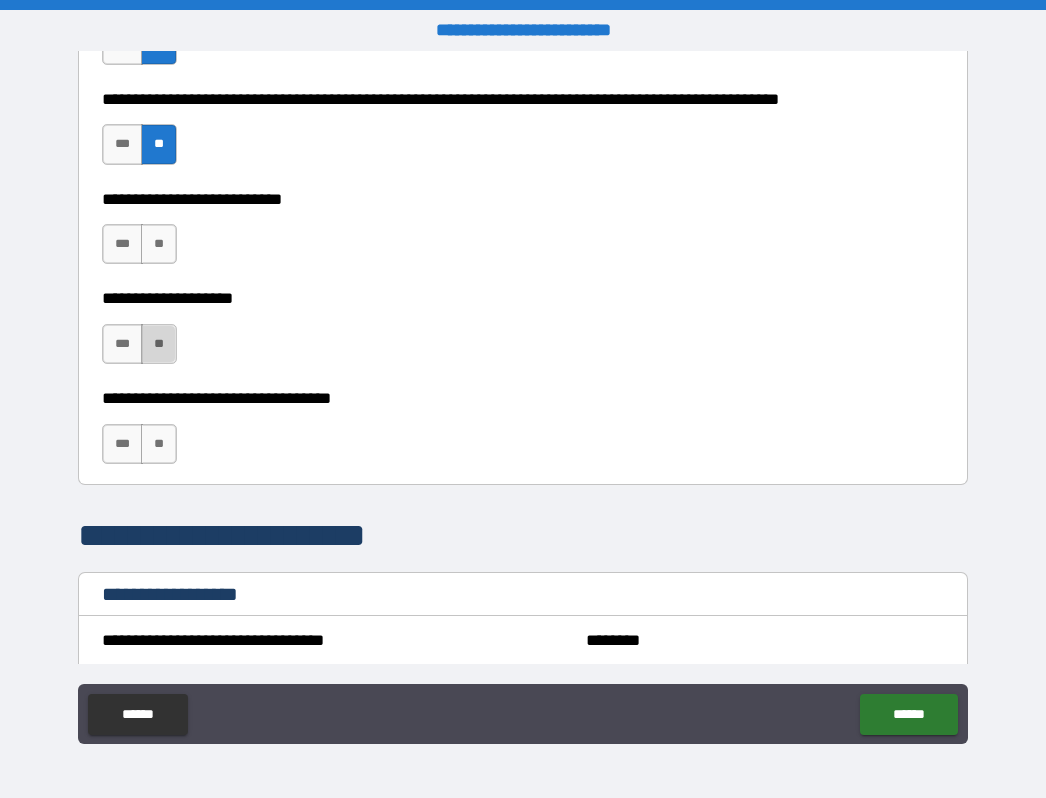 click on "**" at bounding box center [159, 344] 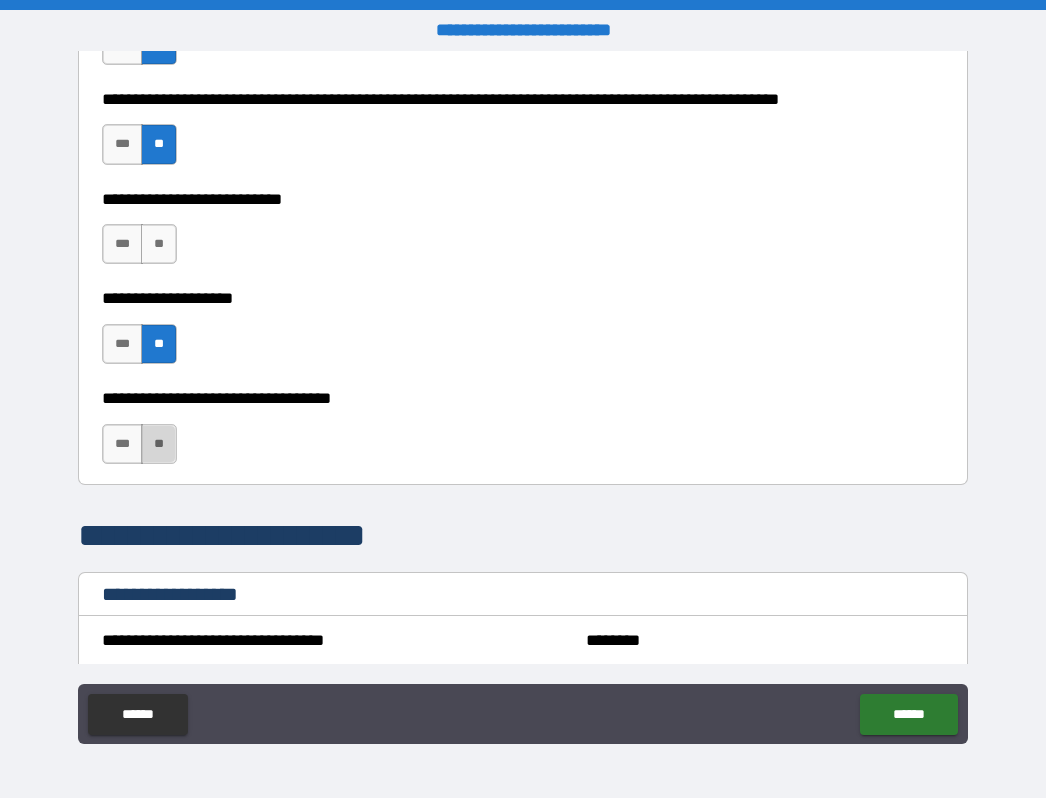 click on "**" at bounding box center [159, 444] 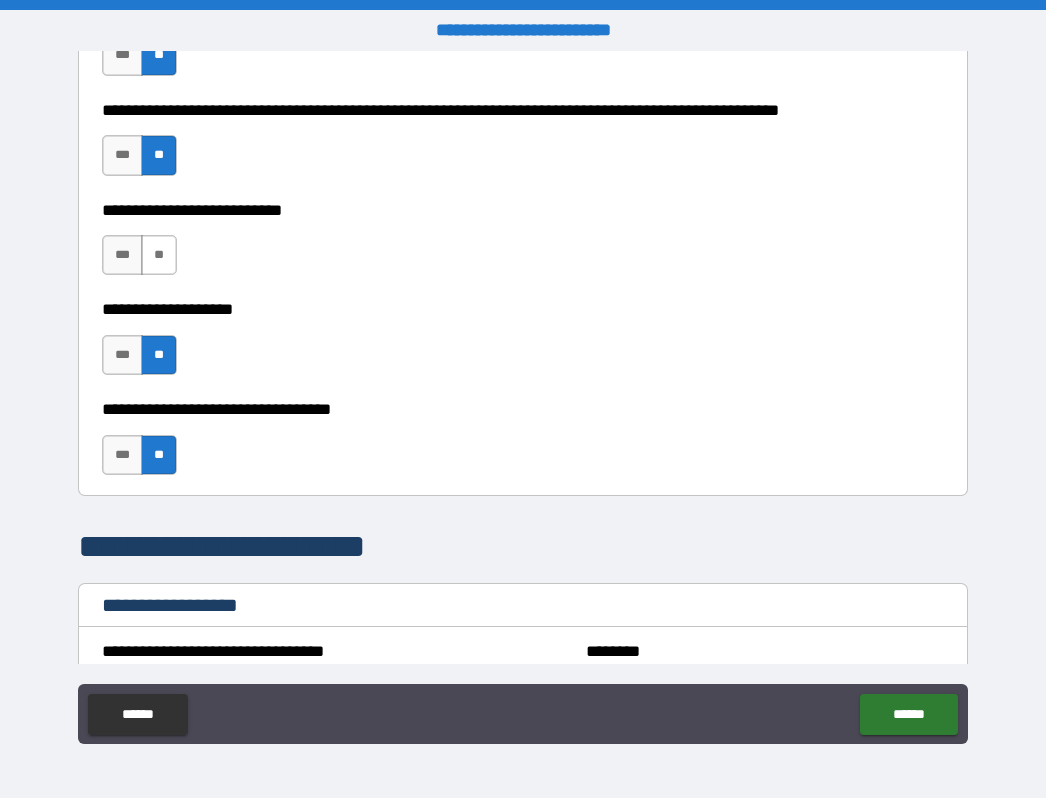 scroll, scrollTop: 930, scrollLeft: 0, axis: vertical 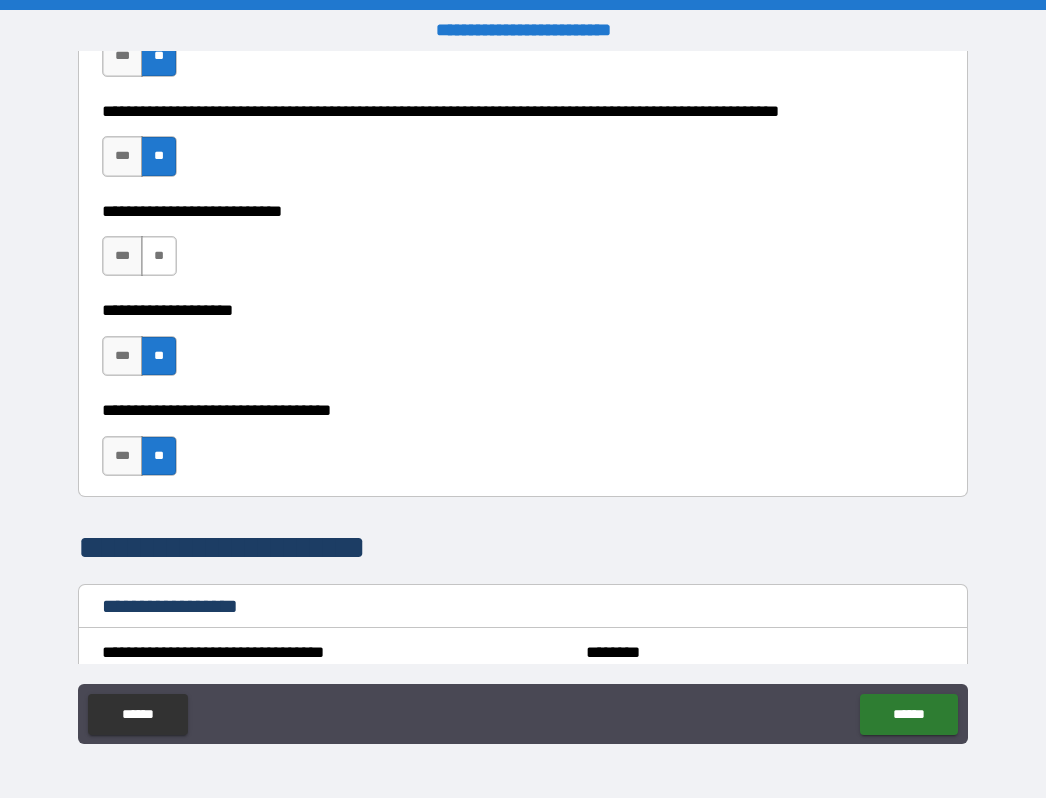click on "**" at bounding box center (159, 256) 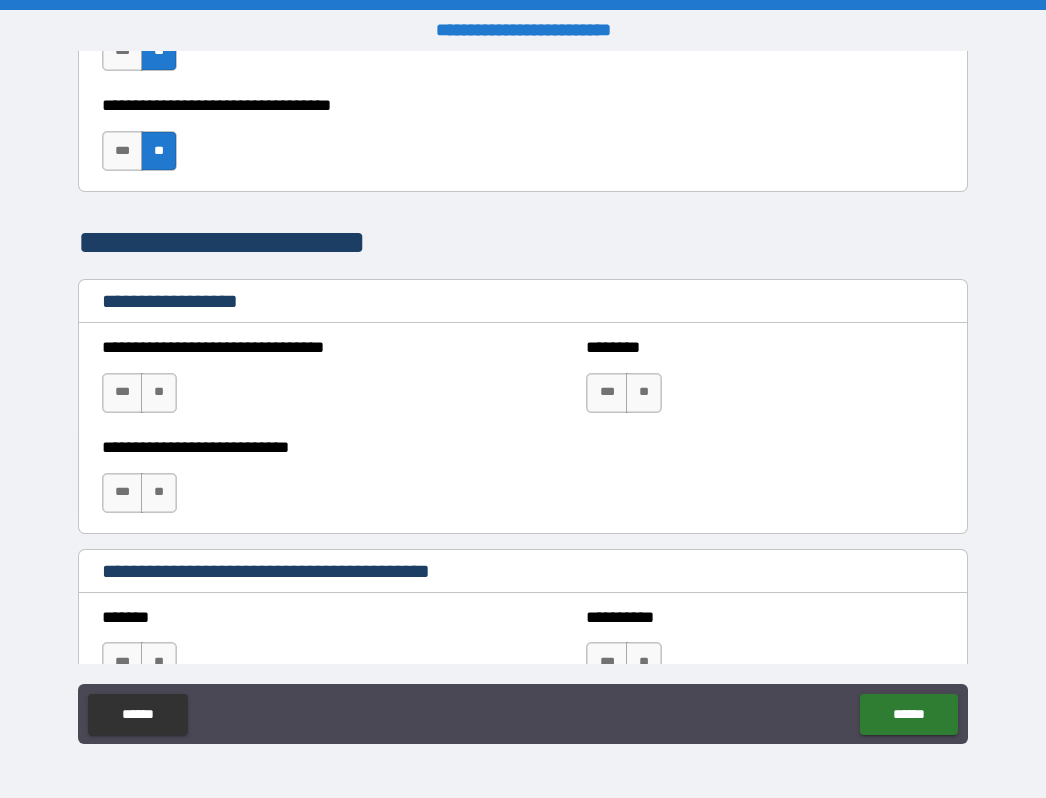 scroll, scrollTop: 1235, scrollLeft: 0, axis: vertical 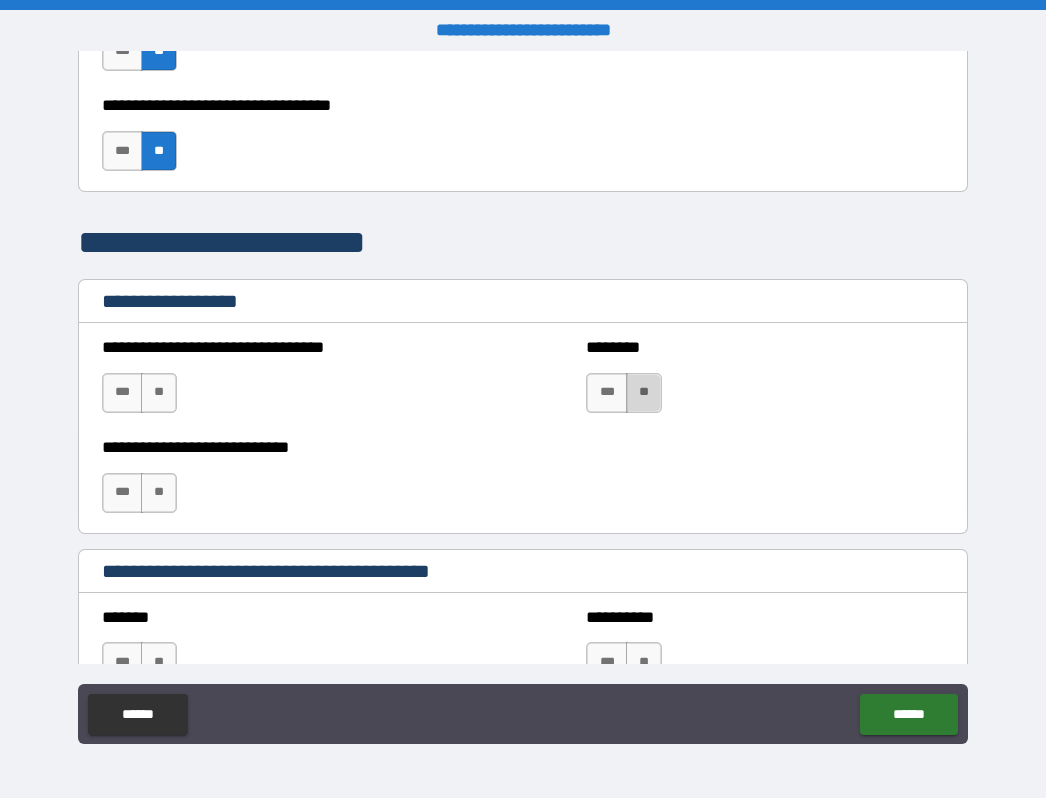 click on "**" at bounding box center (644, 393) 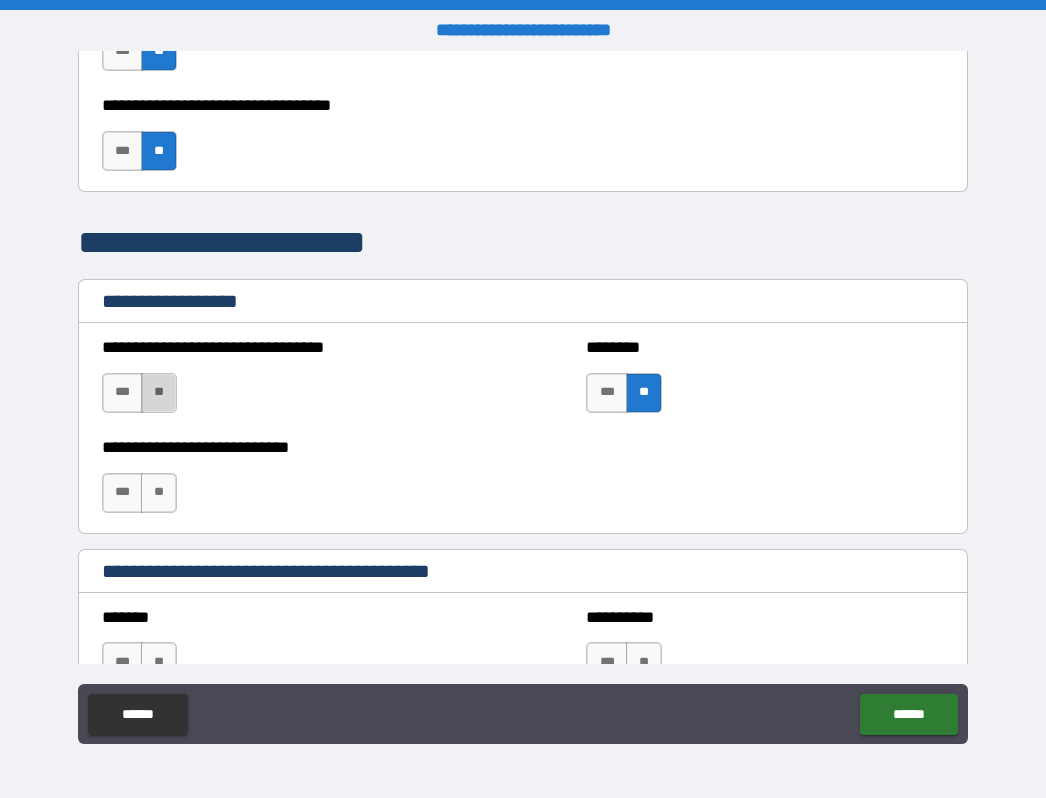 click on "**" at bounding box center (159, 393) 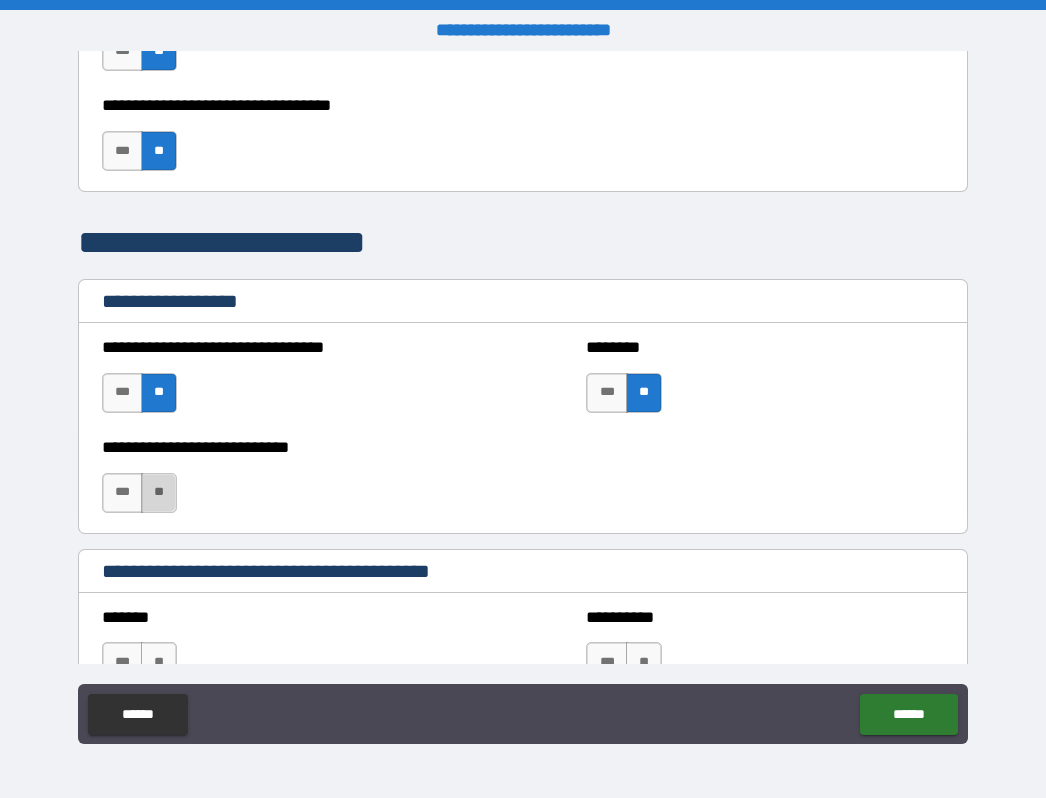 click on "**" at bounding box center [159, 493] 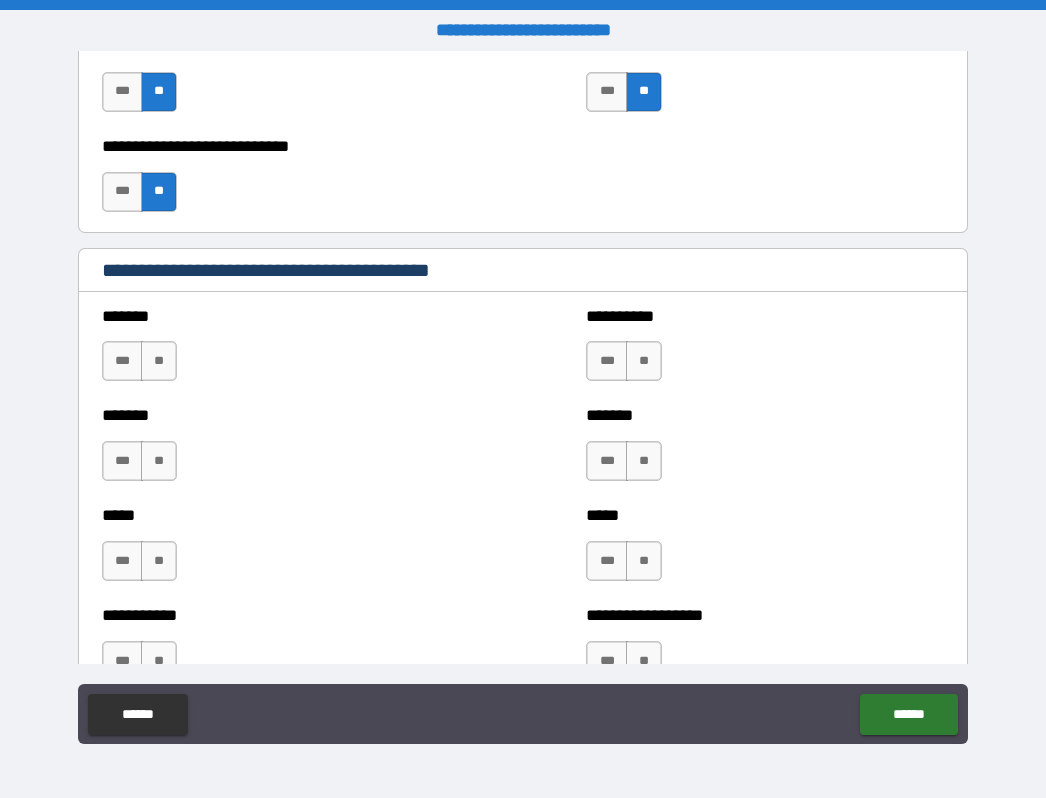 scroll, scrollTop: 1536, scrollLeft: 0, axis: vertical 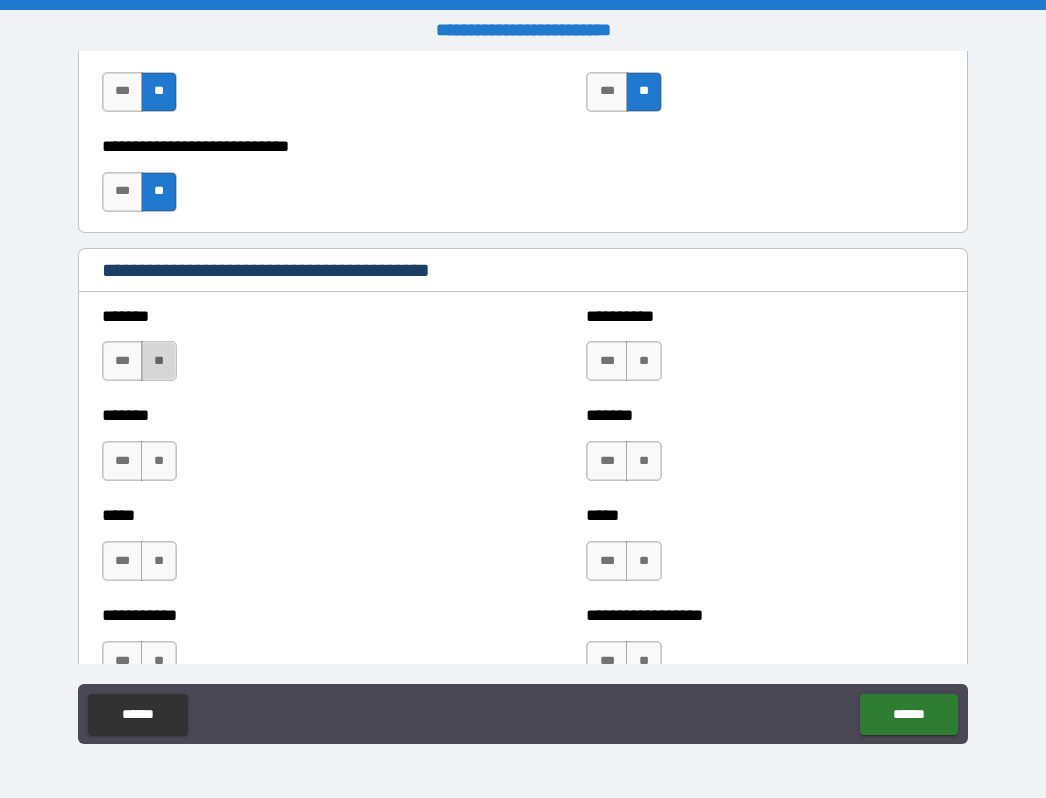 click on "**" at bounding box center [159, 361] 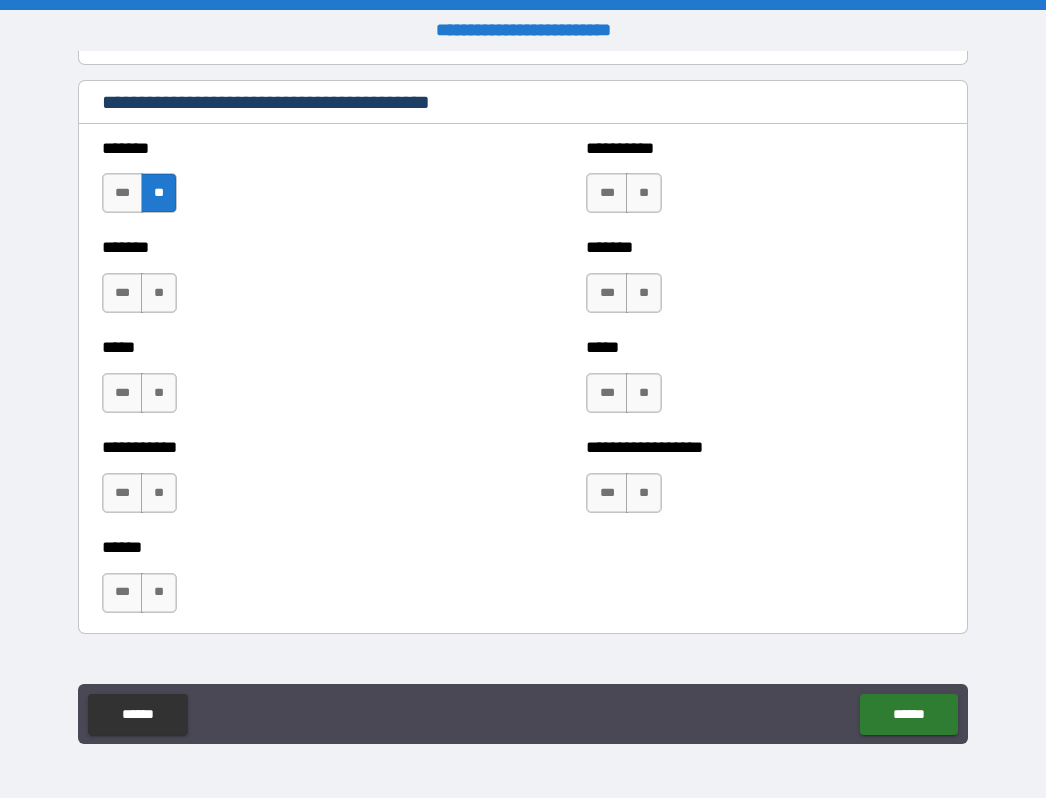 scroll, scrollTop: 1703, scrollLeft: 0, axis: vertical 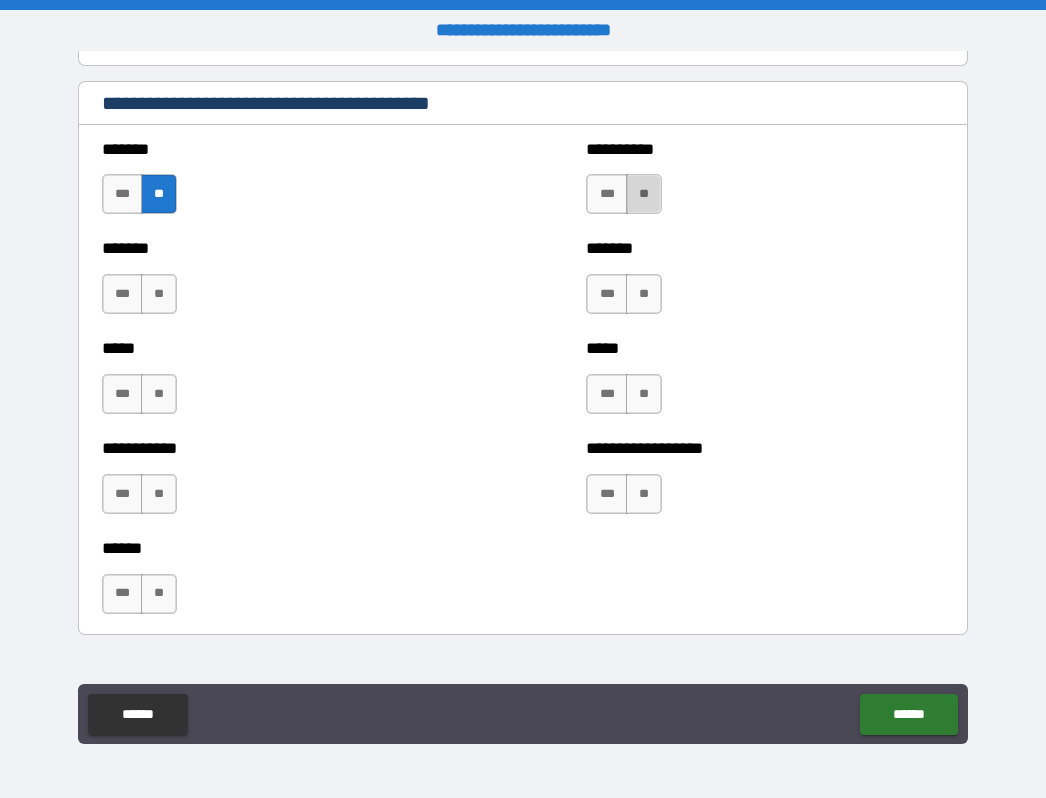 click on "**" at bounding box center [644, 194] 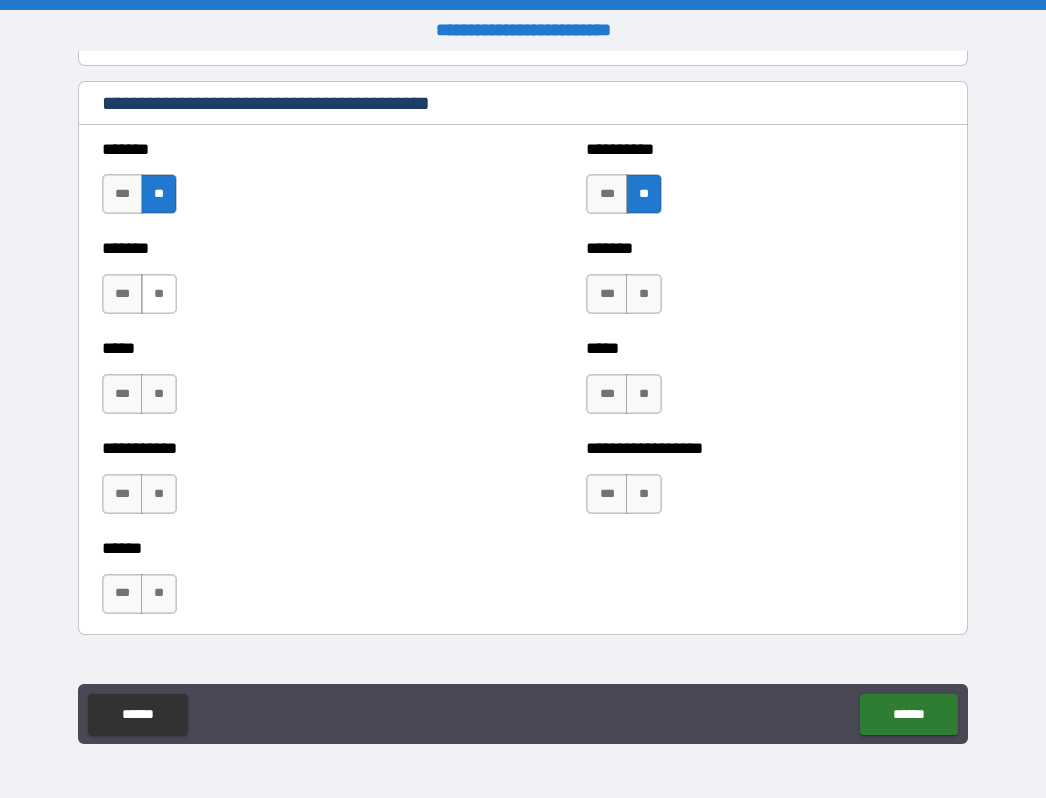 click on "**" at bounding box center [159, 294] 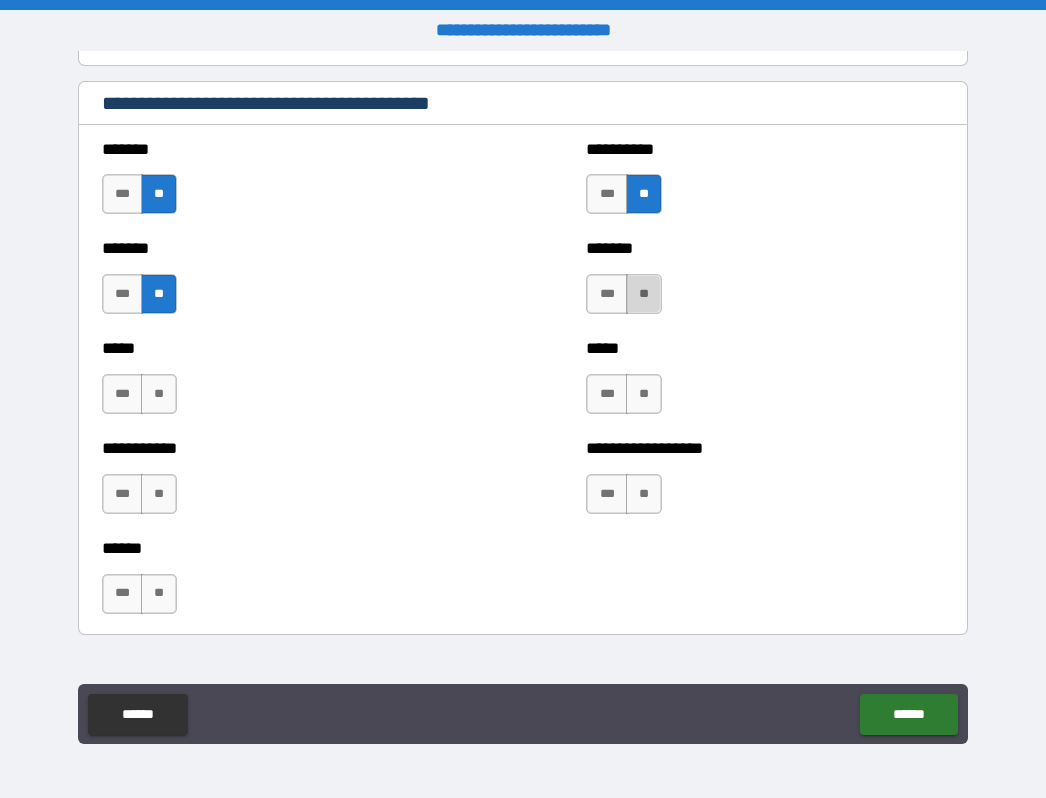 click on "**" at bounding box center [644, 294] 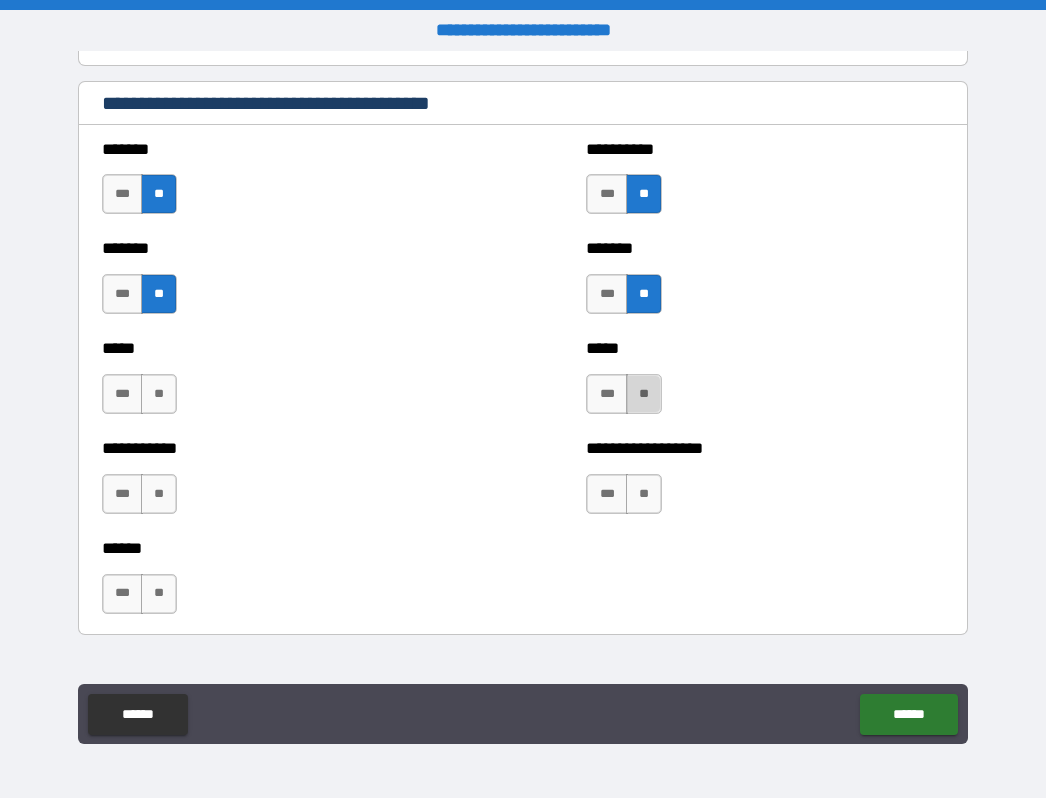 click on "**" at bounding box center [644, 394] 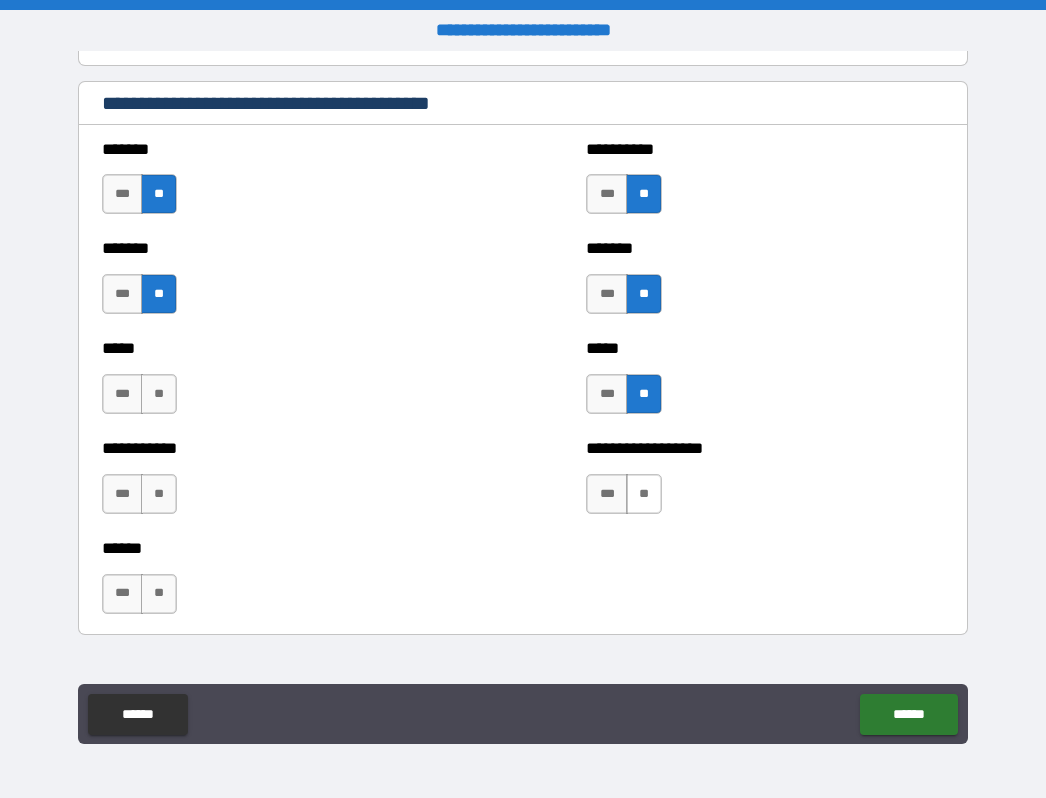 click on "**" at bounding box center (644, 494) 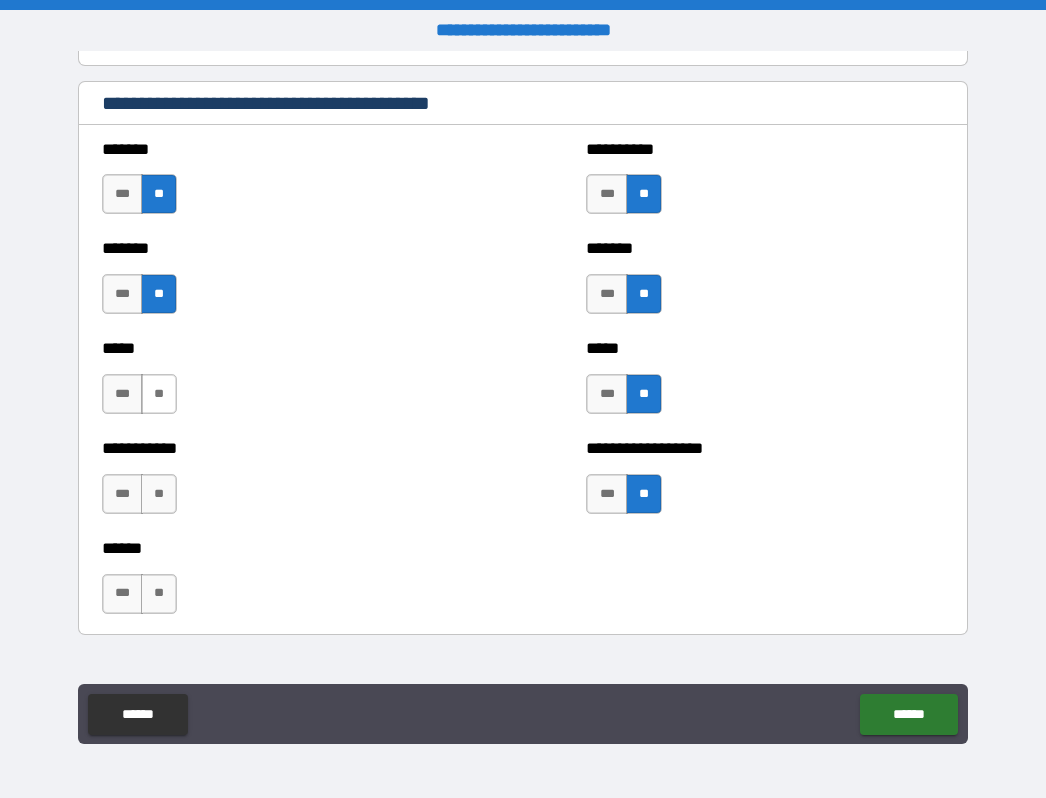 click on "**" at bounding box center (159, 394) 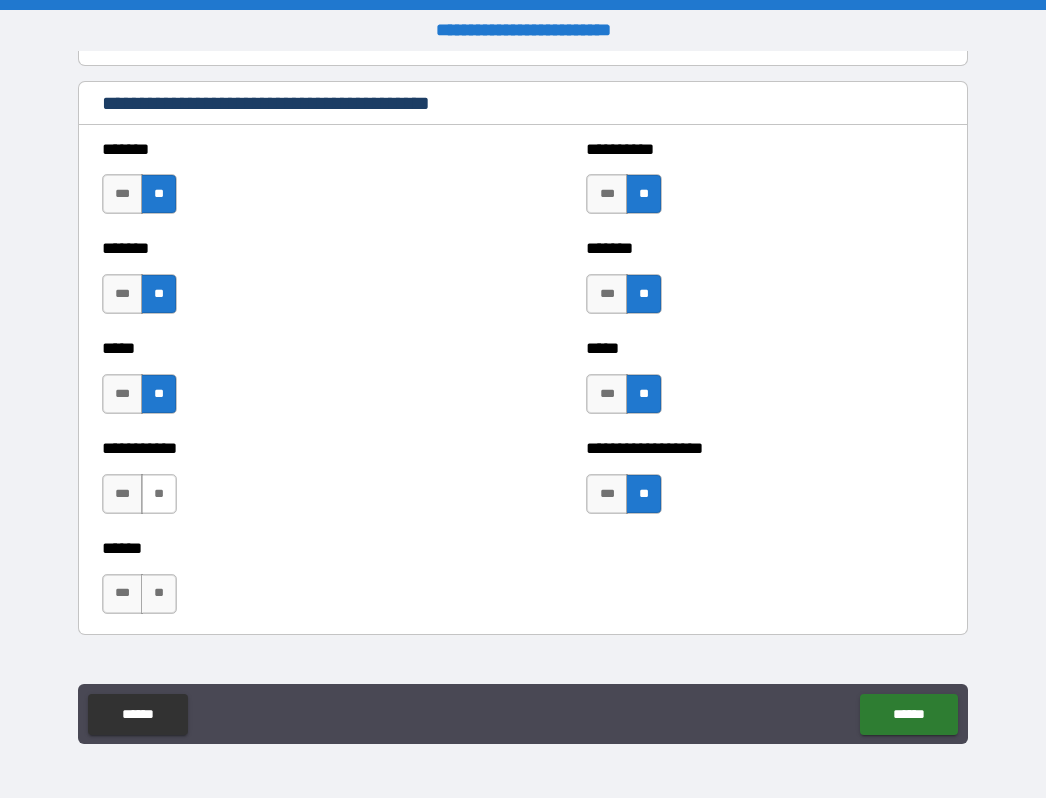 click on "**" at bounding box center (159, 494) 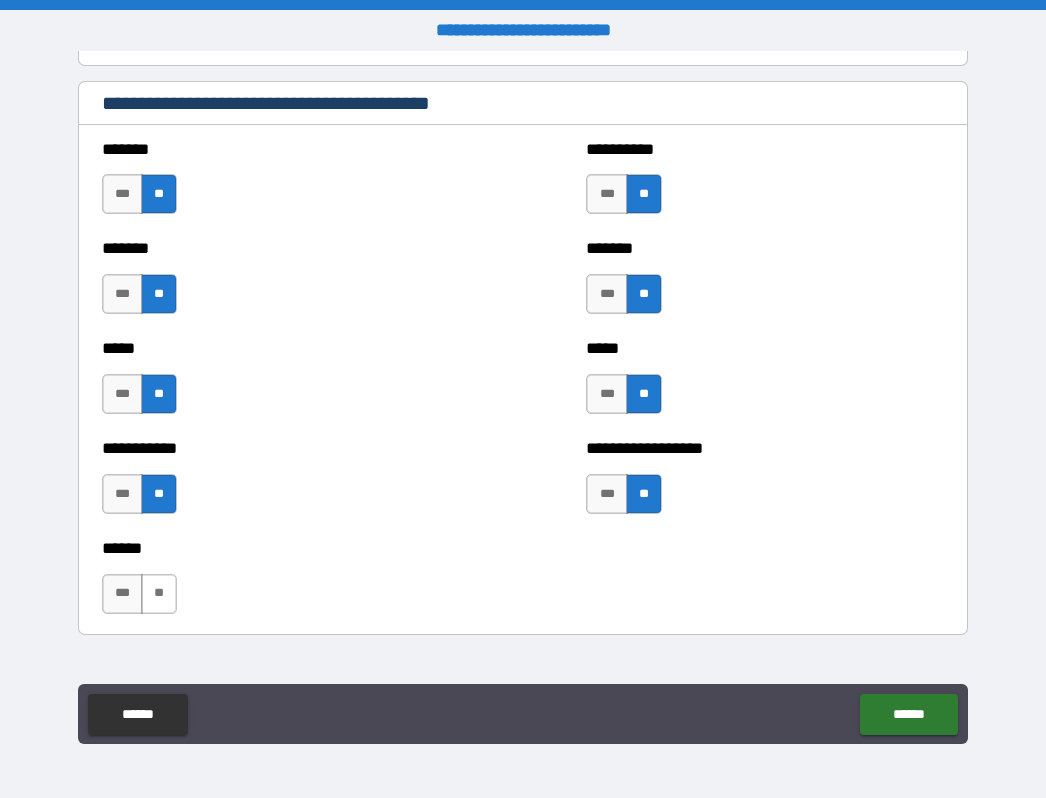 click on "**" at bounding box center (159, 594) 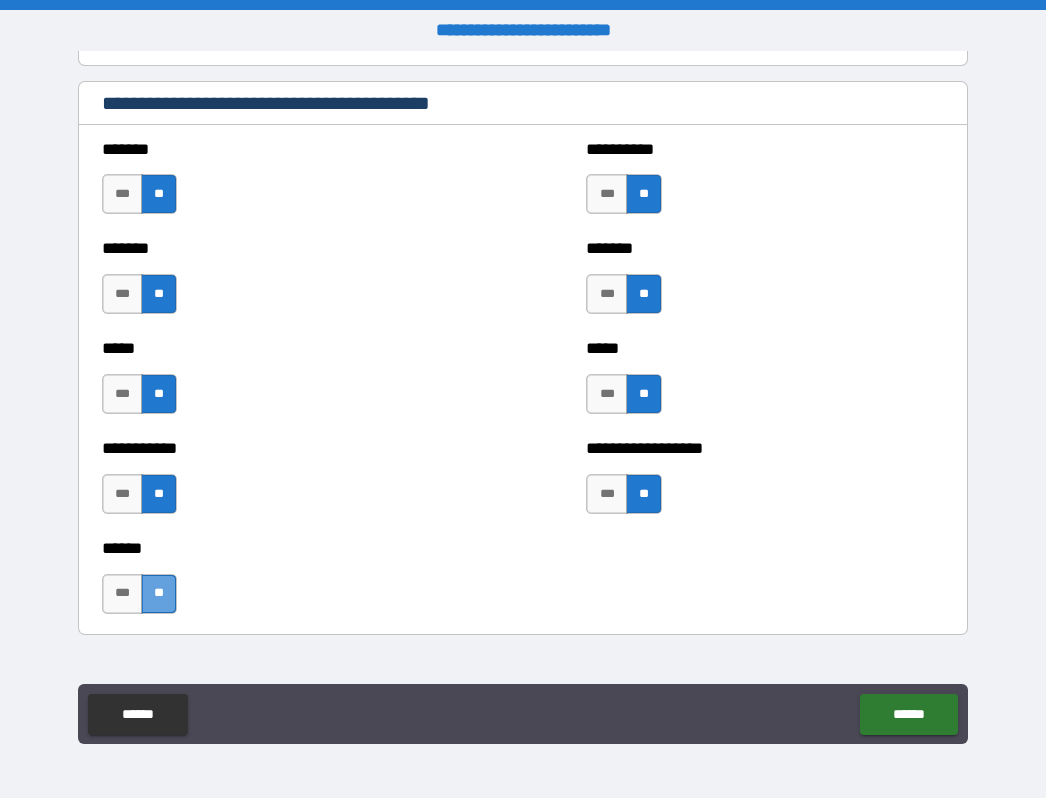 click on "**" at bounding box center (159, 594) 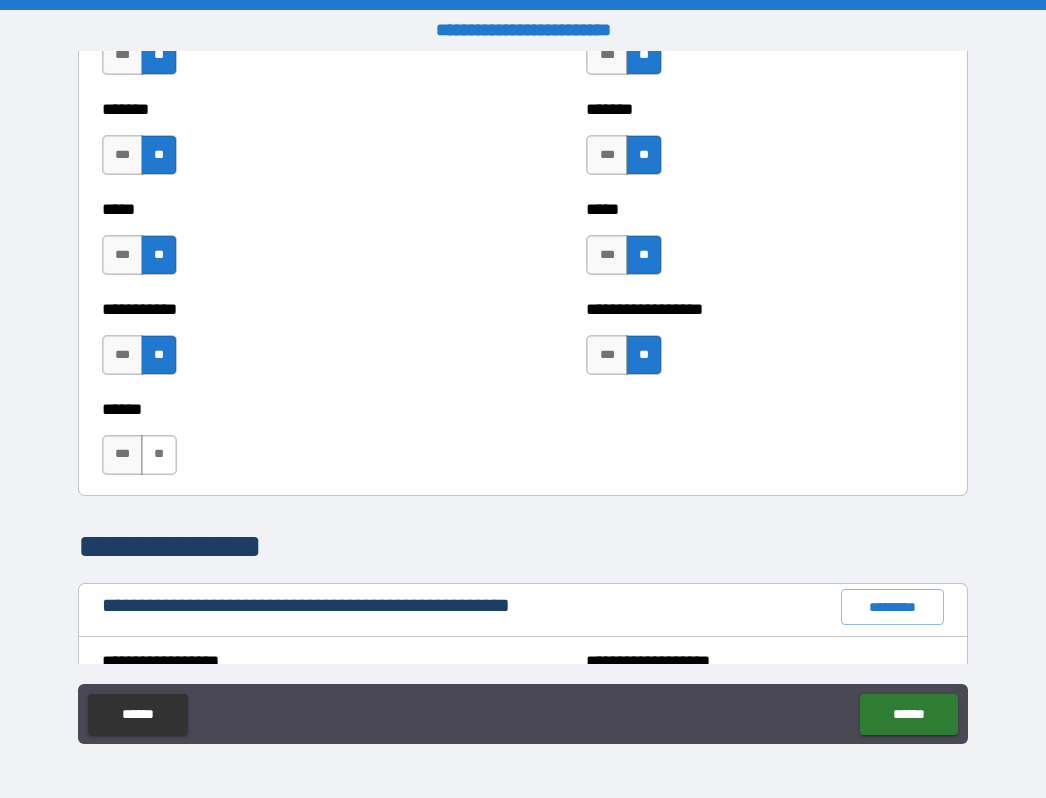 scroll, scrollTop: 1833, scrollLeft: 0, axis: vertical 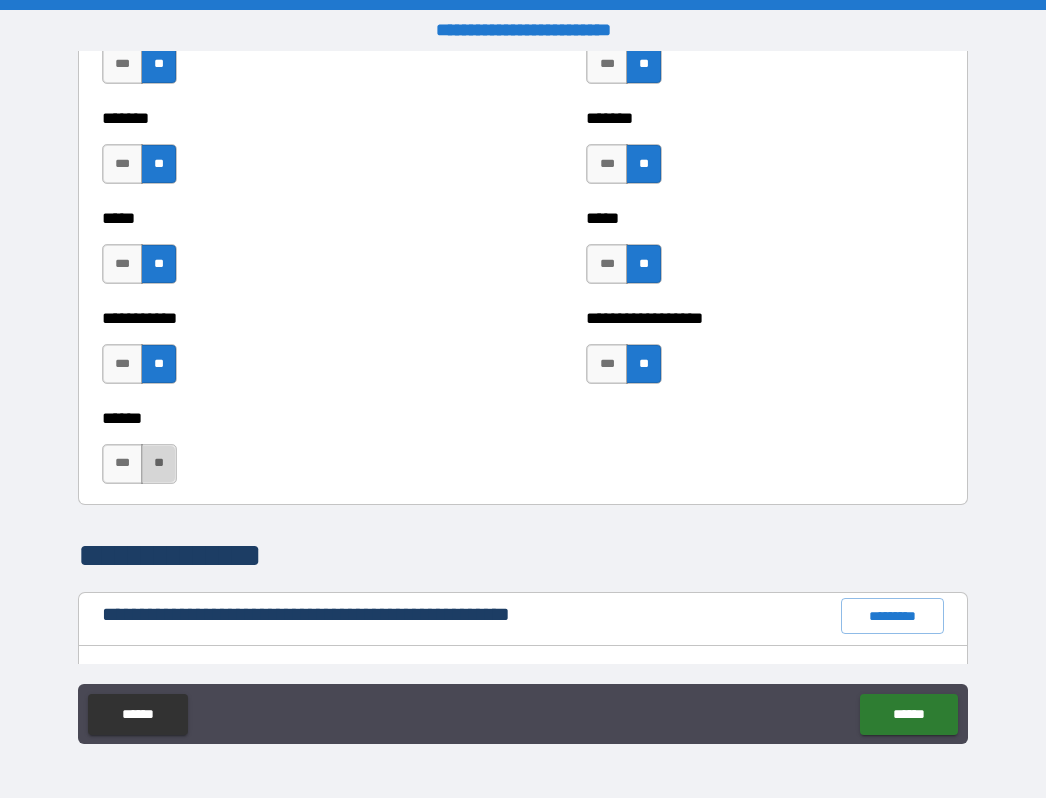 click on "**" at bounding box center [159, 464] 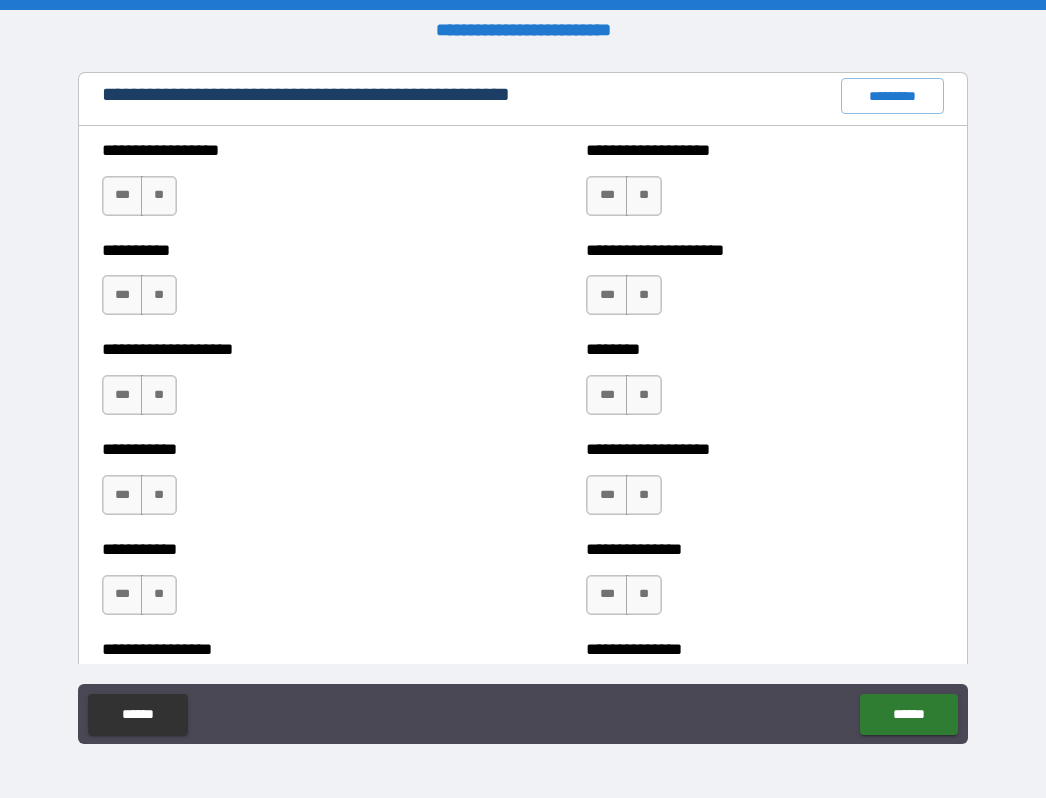 scroll, scrollTop: 2353, scrollLeft: 0, axis: vertical 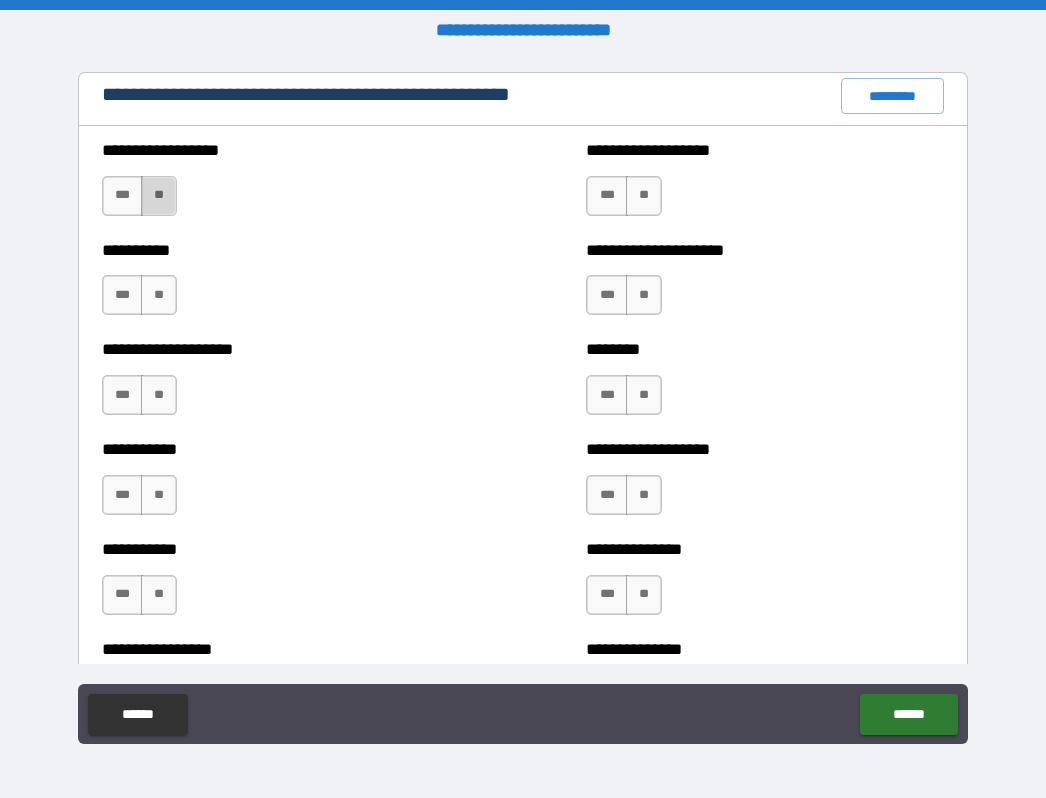 click on "**" at bounding box center (159, 196) 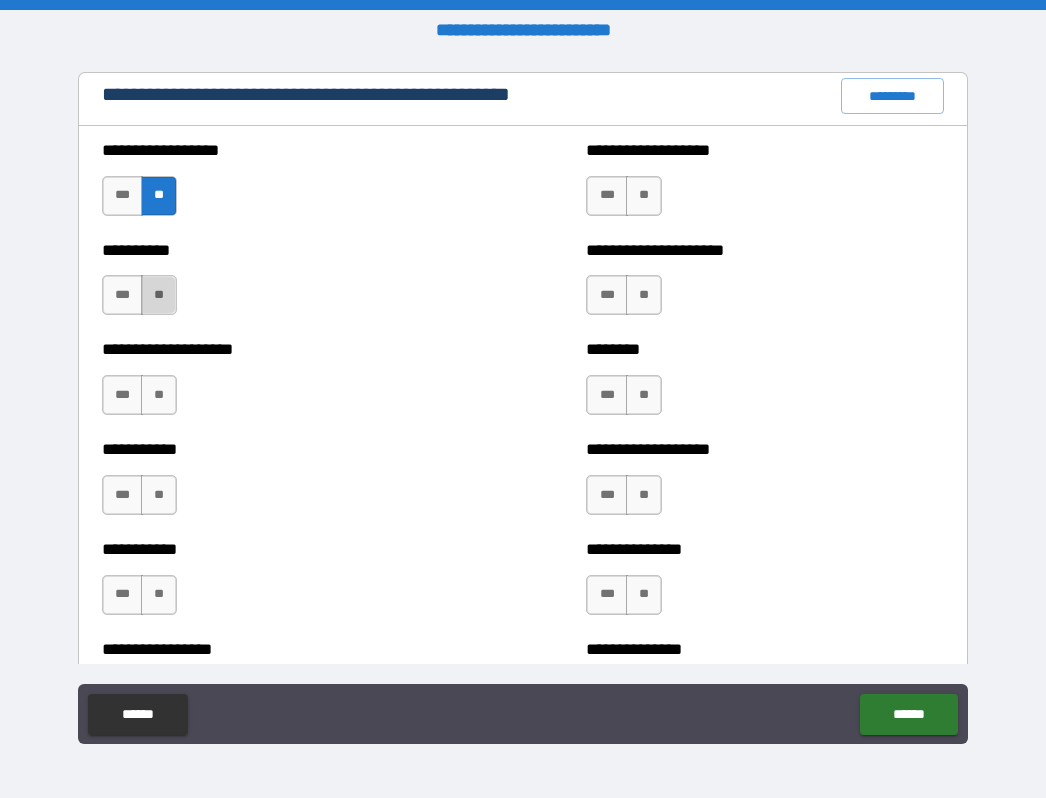 click on "**" at bounding box center (159, 295) 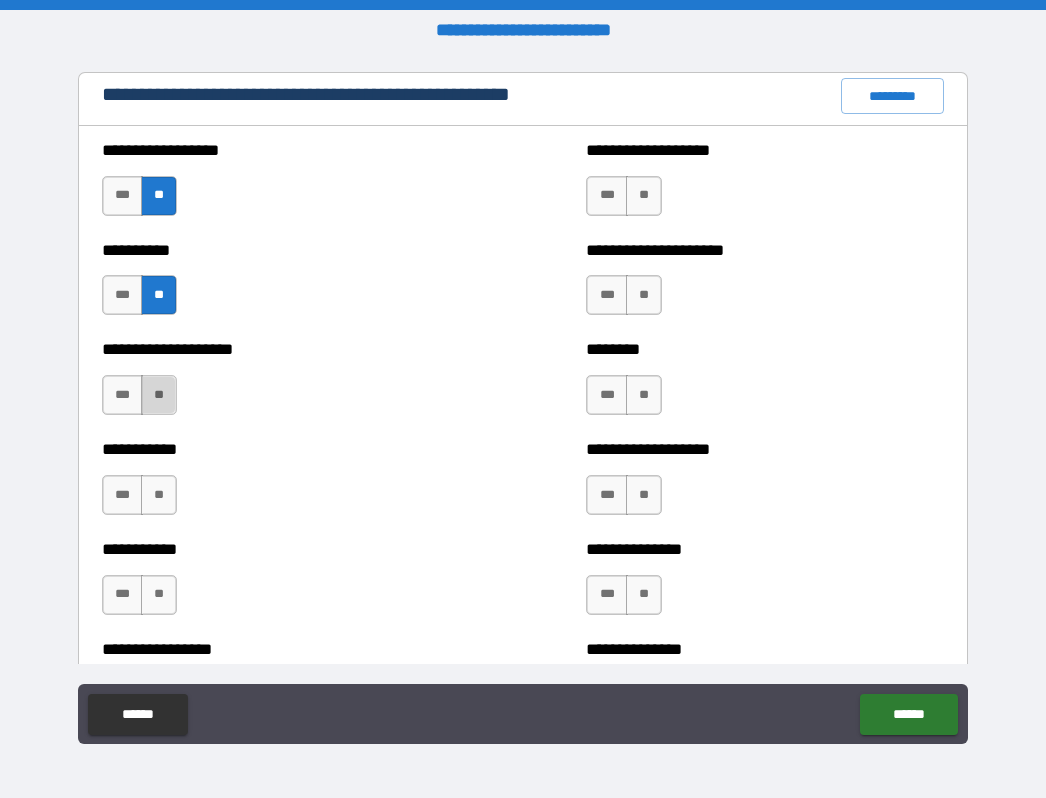 click on "**" at bounding box center [159, 395] 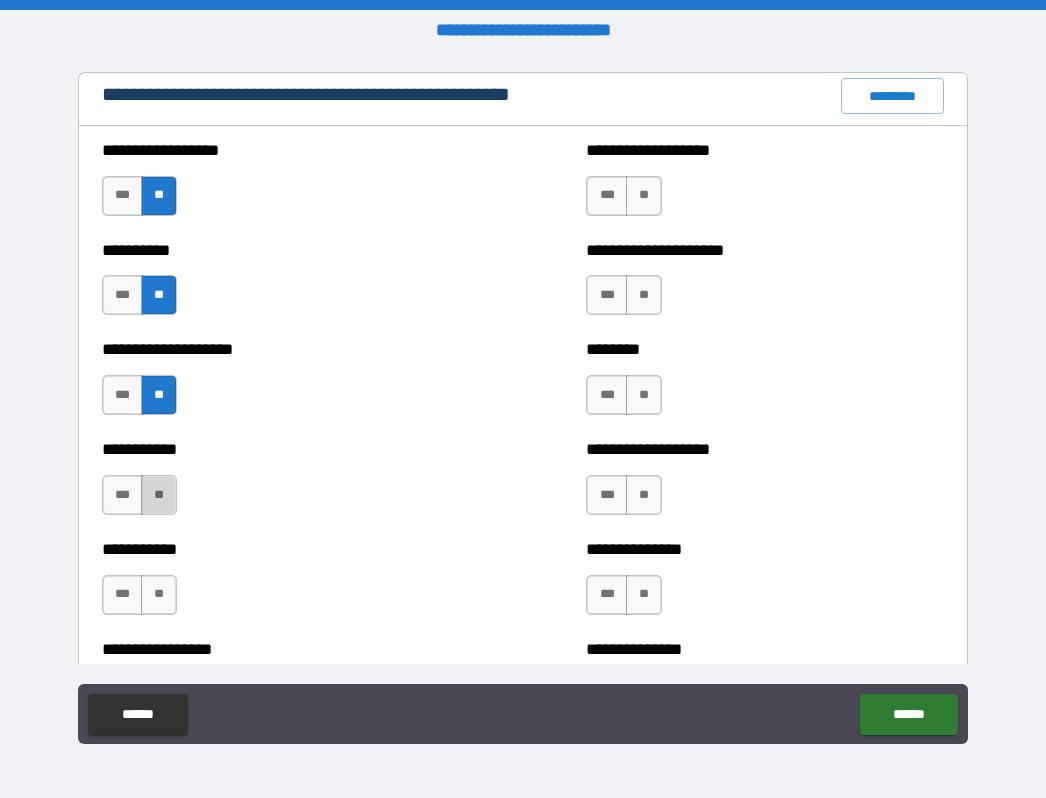 click on "**" at bounding box center (159, 495) 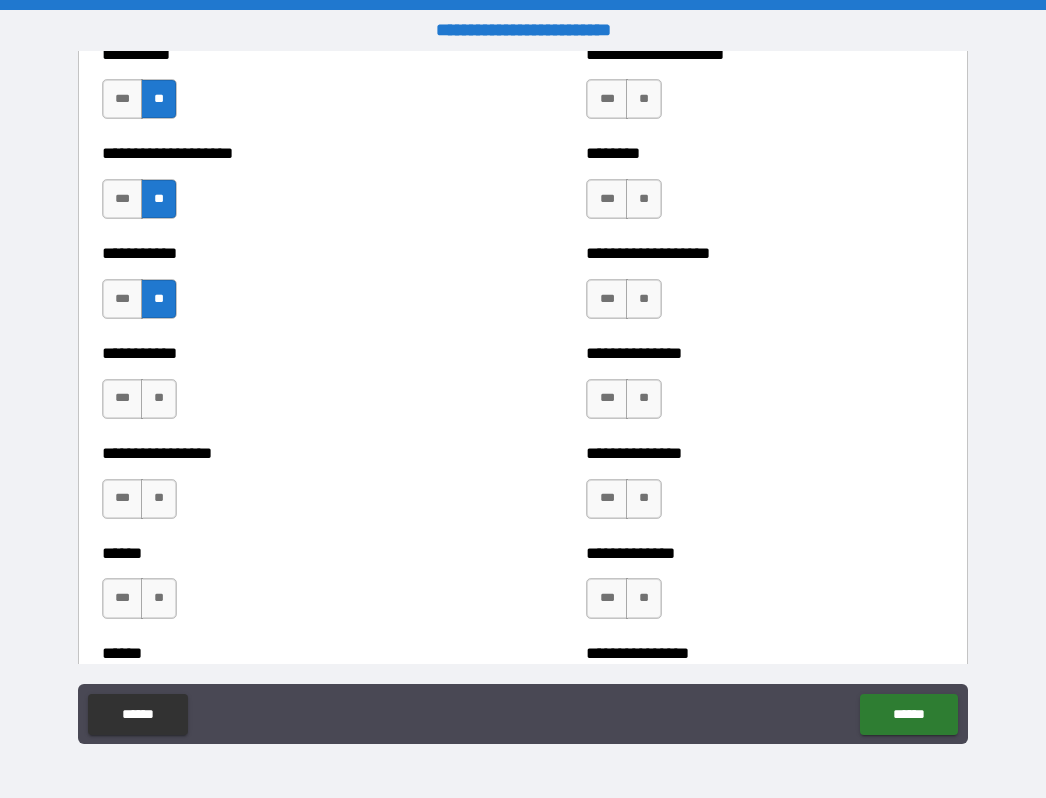 scroll, scrollTop: 2579, scrollLeft: 0, axis: vertical 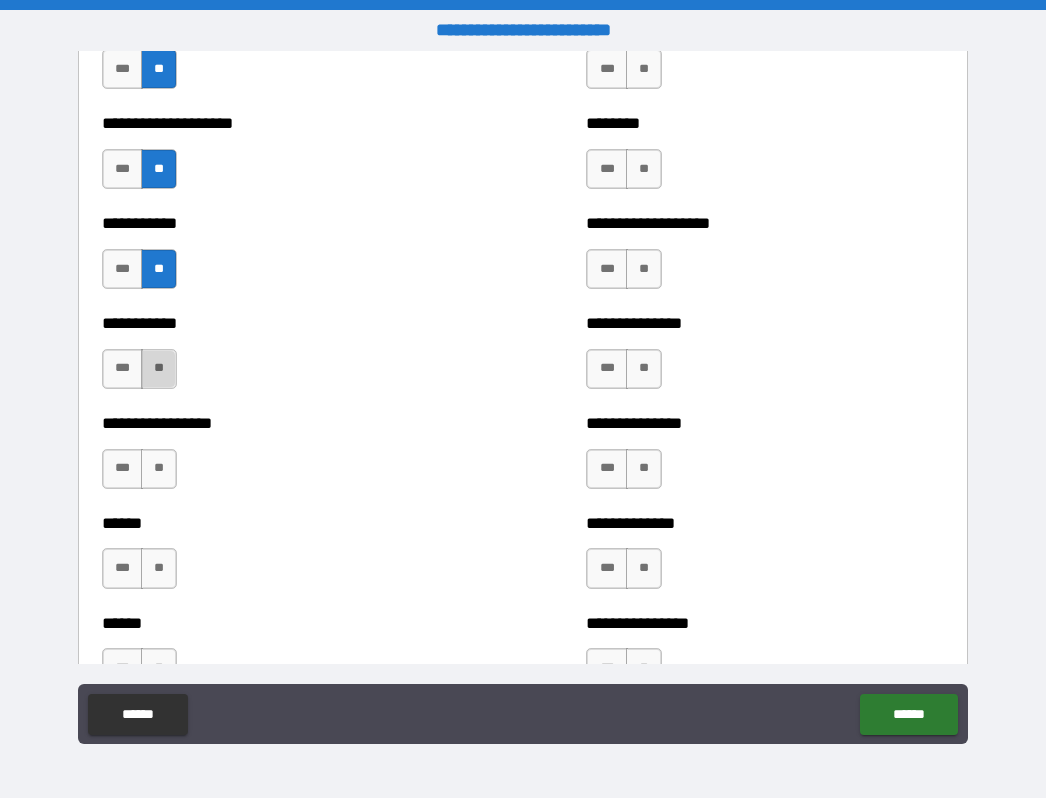 click on "**" at bounding box center [159, 369] 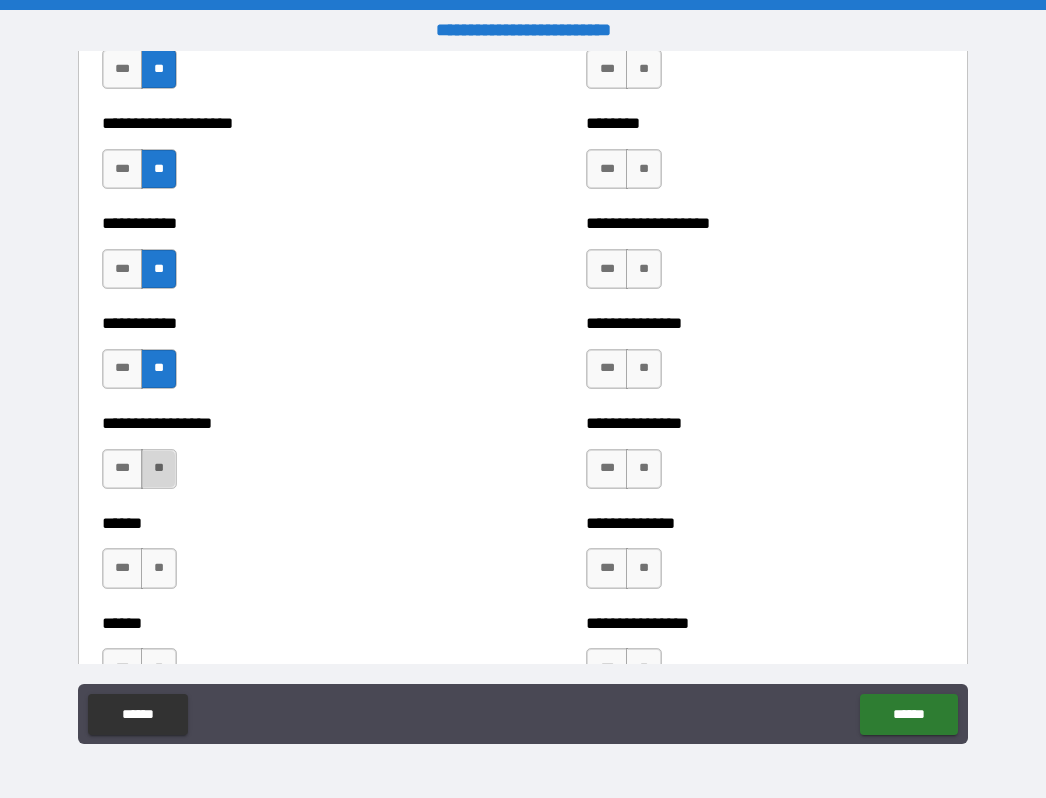 click on "**" at bounding box center (159, 469) 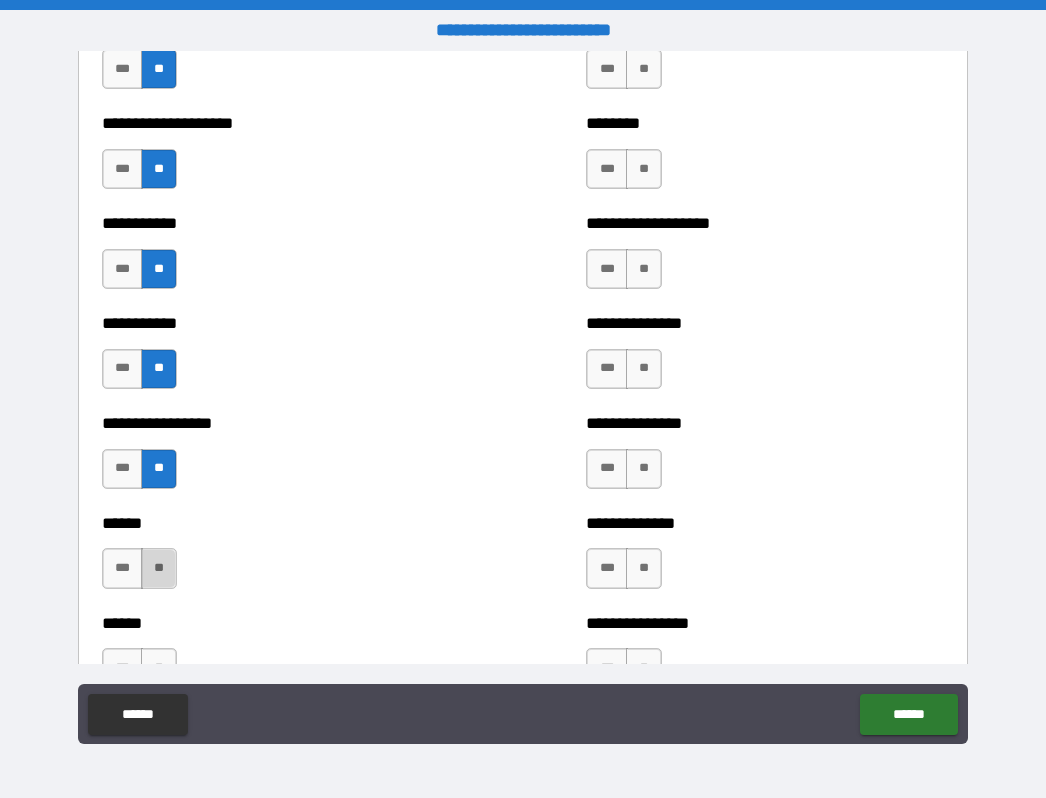 click on "**" at bounding box center [159, 568] 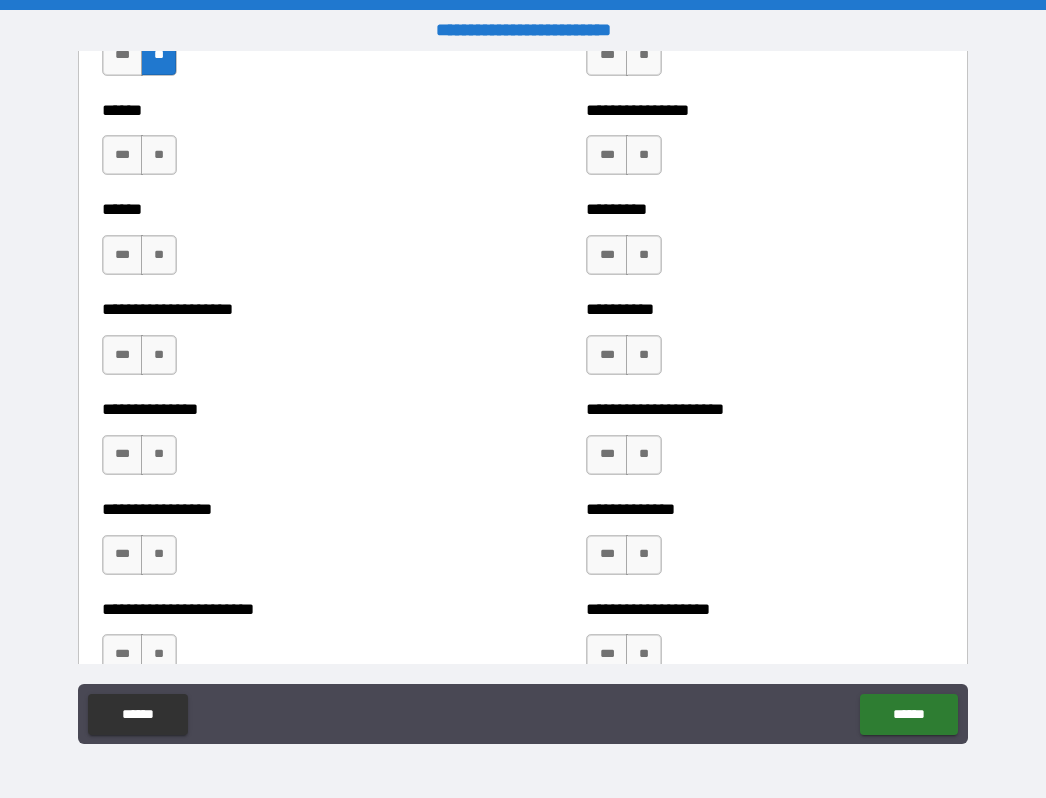 scroll, scrollTop: 3094, scrollLeft: 0, axis: vertical 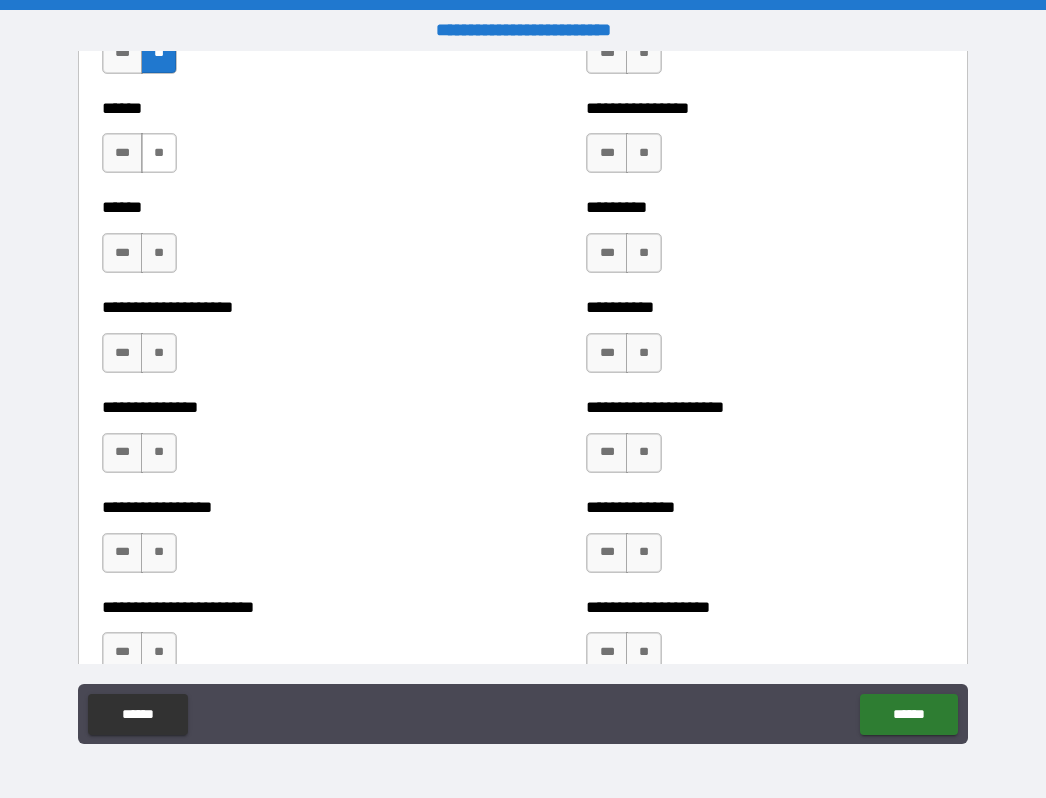 click on "**" at bounding box center [159, 153] 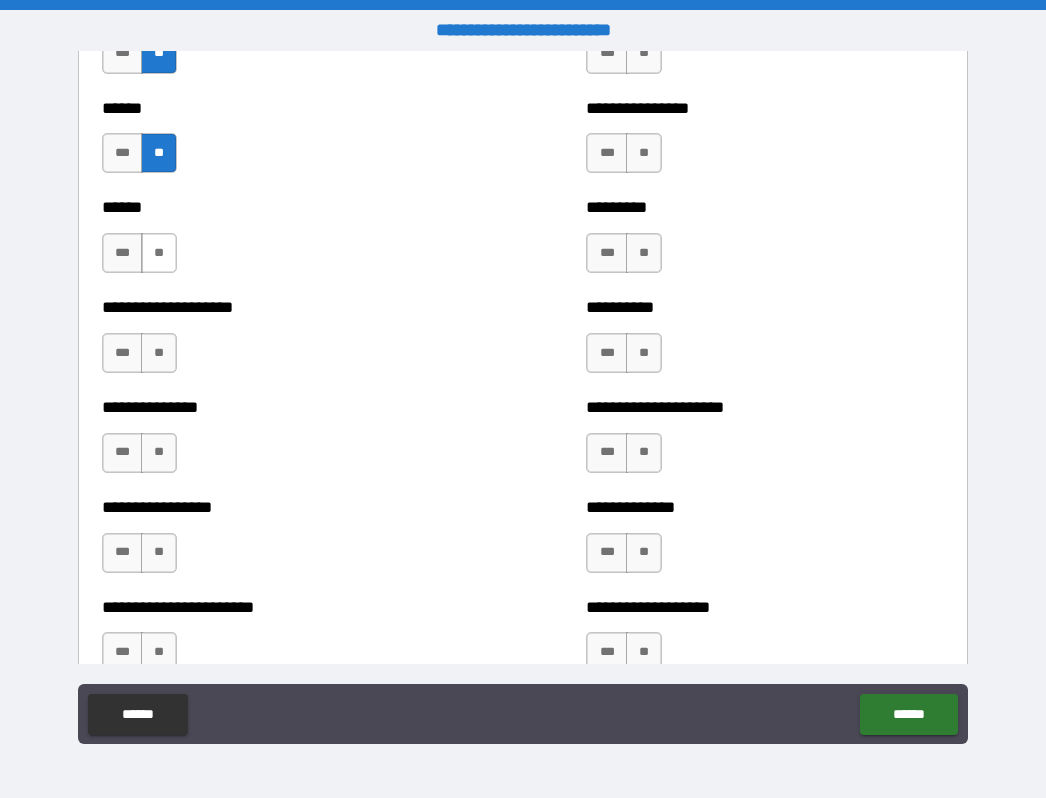 click on "**" at bounding box center (159, 253) 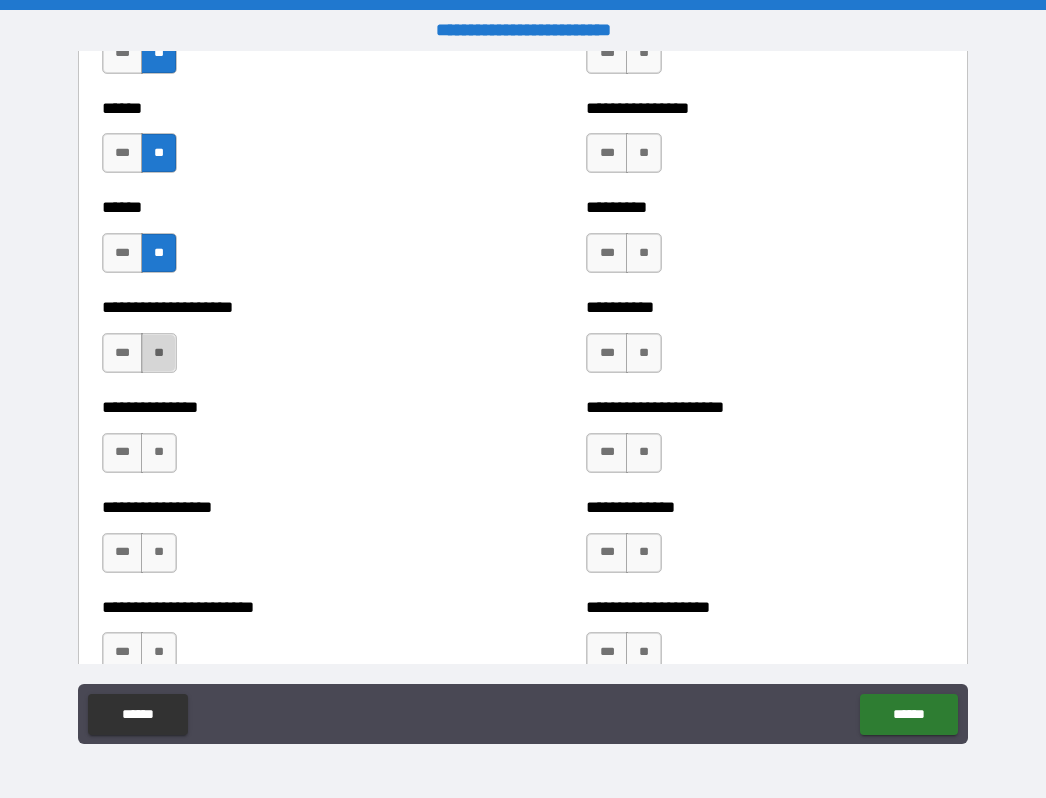 click on "**" at bounding box center [159, 353] 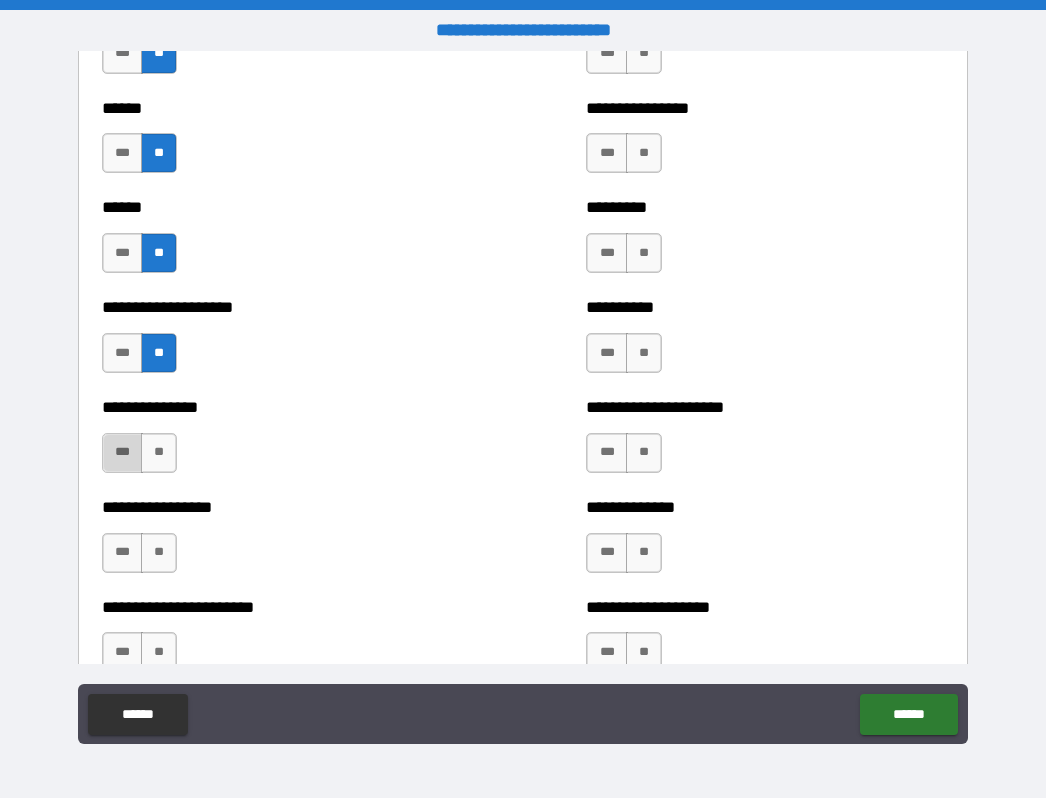 click on "***" at bounding box center [123, 453] 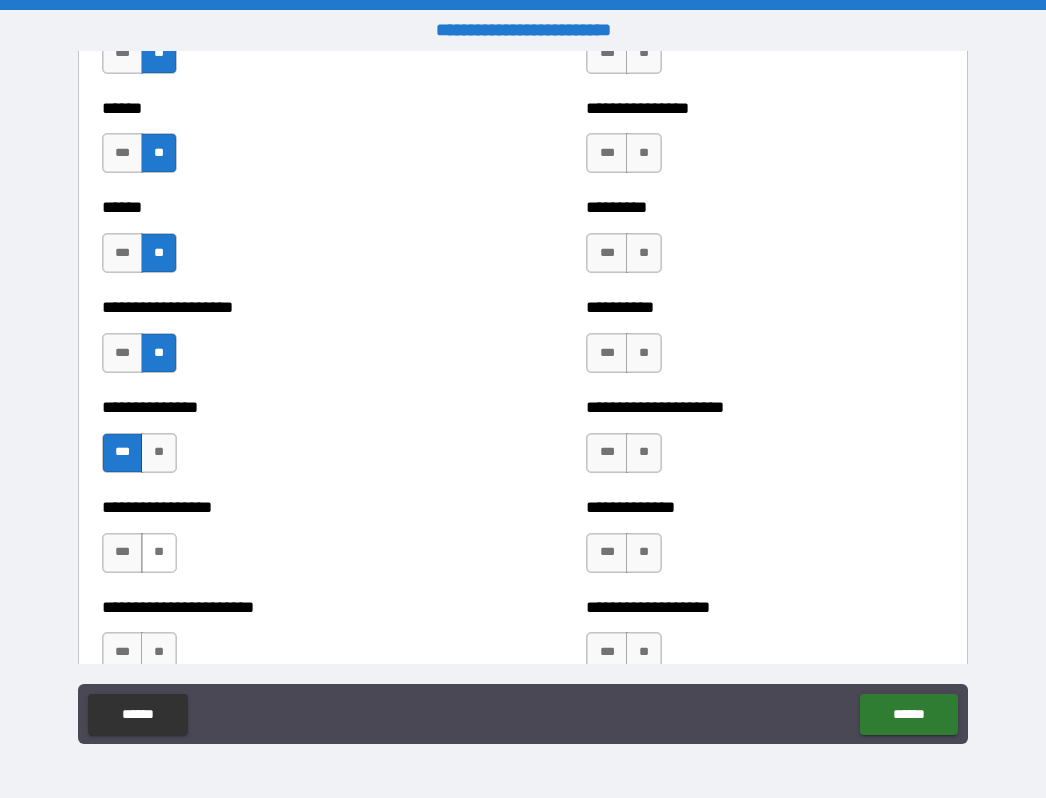 click on "**" at bounding box center [159, 553] 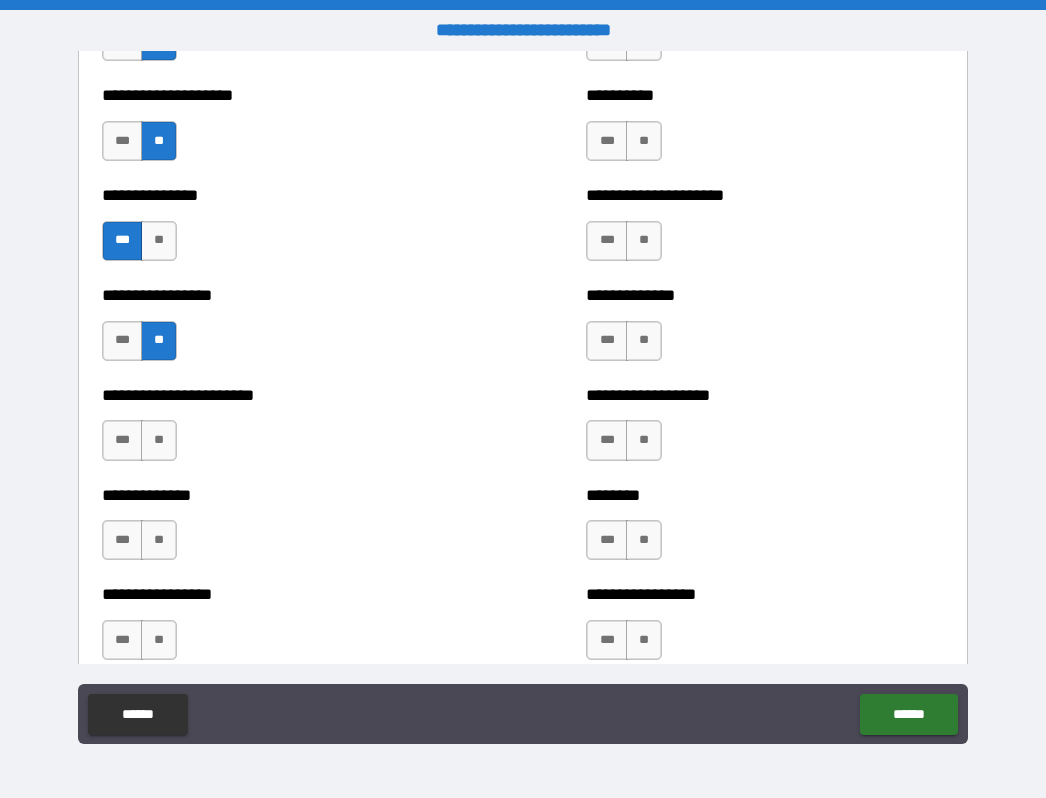 scroll, scrollTop: 3304, scrollLeft: 0, axis: vertical 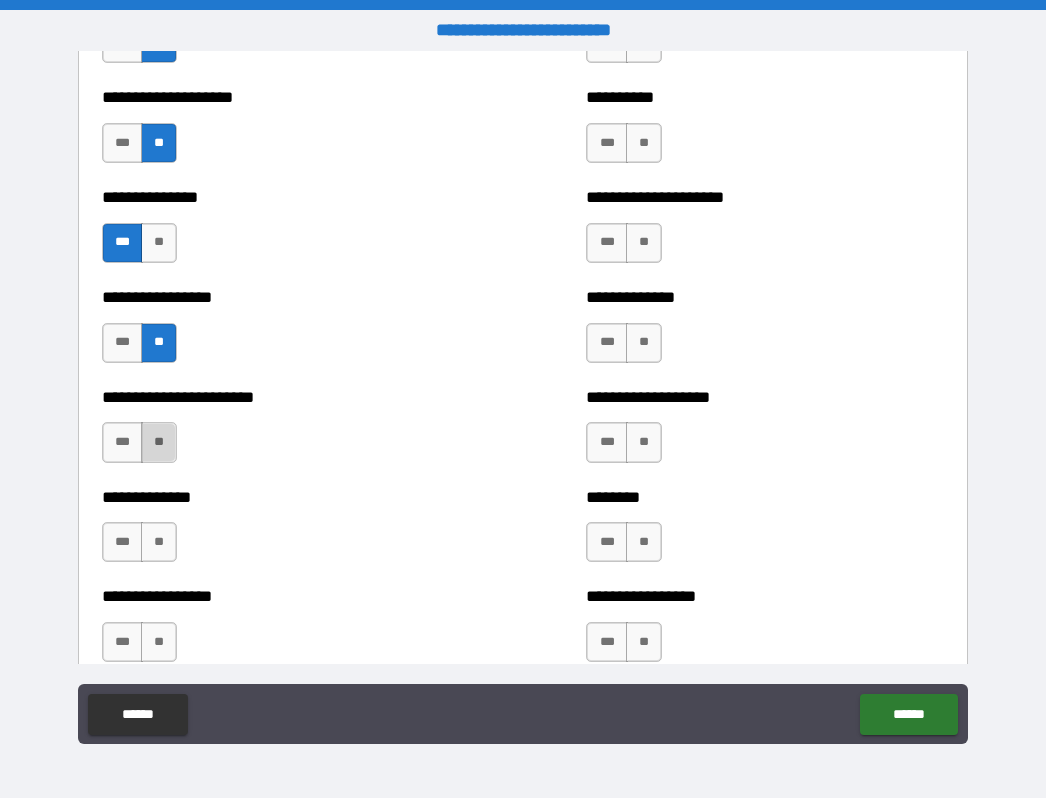 click on "**" at bounding box center (159, 442) 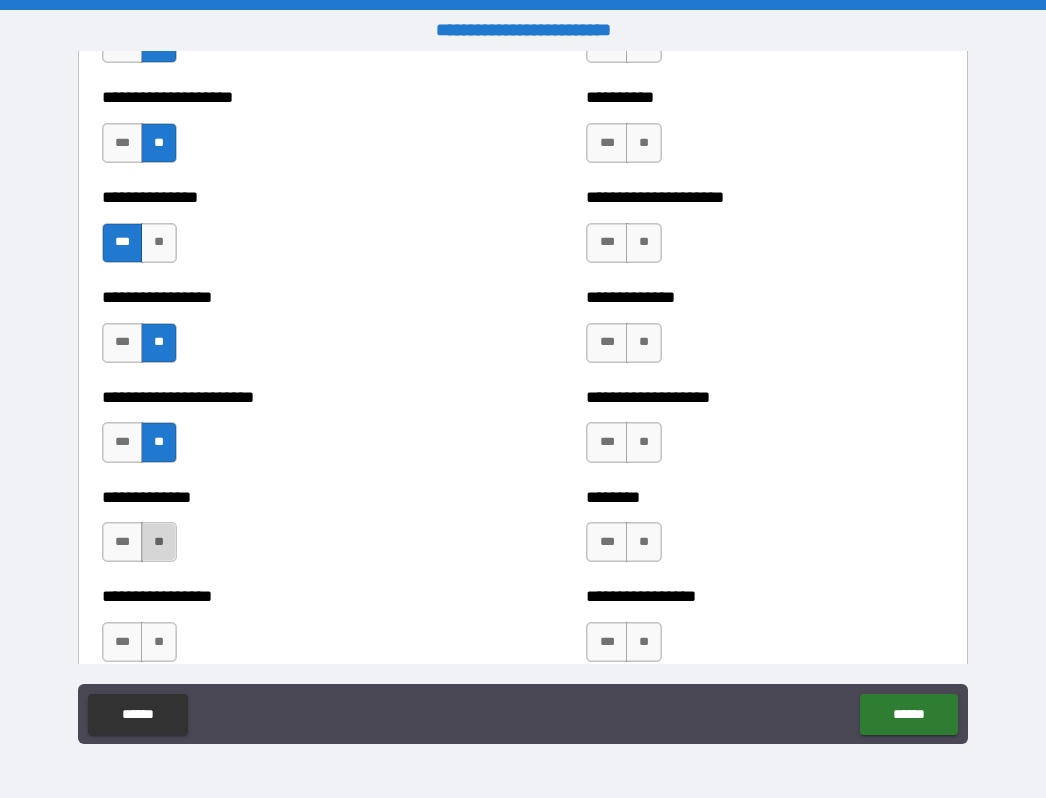 click on "**" at bounding box center (159, 542) 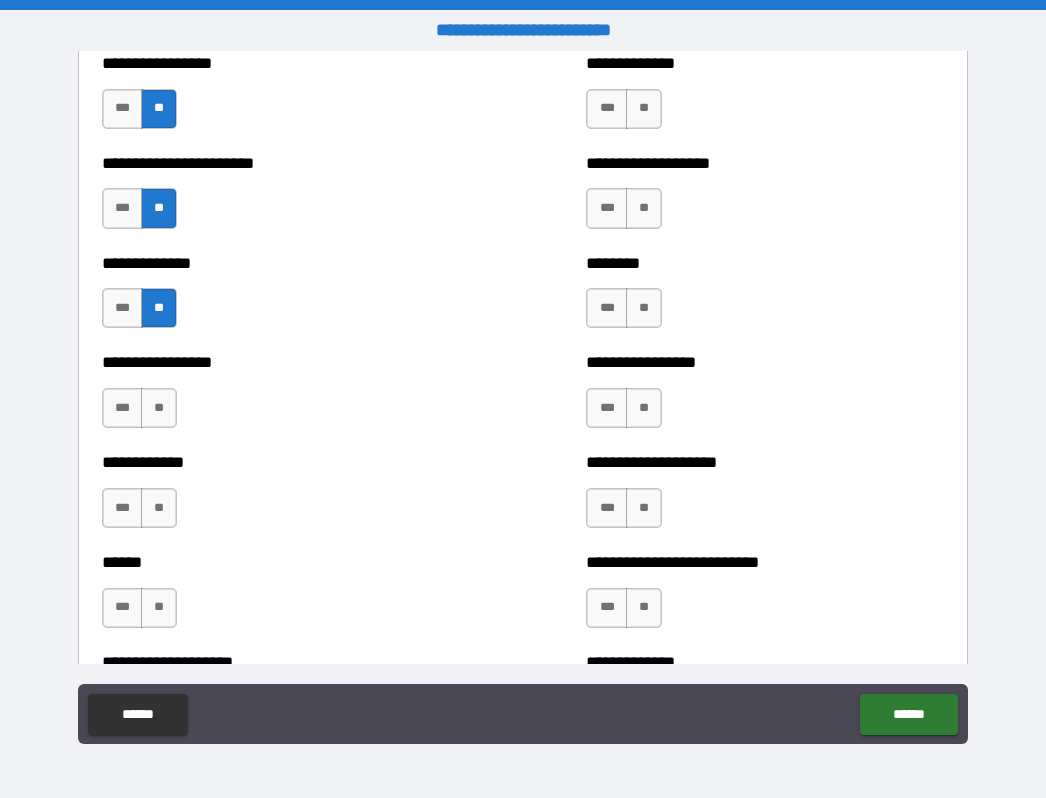 scroll, scrollTop: 3534, scrollLeft: 0, axis: vertical 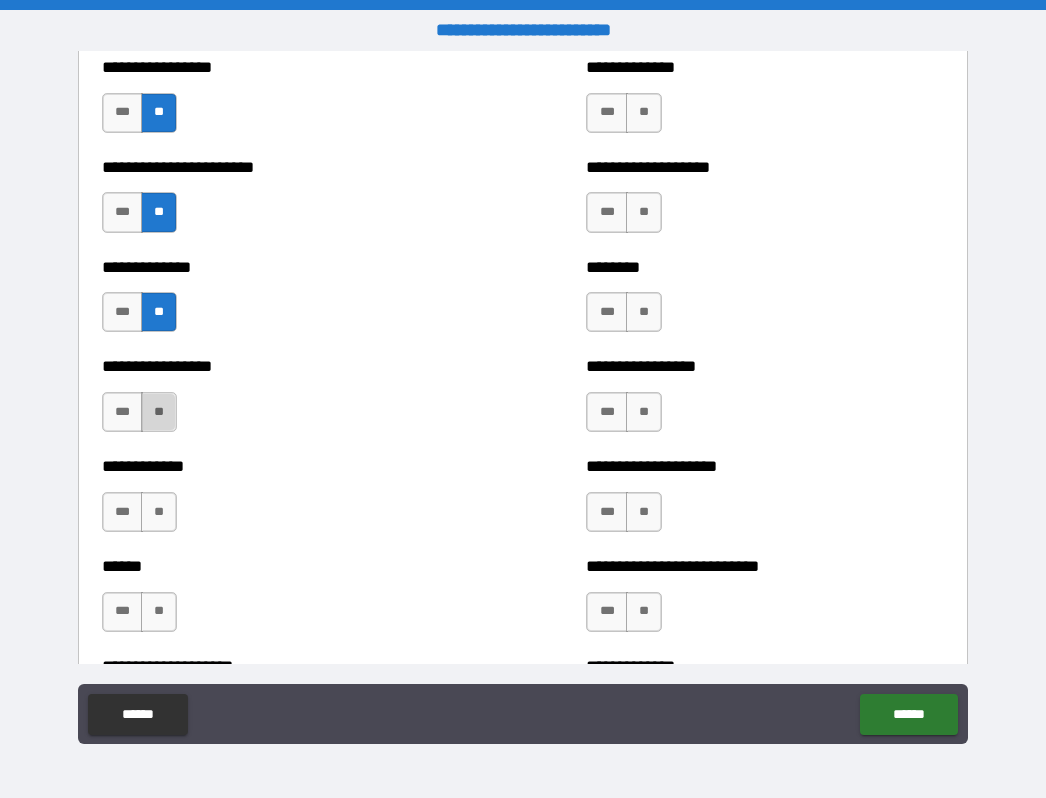 click on "**" at bounding box center [159, 412] 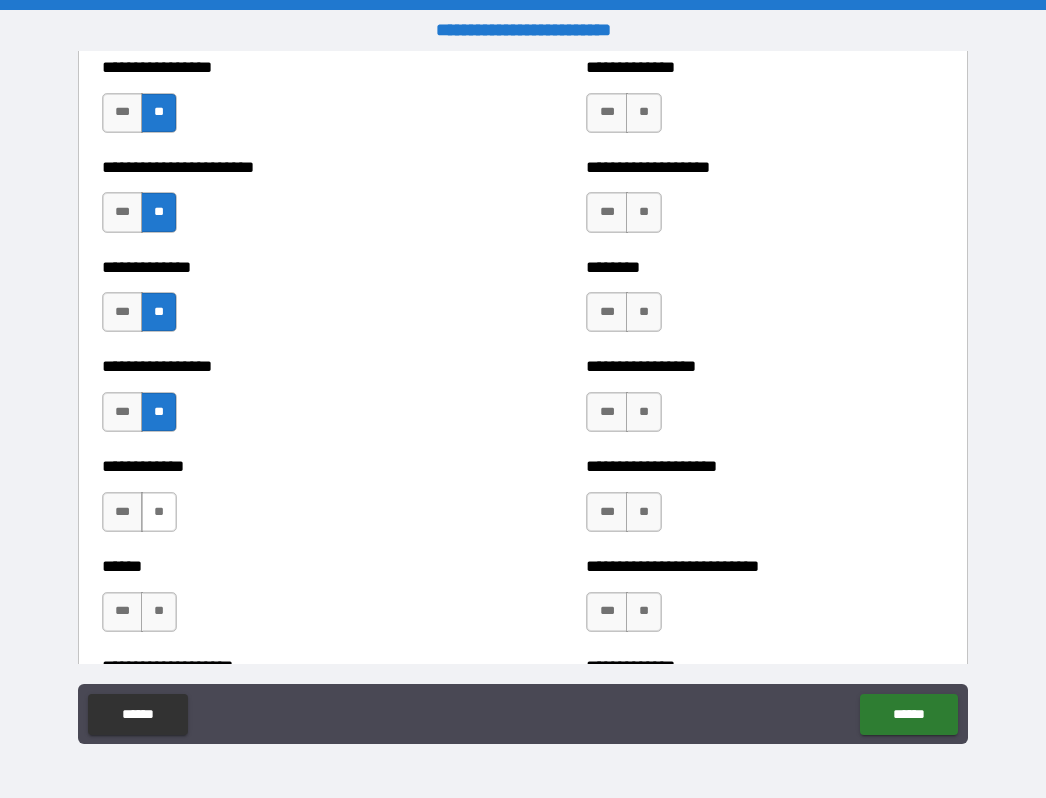 click on "**" at bounding box center (159, 512) 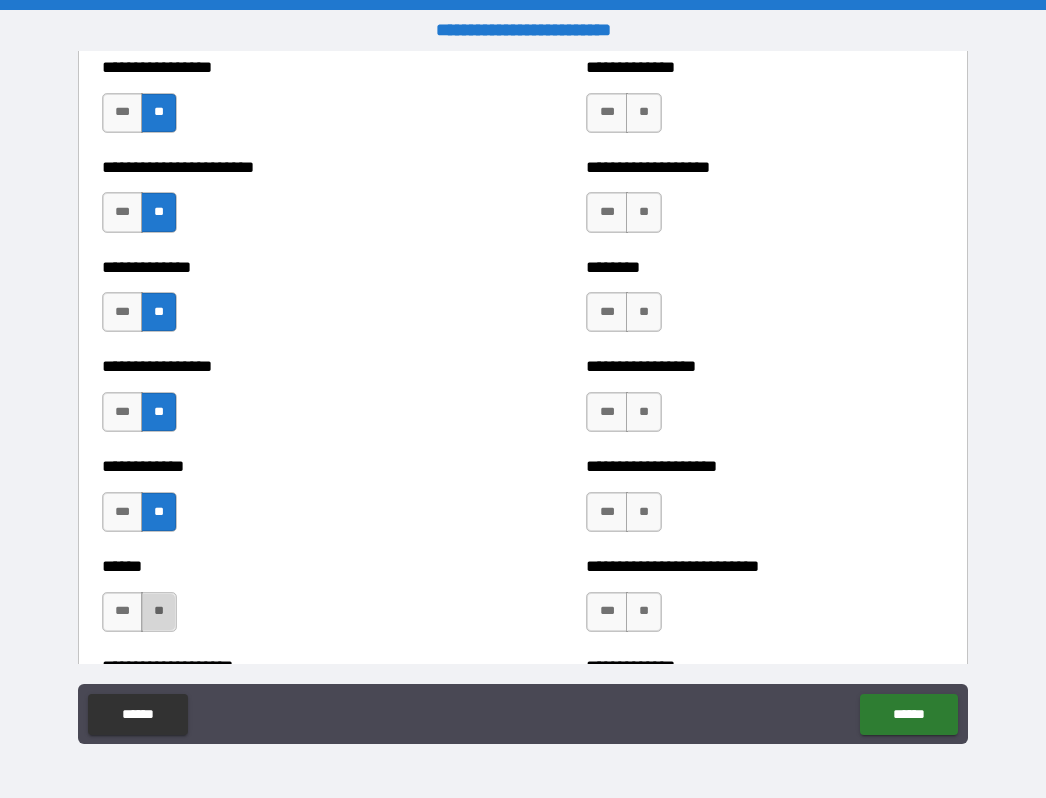 click on "**" at bounding box center [159, 612] 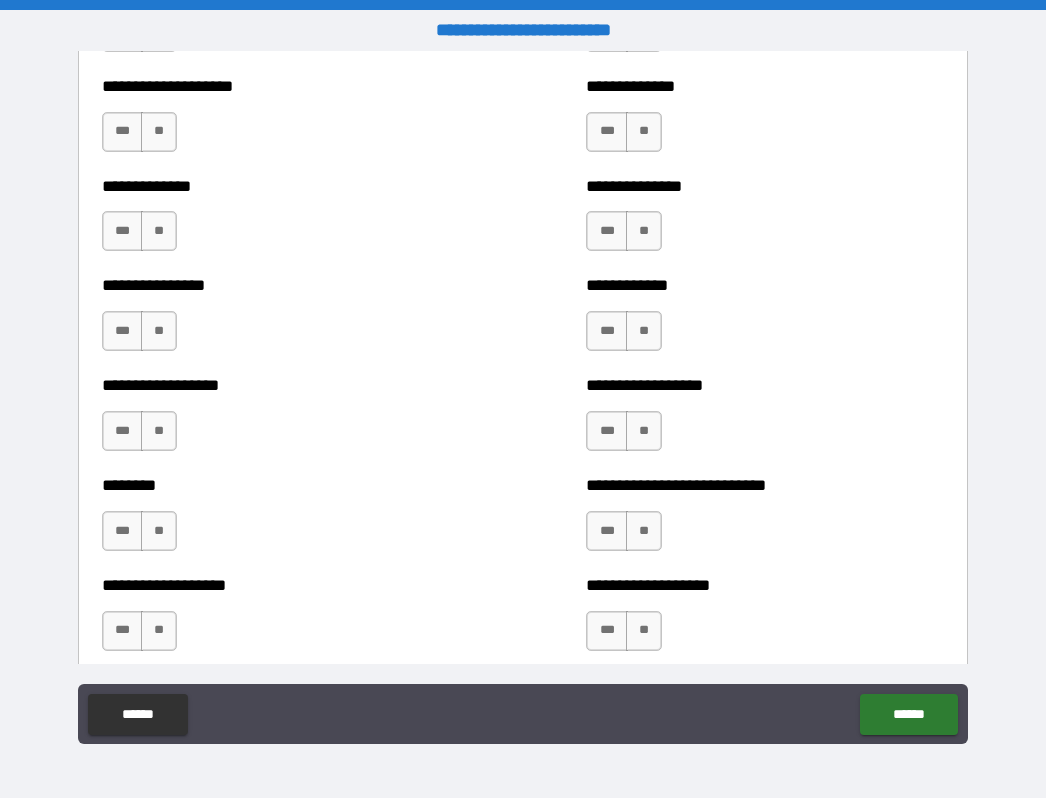 scroll, scrollTop: 4120, scrollLeft: 0, axis: vertical 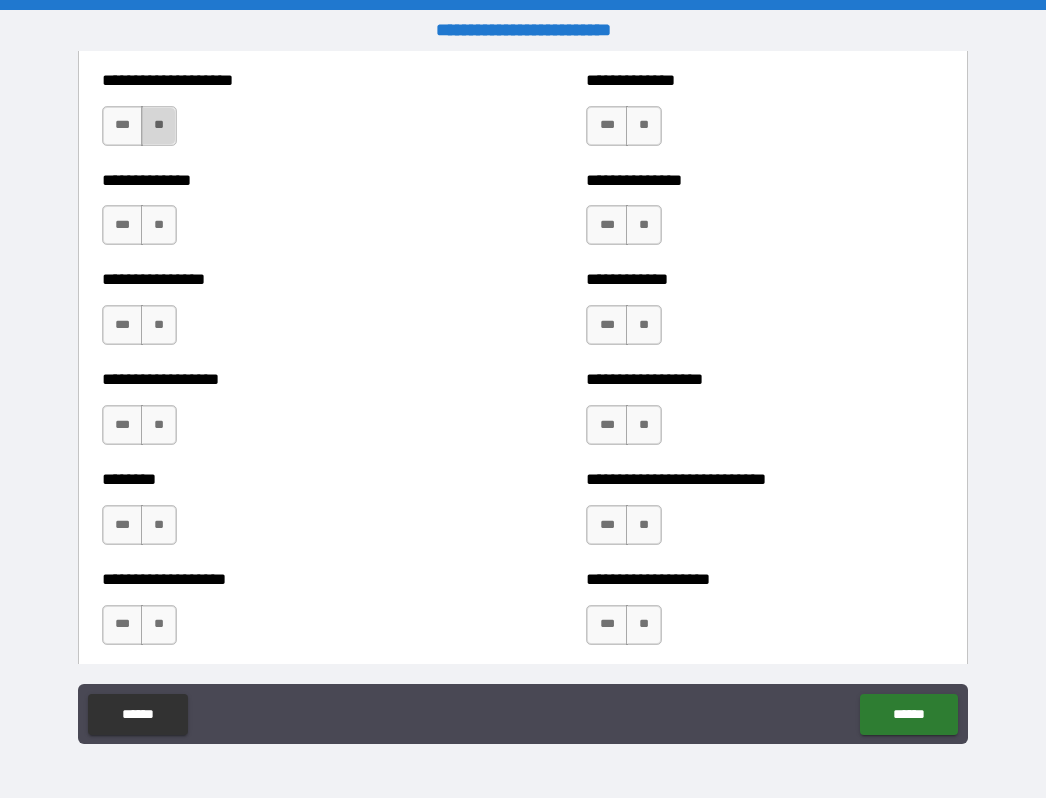 click on "**" at bounding box center (159, 126) 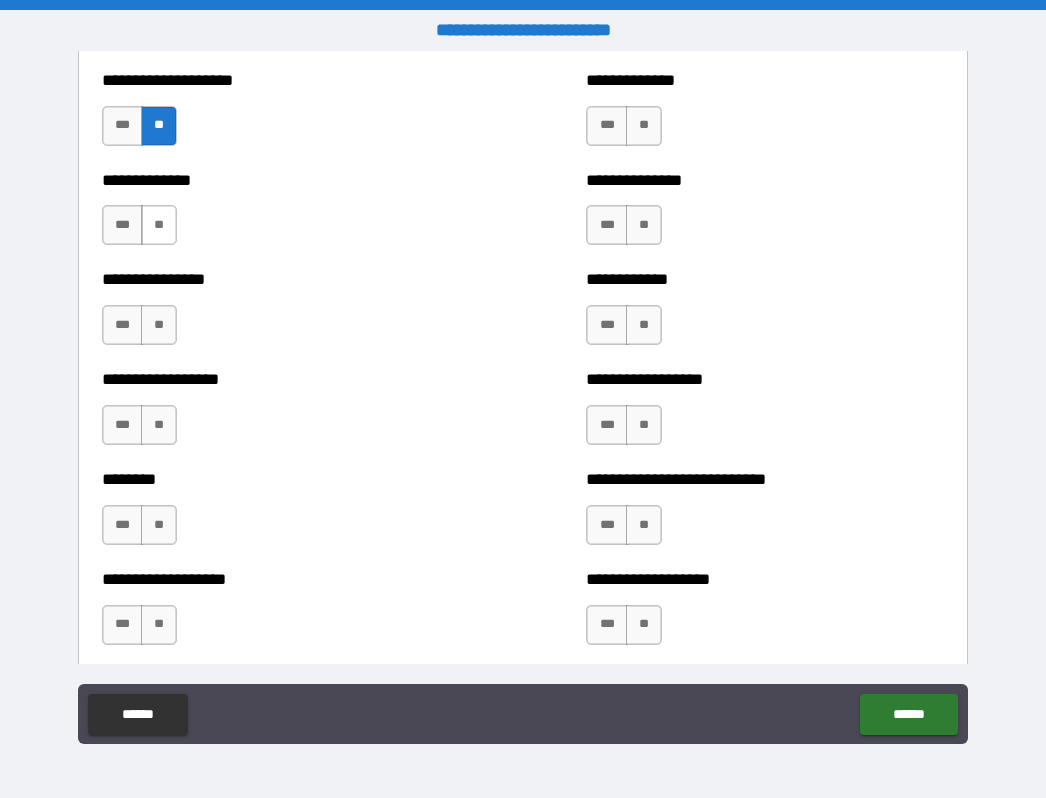 click on "**" at bounding box center [159, 225] 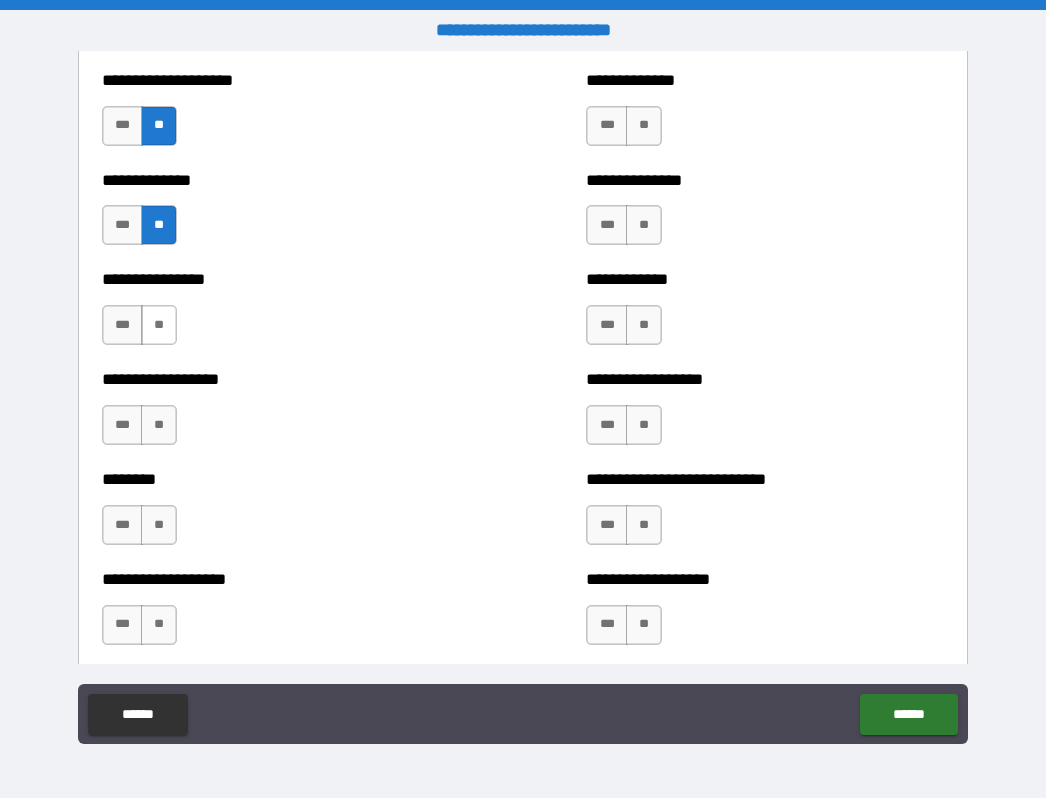 click on "**" at bounding box center (159, 325) 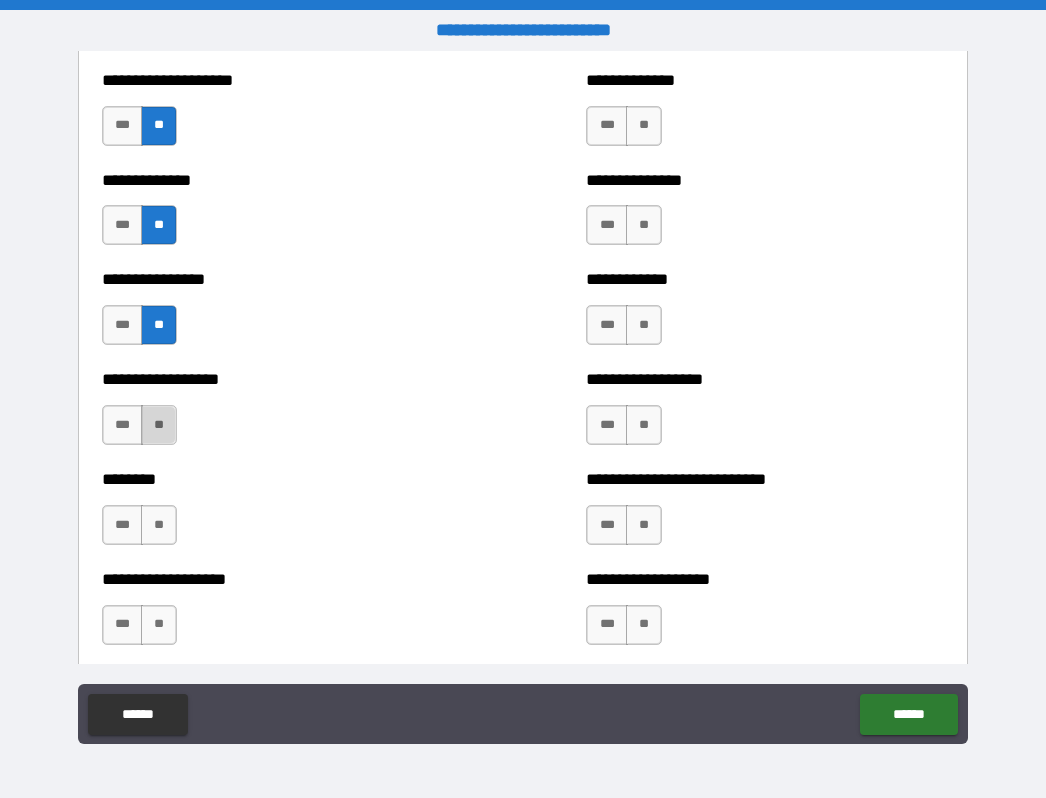 click on "**" at bounding box center (159, 425) 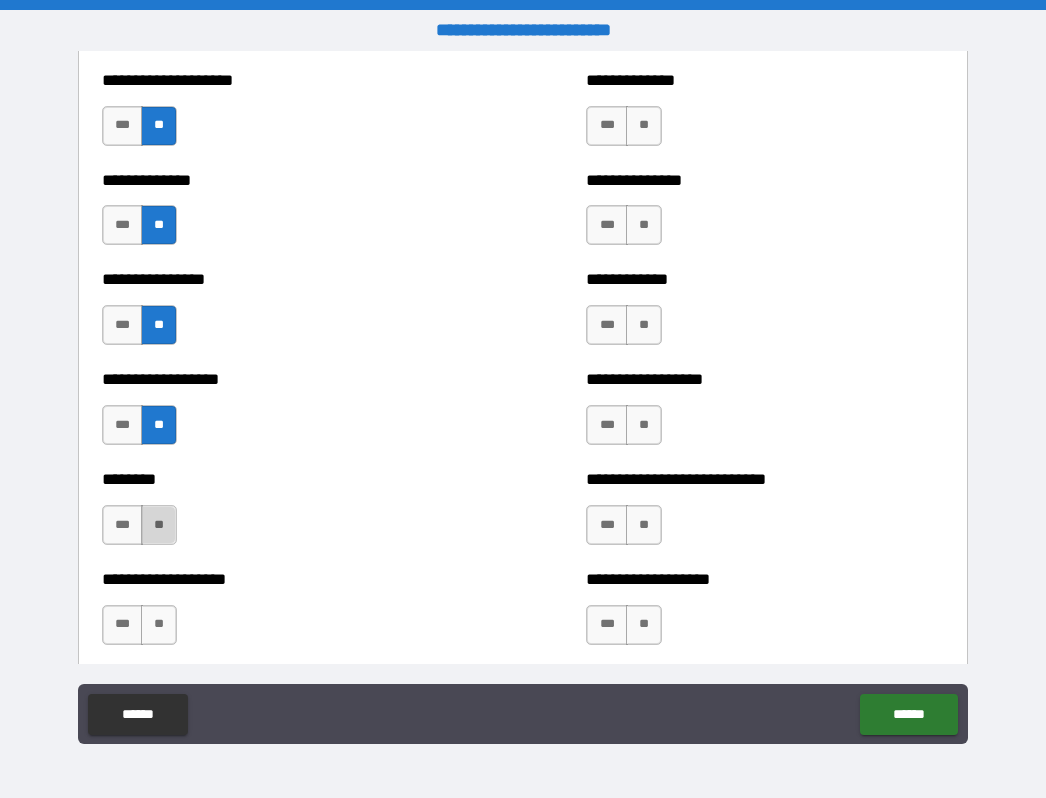 click on "**" at bounding box center (159, 525) 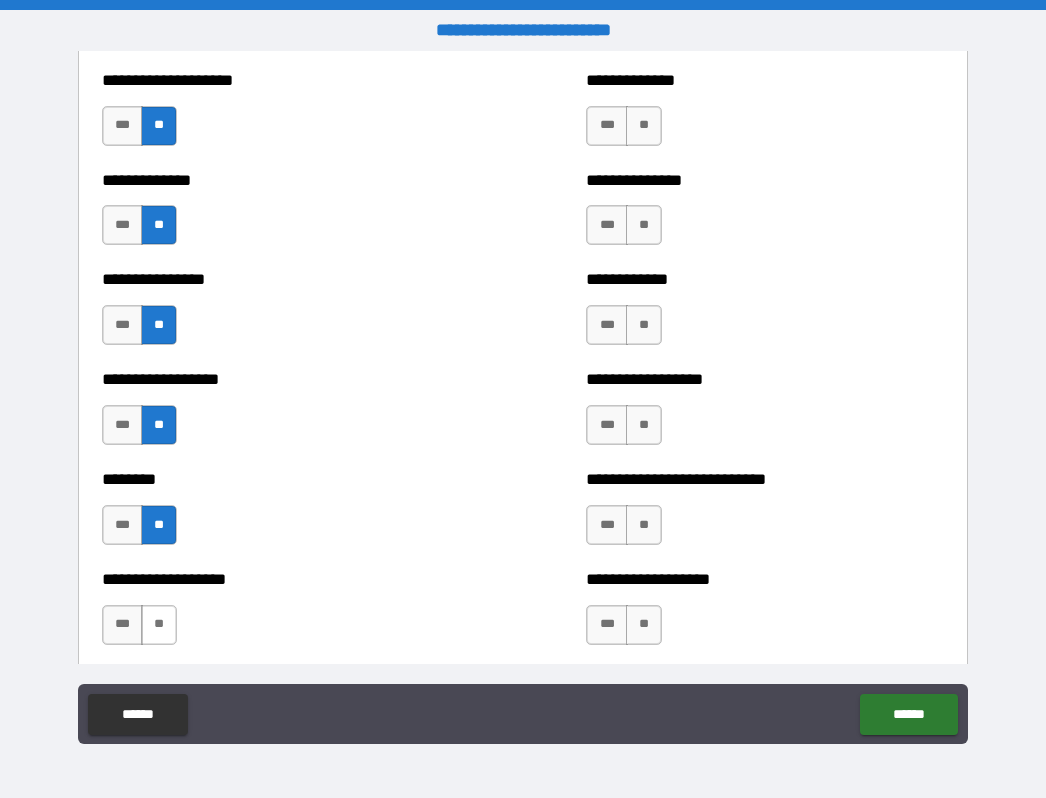 click on "**" at bounding box center (159, 625) 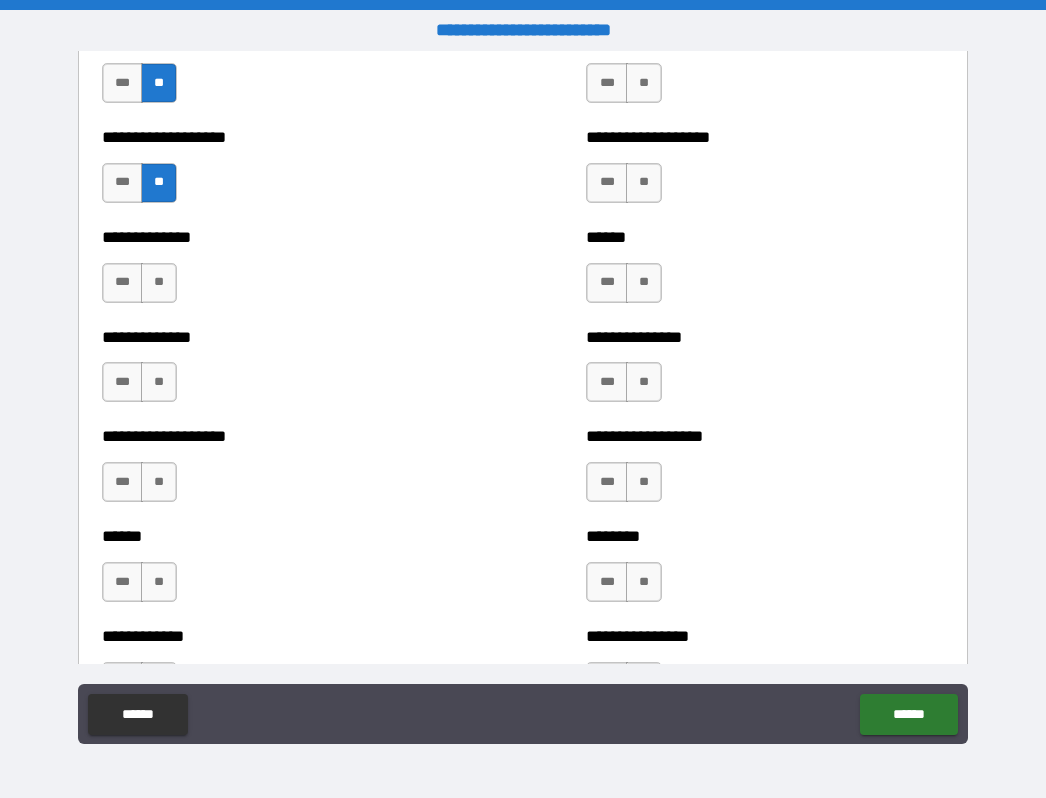 scroll, scrollTop: 4575, scrollLeft: 0, axis: vertical 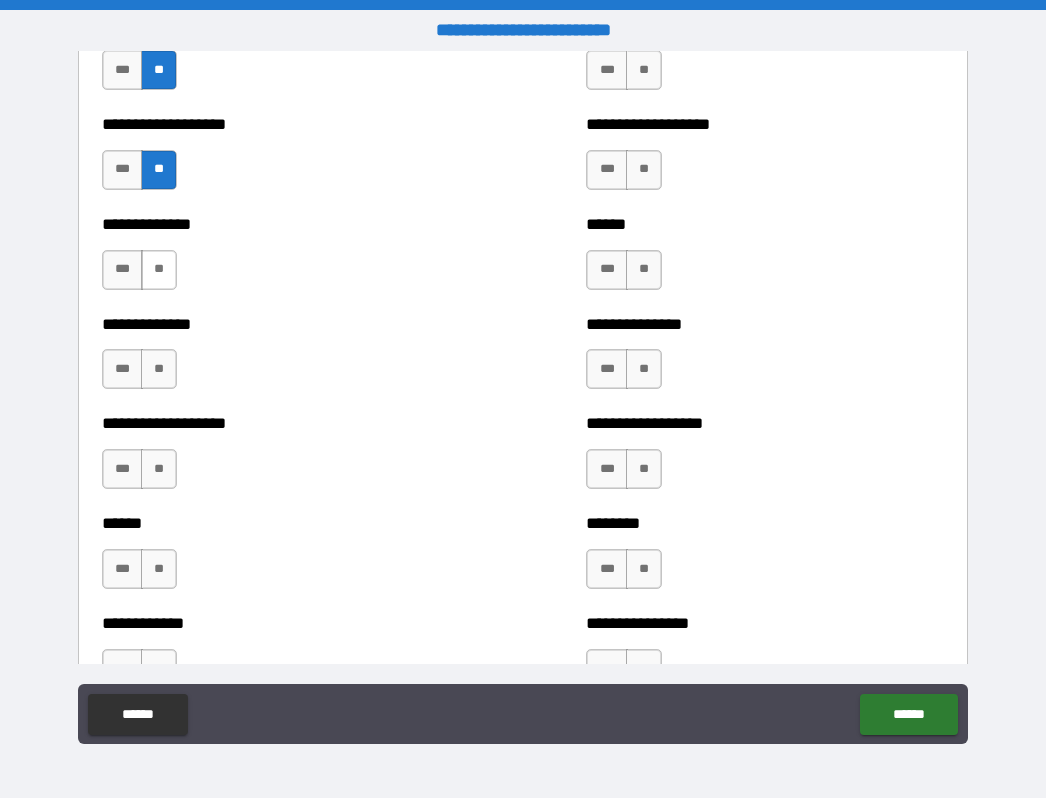 click on "**" at bounding box center [159, 270] 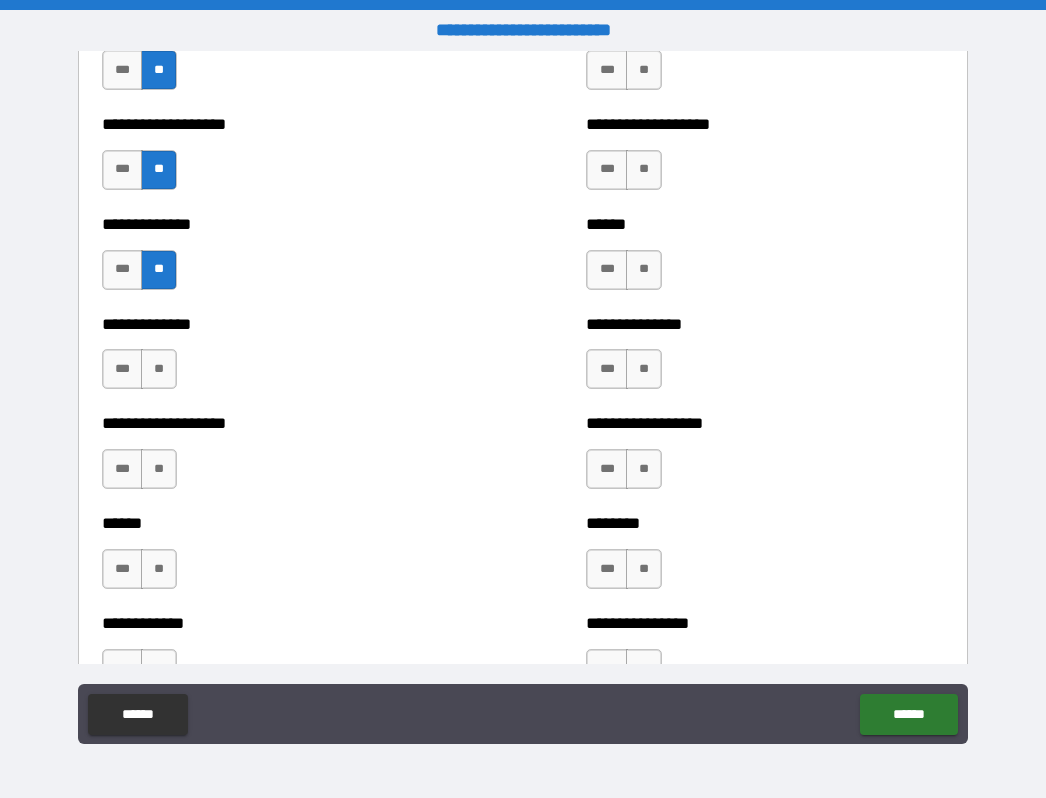 click on "**" at bounding box center (159, 270) 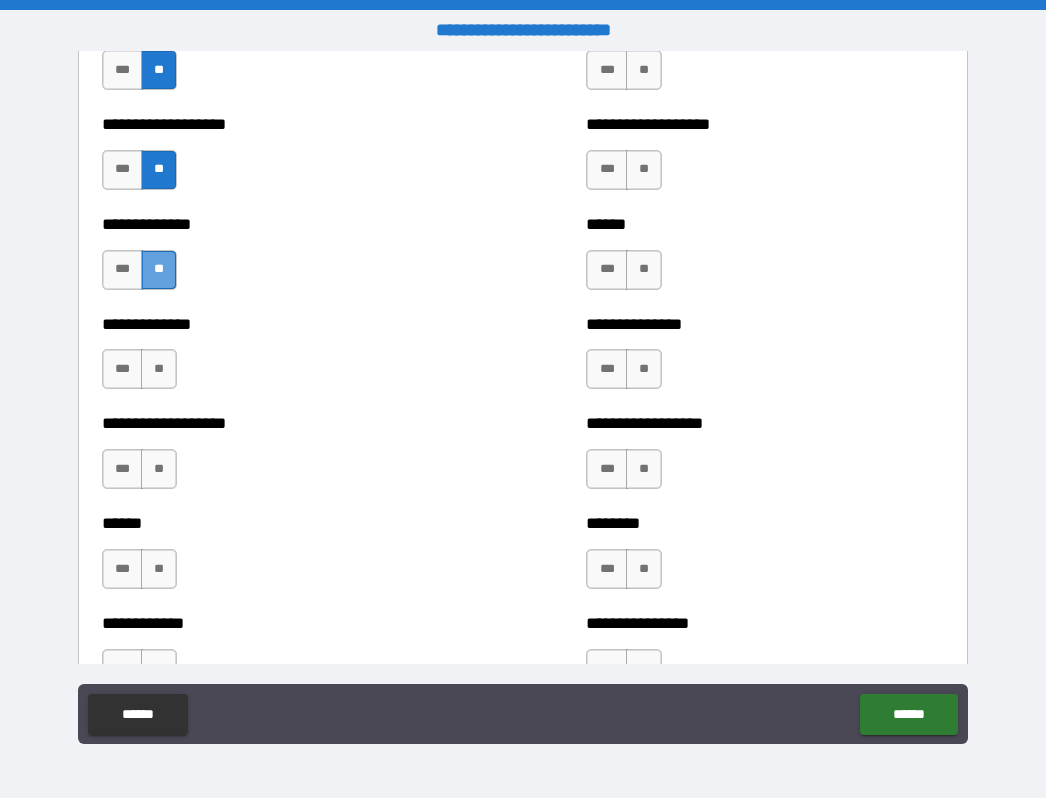 click on "**" at bounding box center (159, 270) 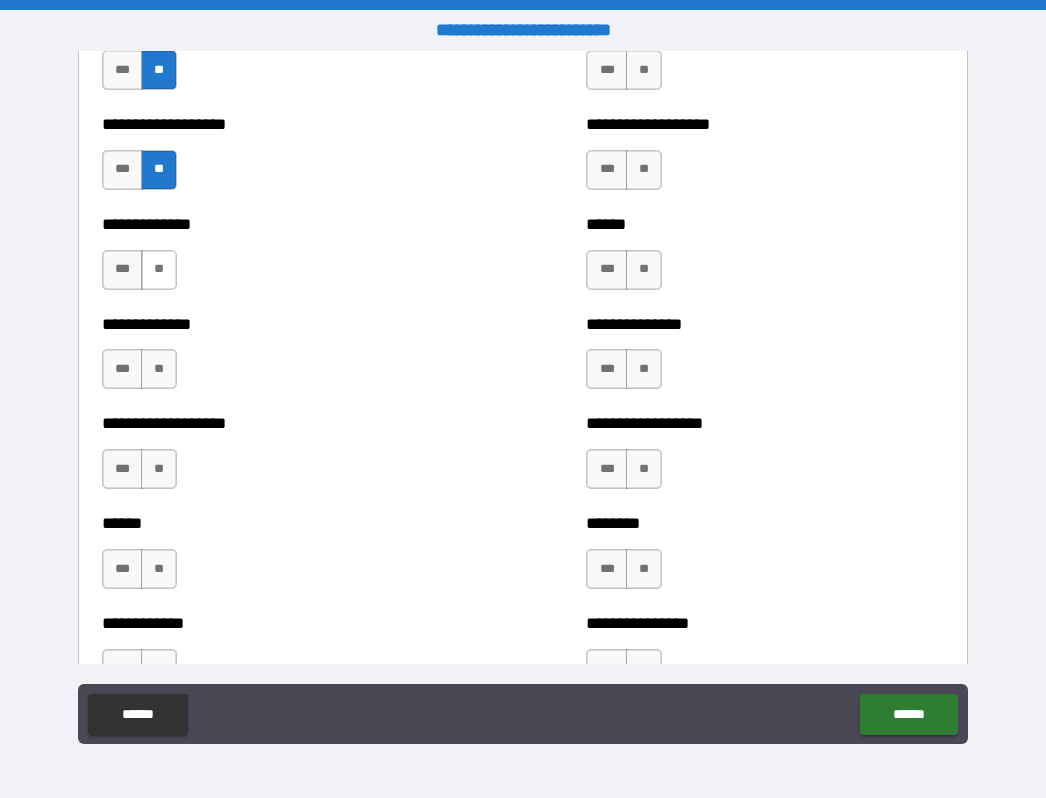 click on "**" at bounding box center [159, 270] 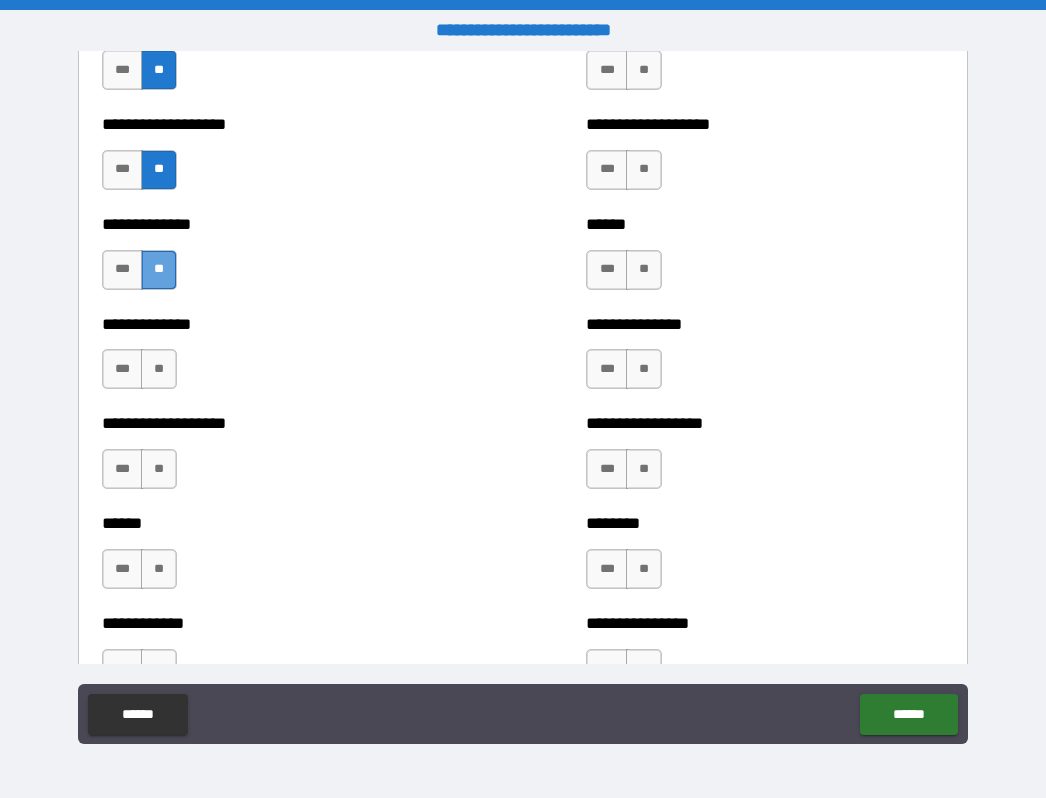 click on "**" at bounding box center (159, 270) 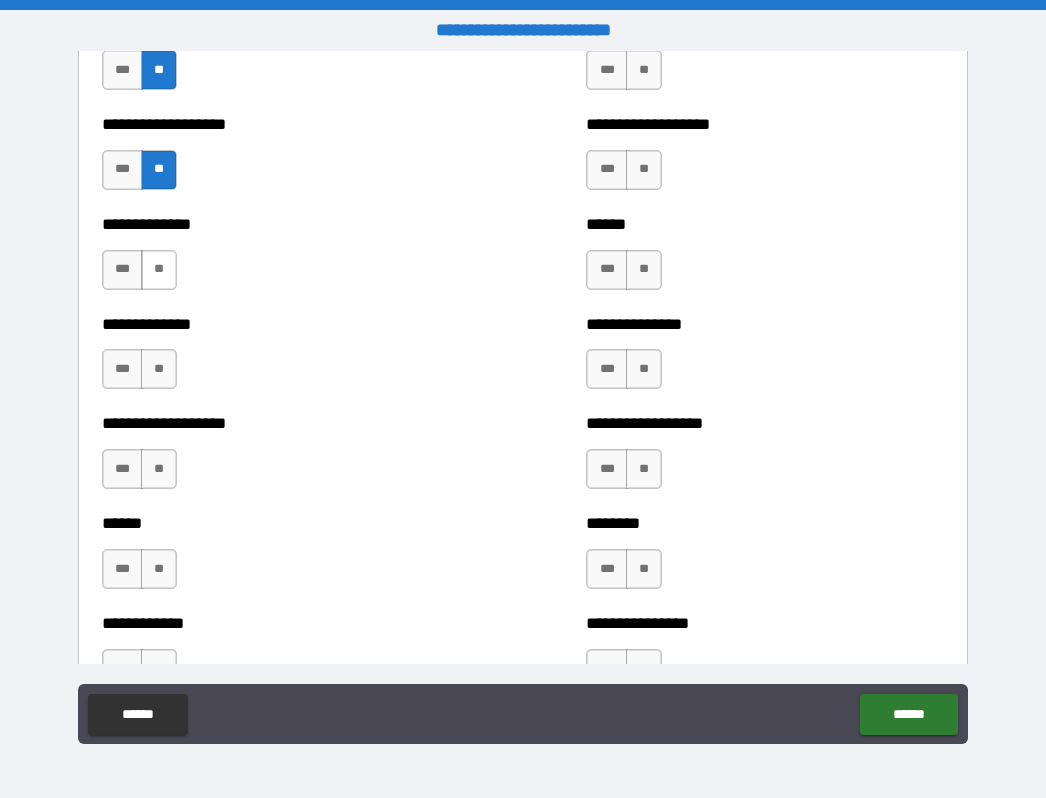 click on "**" at bounding box center (159, 270) 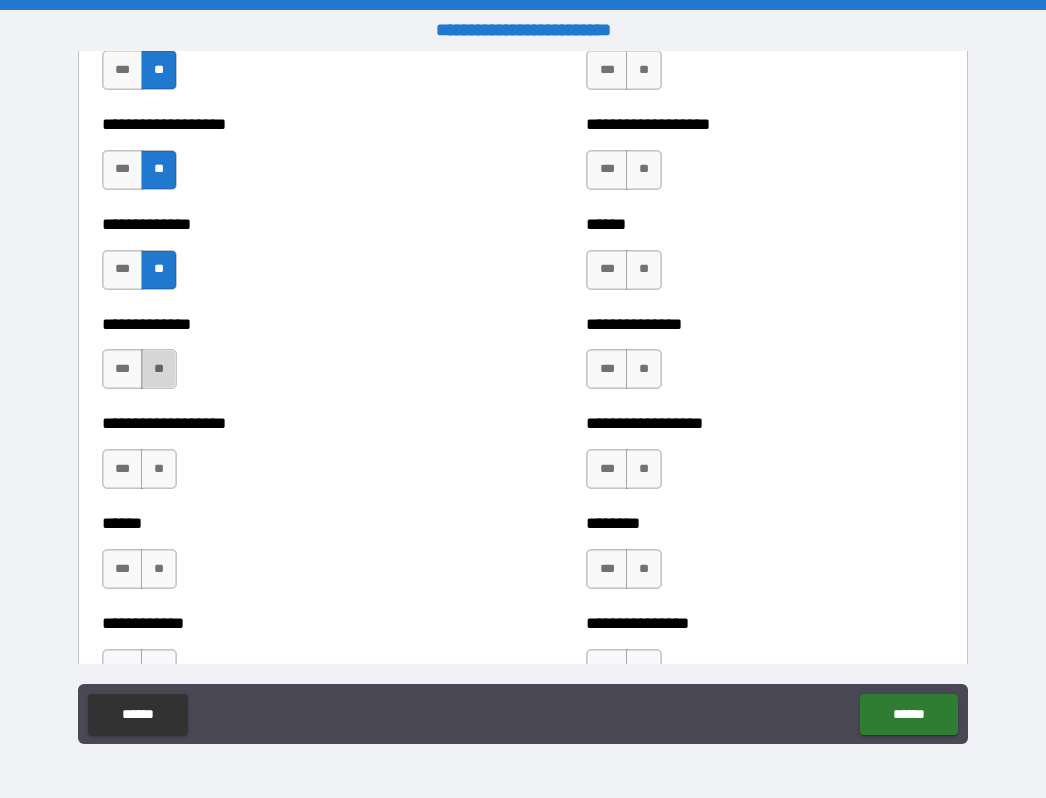 click on "**" at bounding box center [159, 369] 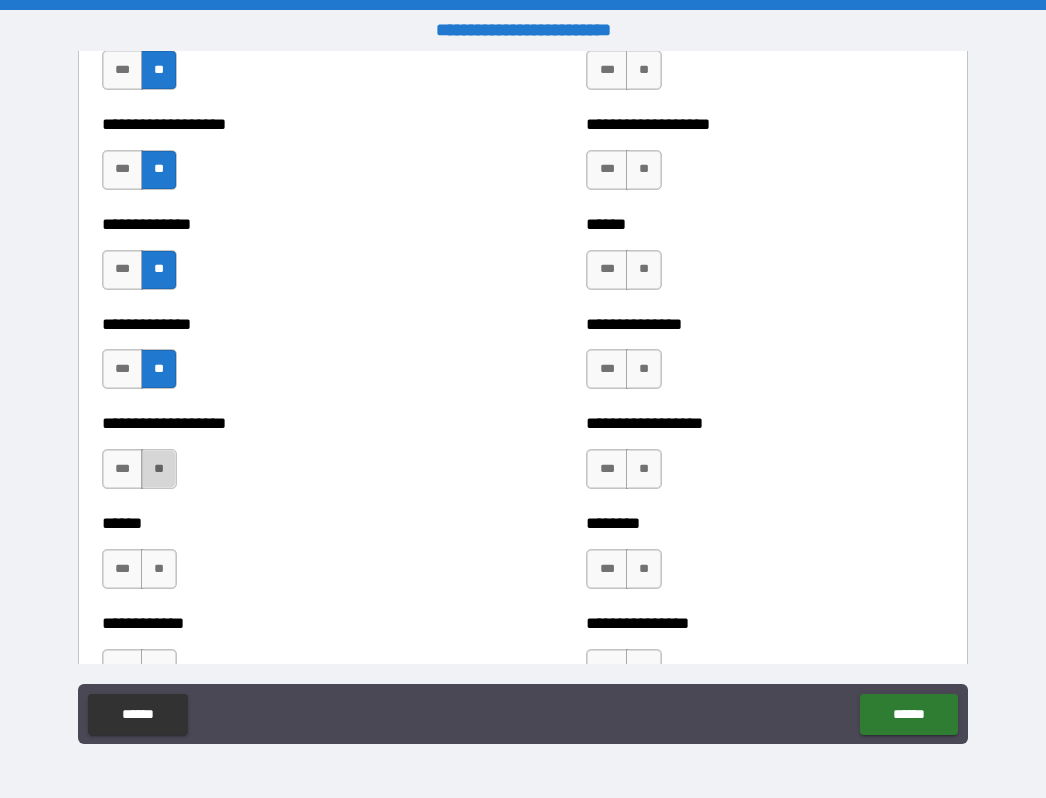 click on "**" at bounding box center (159, 469) 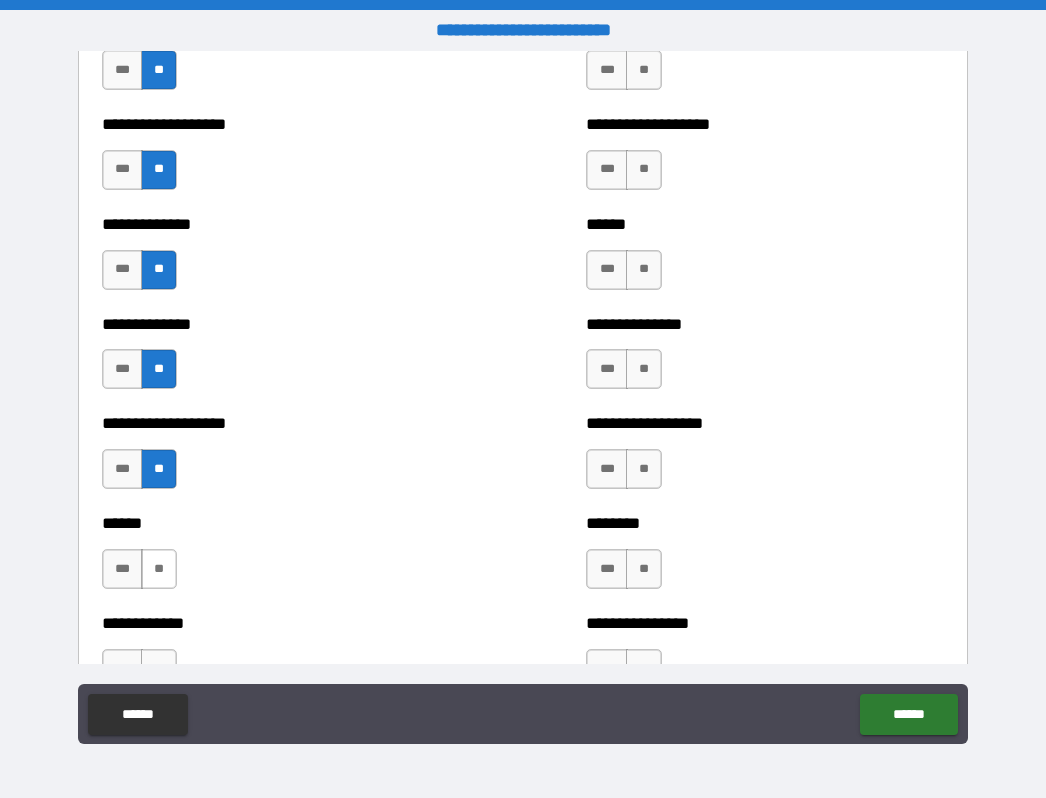 click on "**" at bounding box center (159, 569) 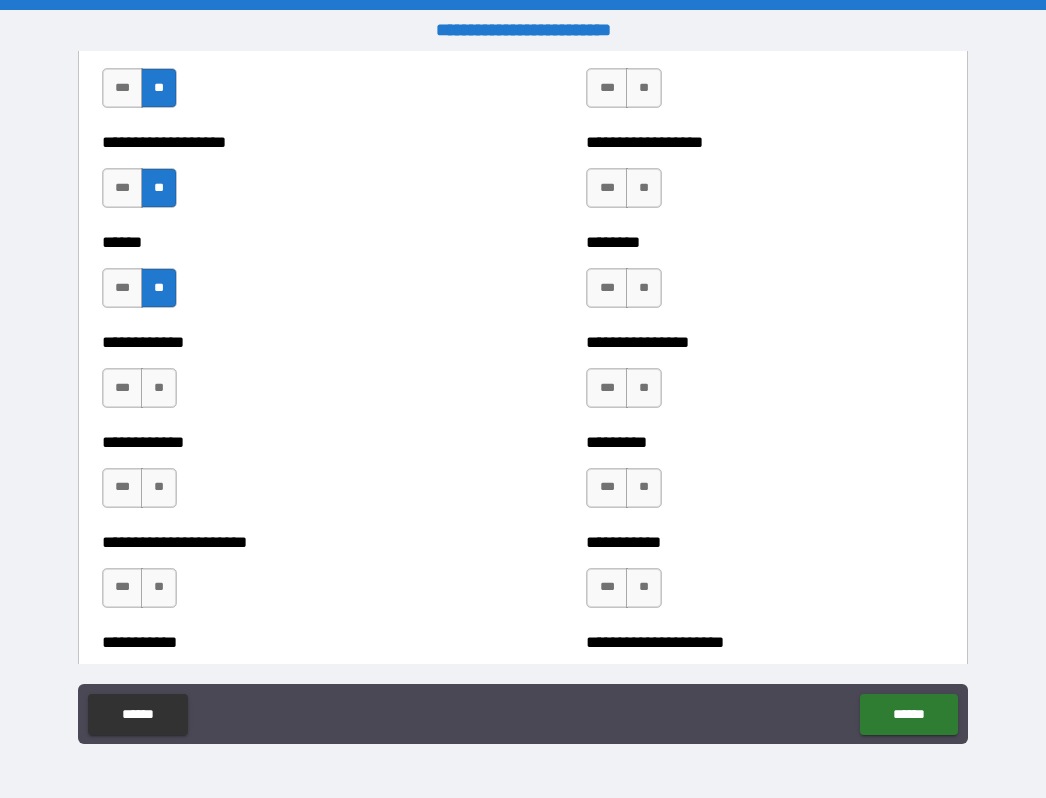 scroll, scrollTop: 4857, scrollLeft: 0, axis: vertical 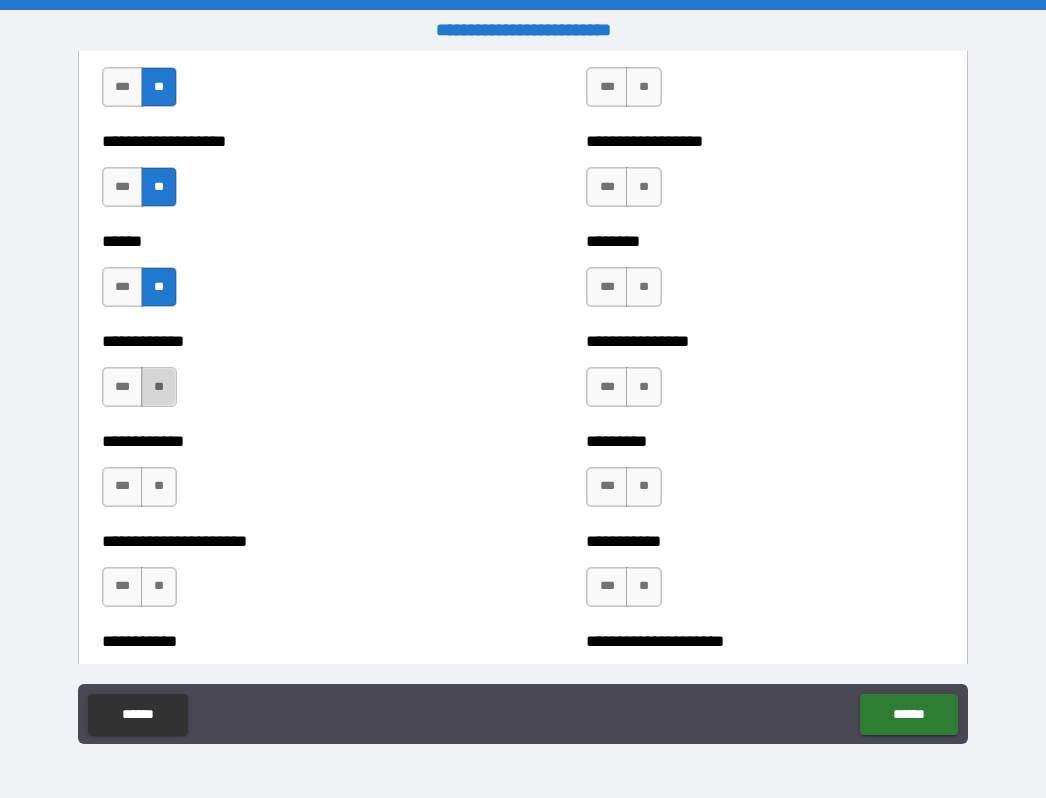 click on "**" at bounding box center (159, 387) 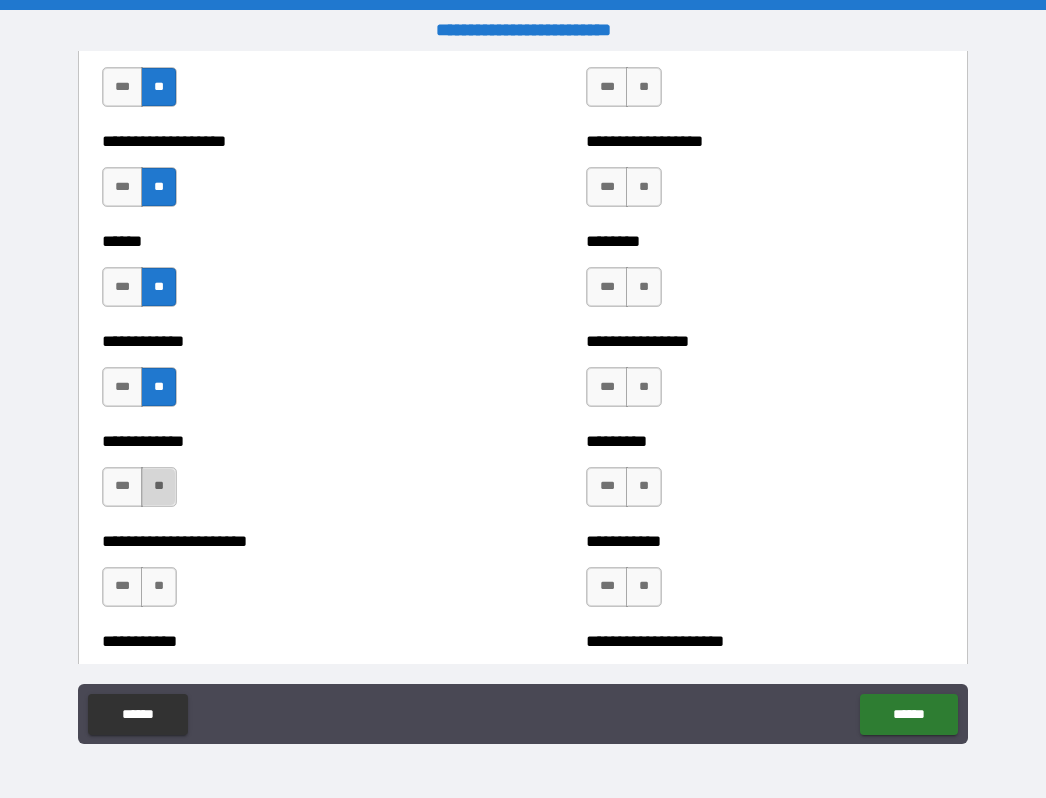 click on "**" at bounding box center (159, 487) 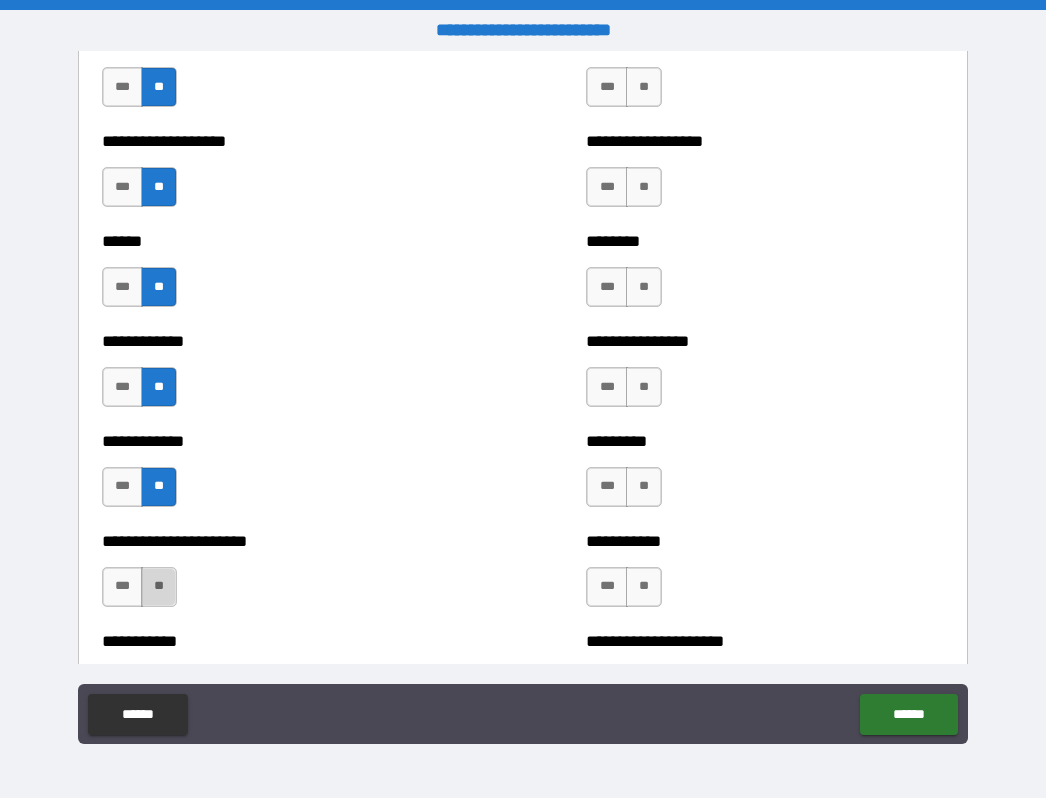 click on "**" at bounding box center (159, 587) 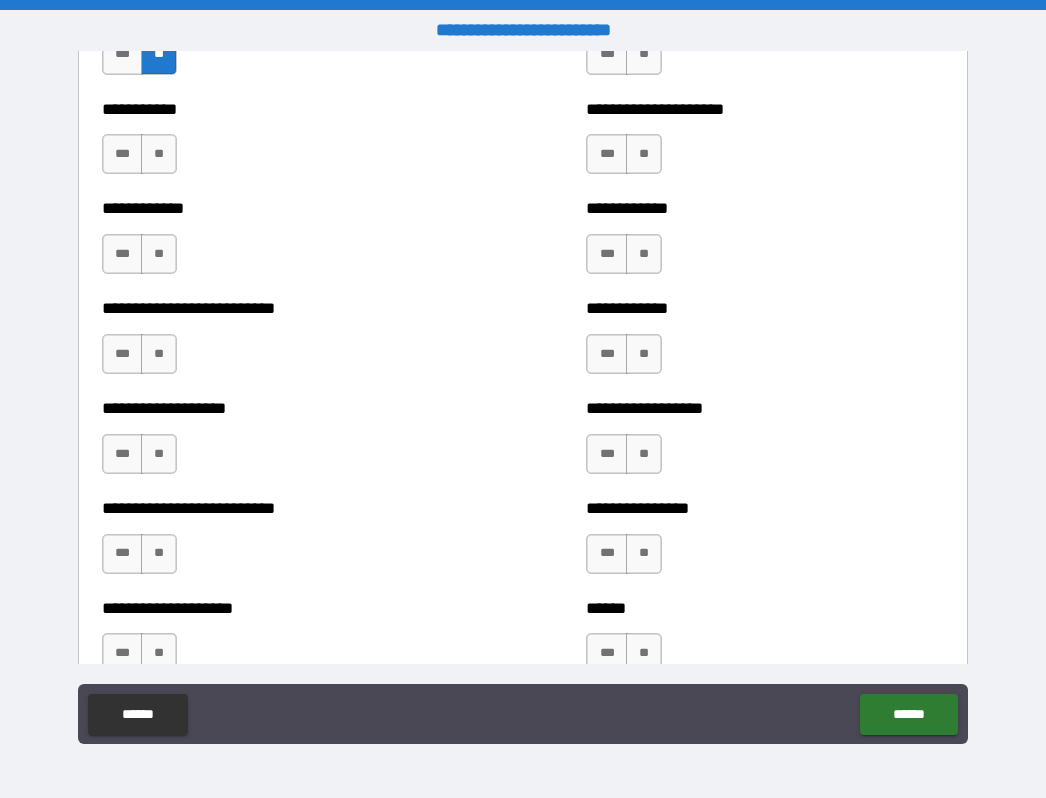 scroll, scrollTop: 5387, scrollLeft: 0, axis: vertical 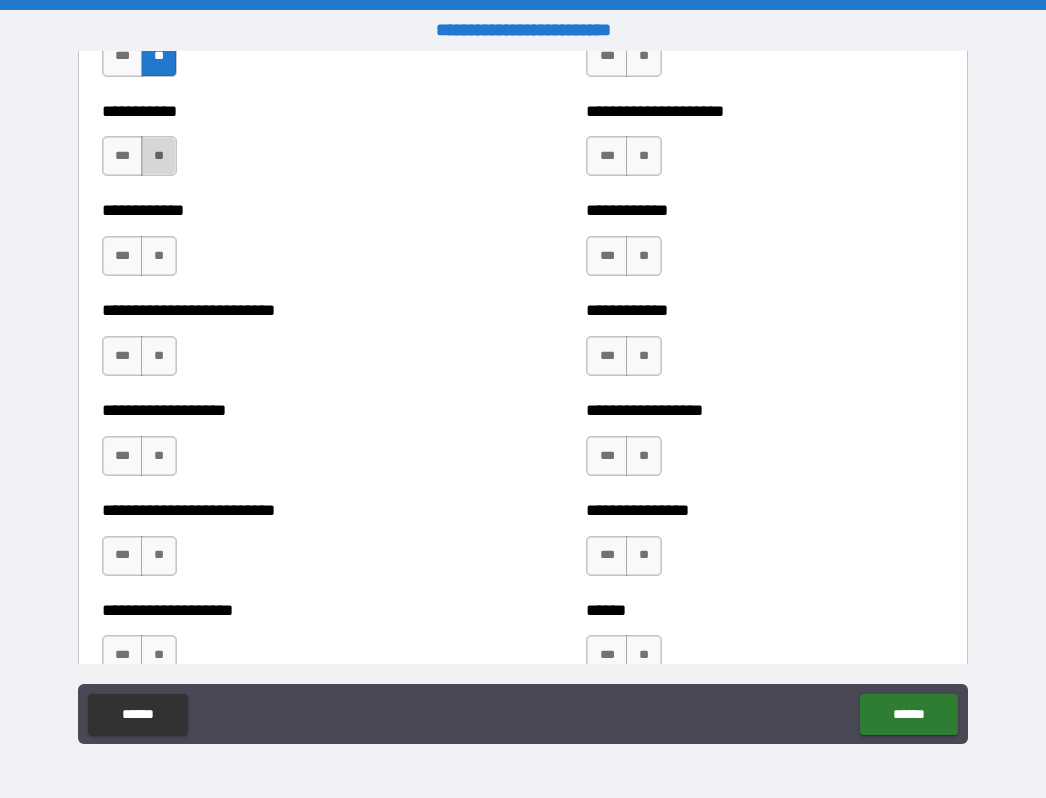 click on "**" at bounding box center (159, 156) 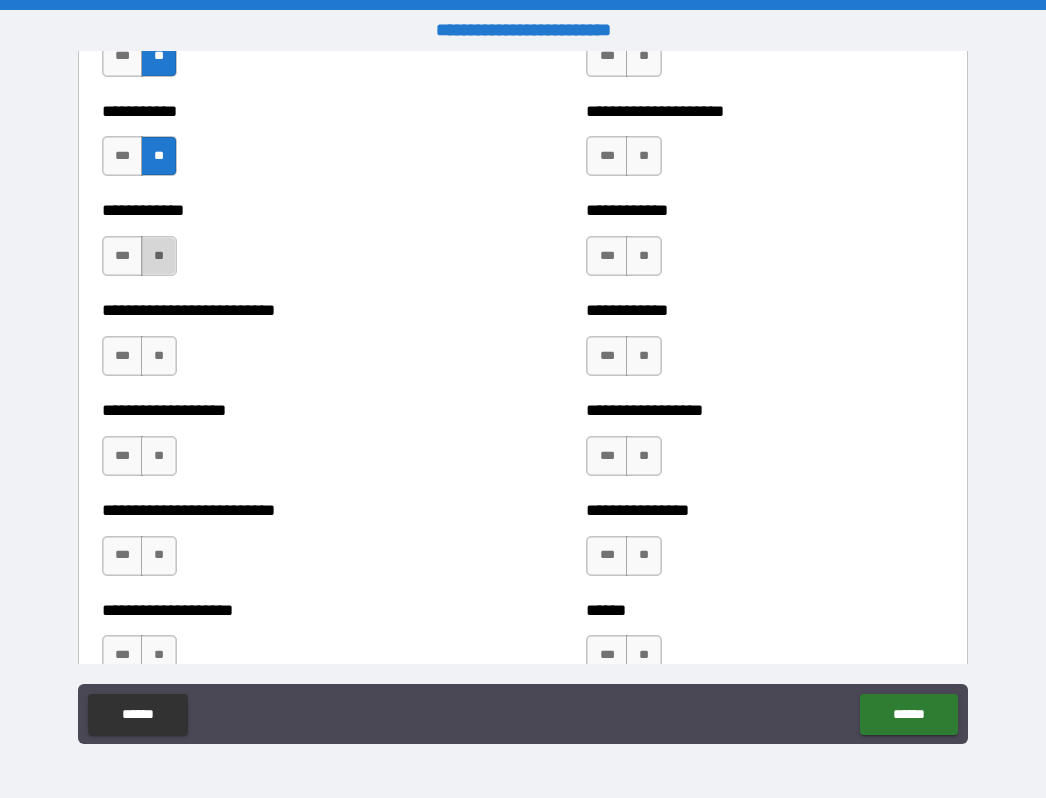 click on "**" at bounding box center (159, 256) 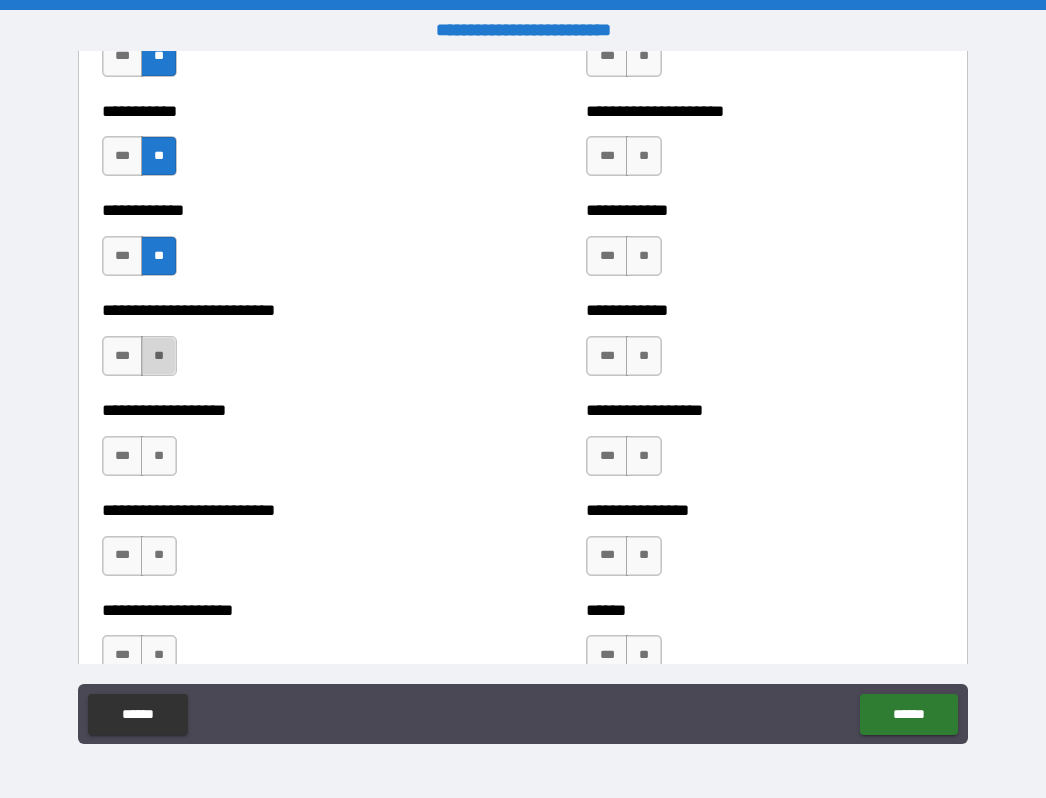 click on "**" at bounding box center (159, 356) 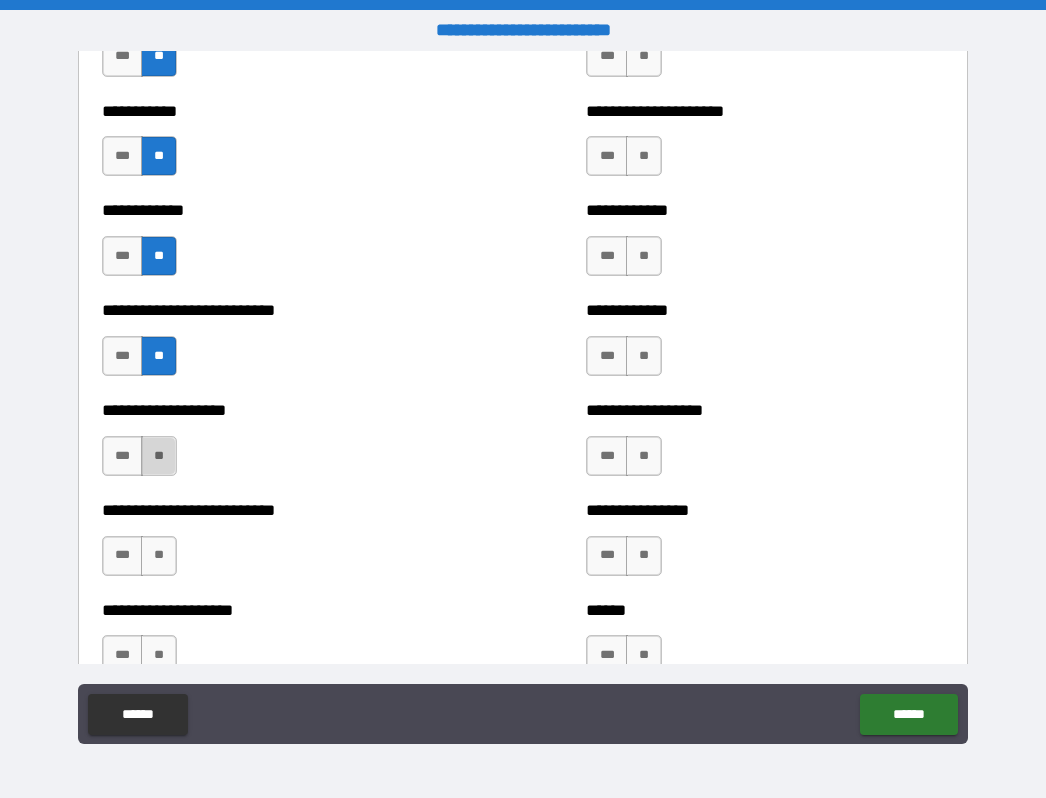 click on "**" at bounding box center [159, 456] 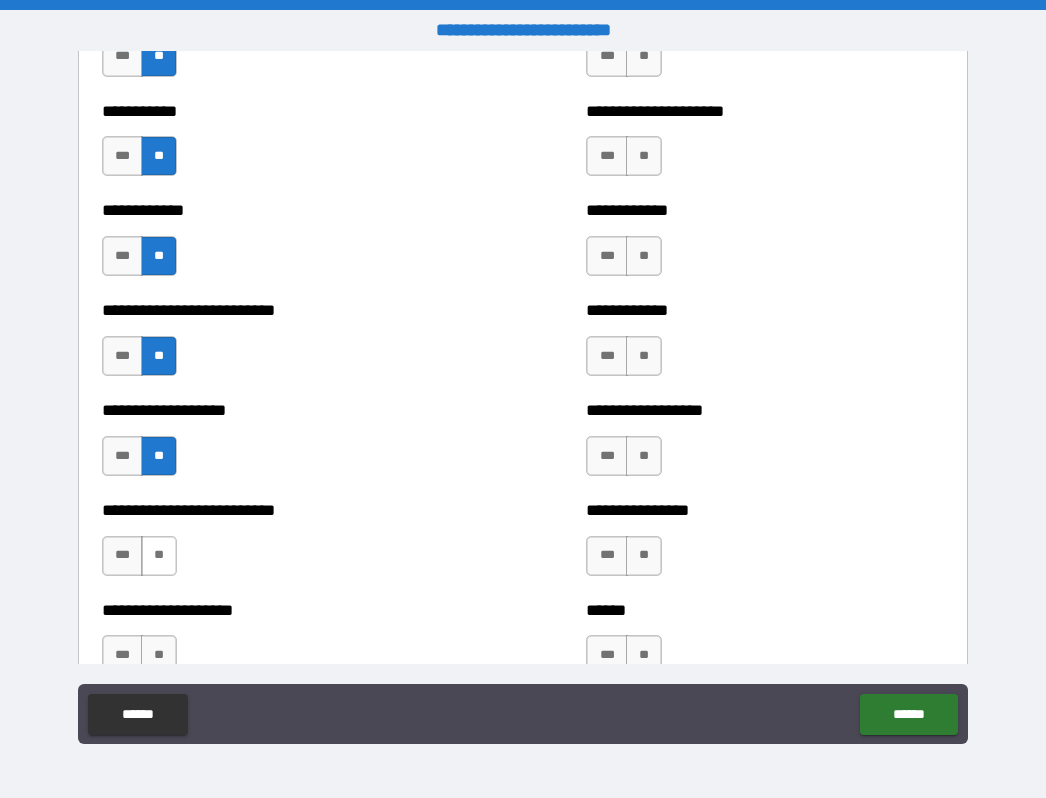 click on "**" at bounding box center (159, 556) 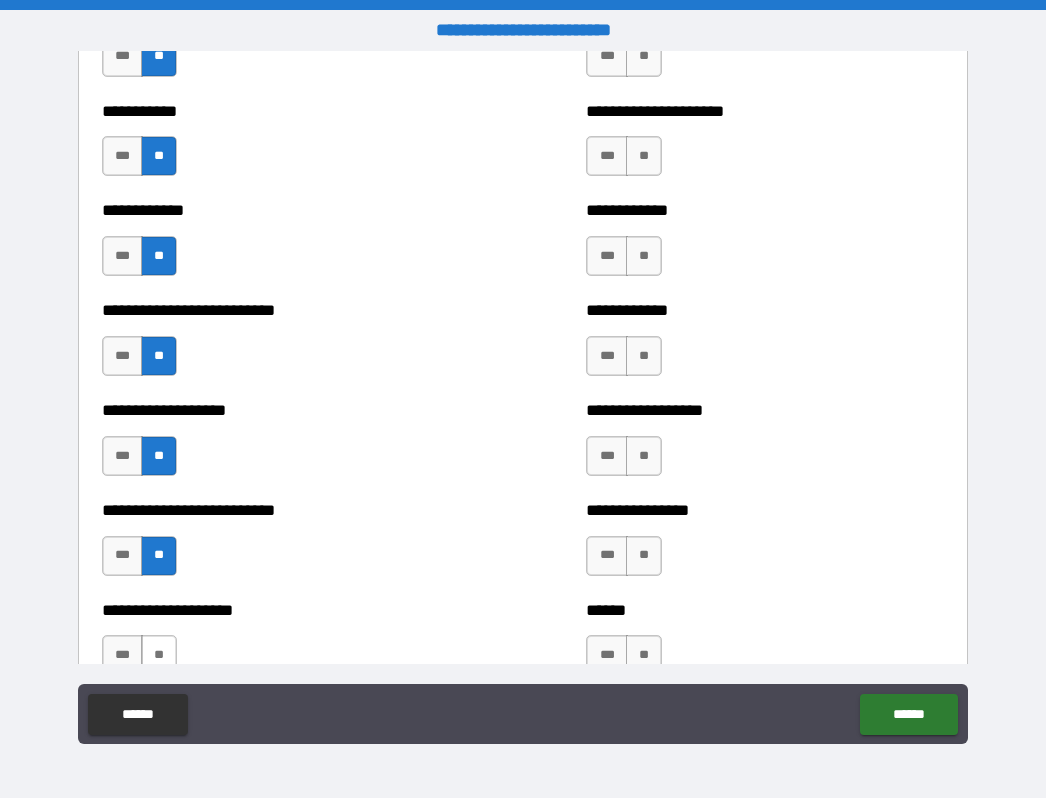 click on "**" at bounding box center (159, 655) 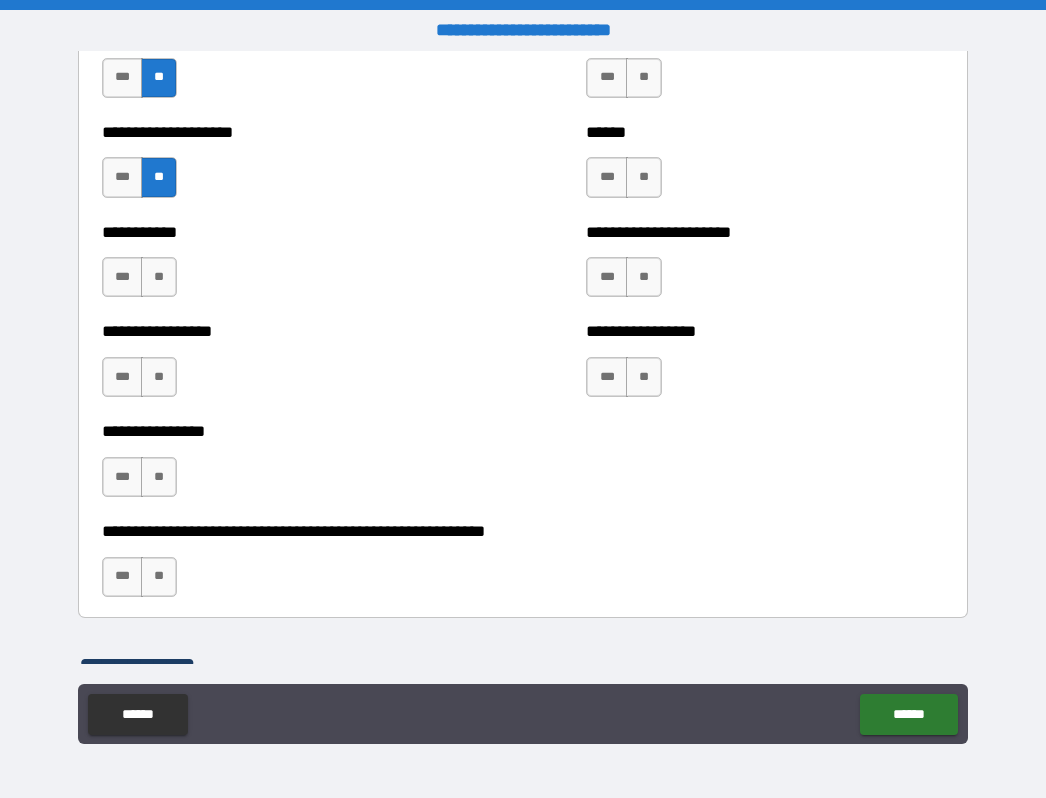 scroll, scrollTop: 5869, scrollLeft: 0, axis: vertical 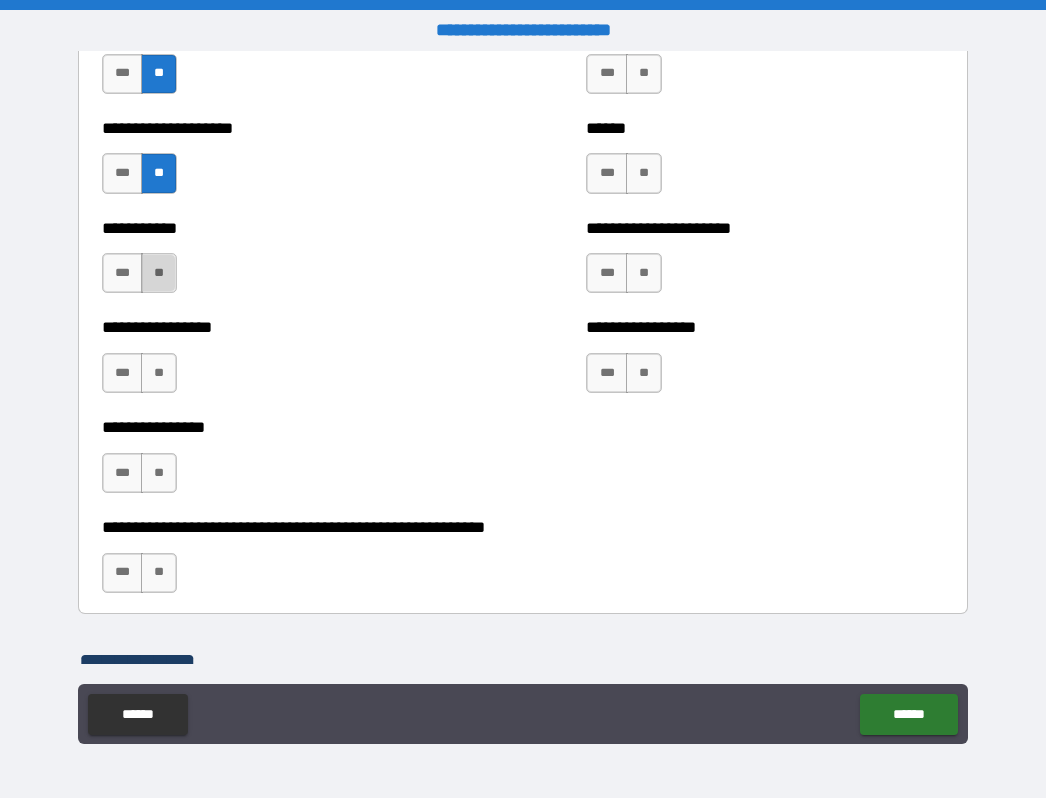 click on "**" at bounding box center [159, 273] 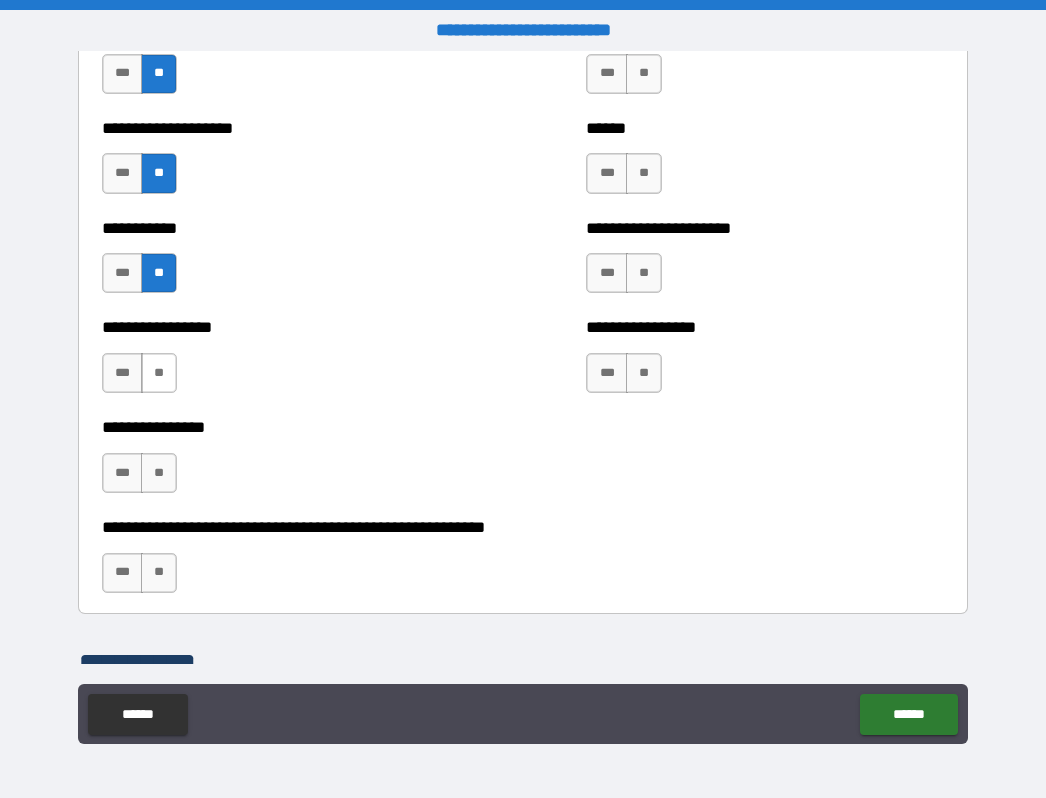 click on "**" at bounding box center (159, 373) 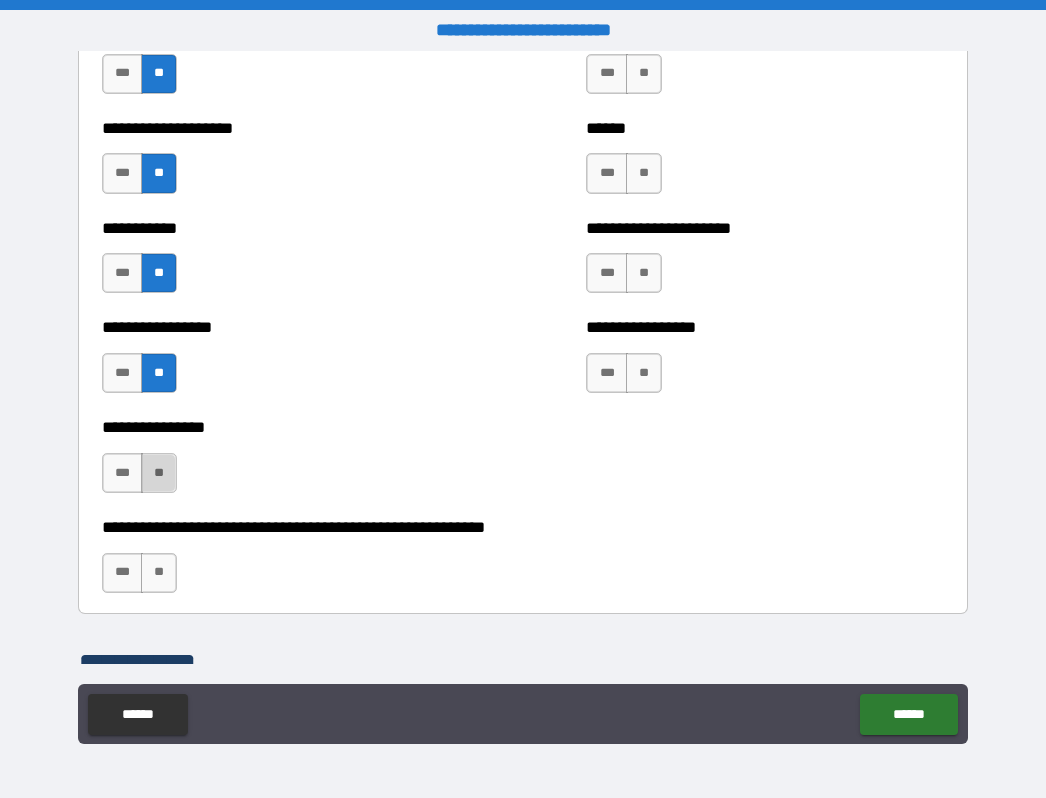 click on "**" at bounding box center [159, 473] 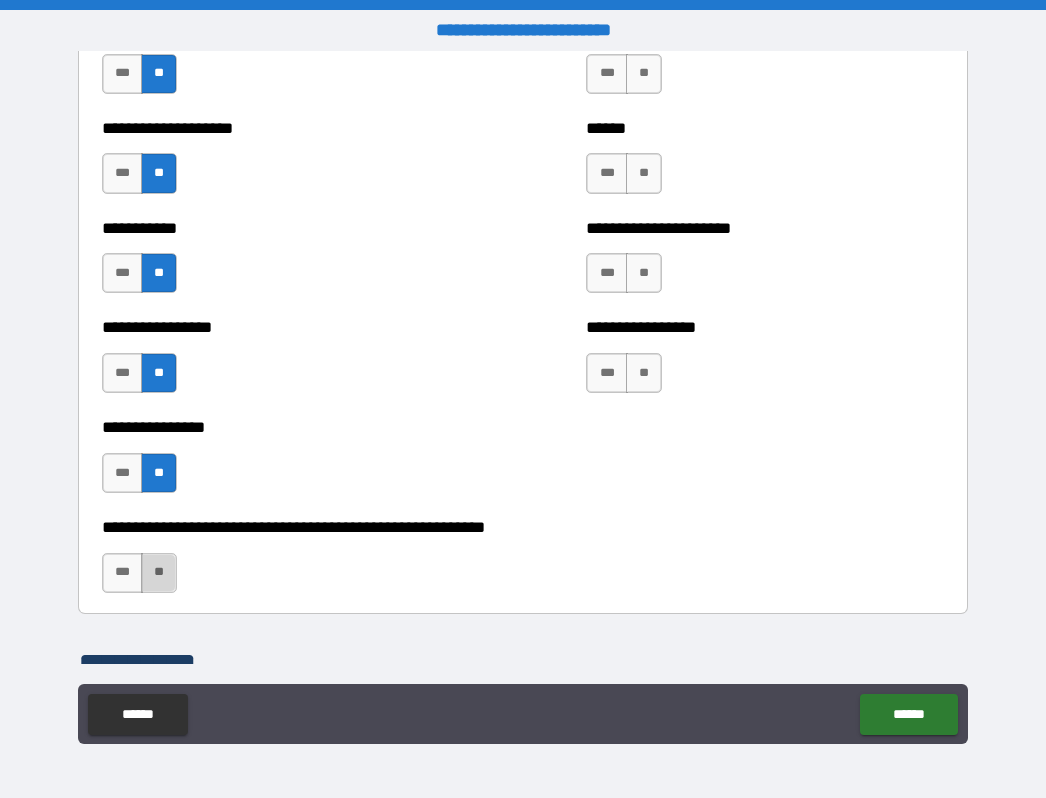 click on "**" at bounding box center [159, 573] 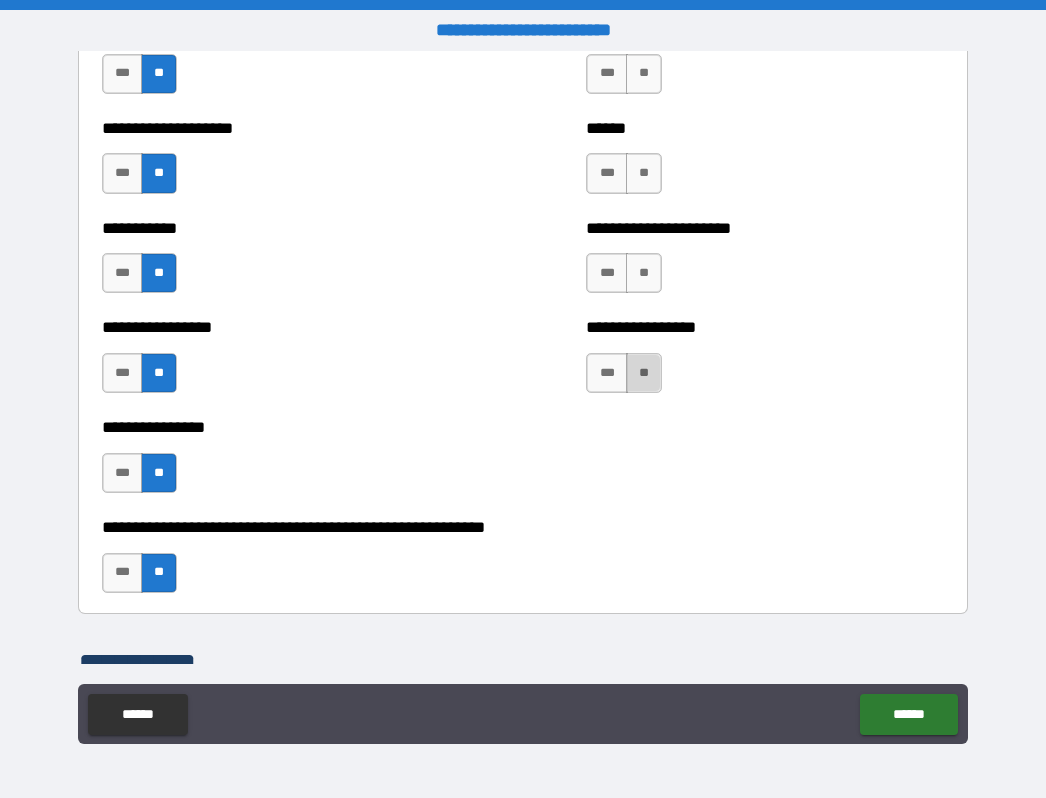 click on "**" at bounding box center (644, 373) 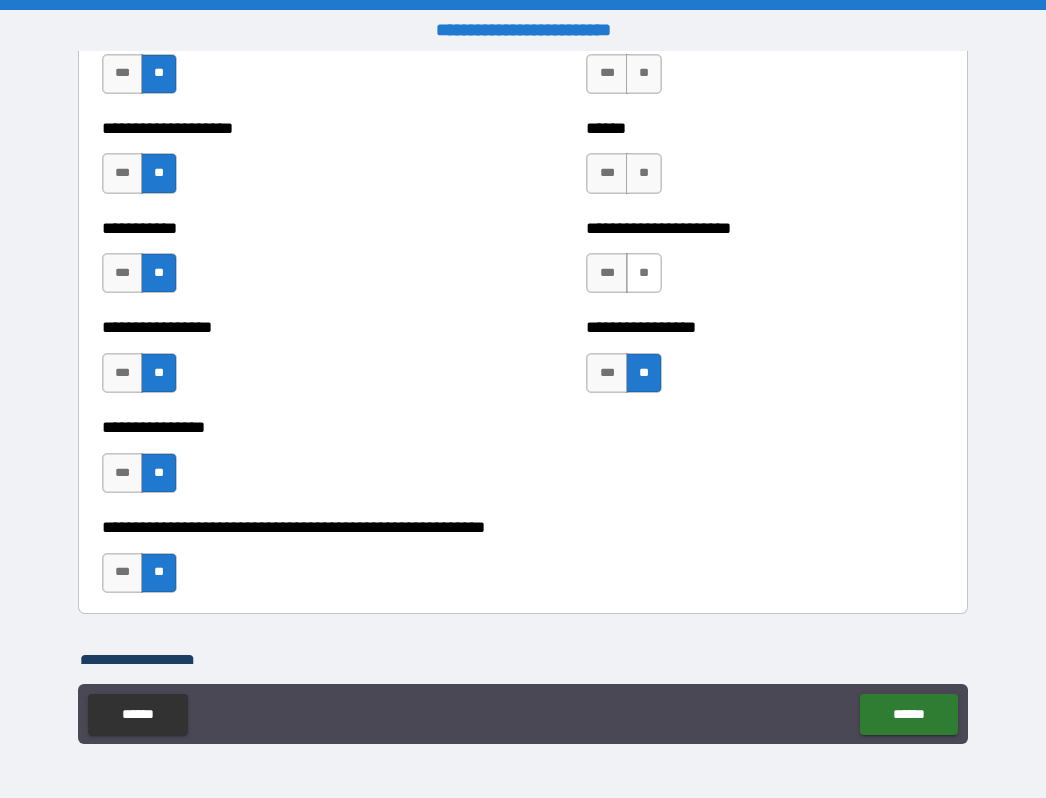 click on "**" at bounding box center (644, 273) 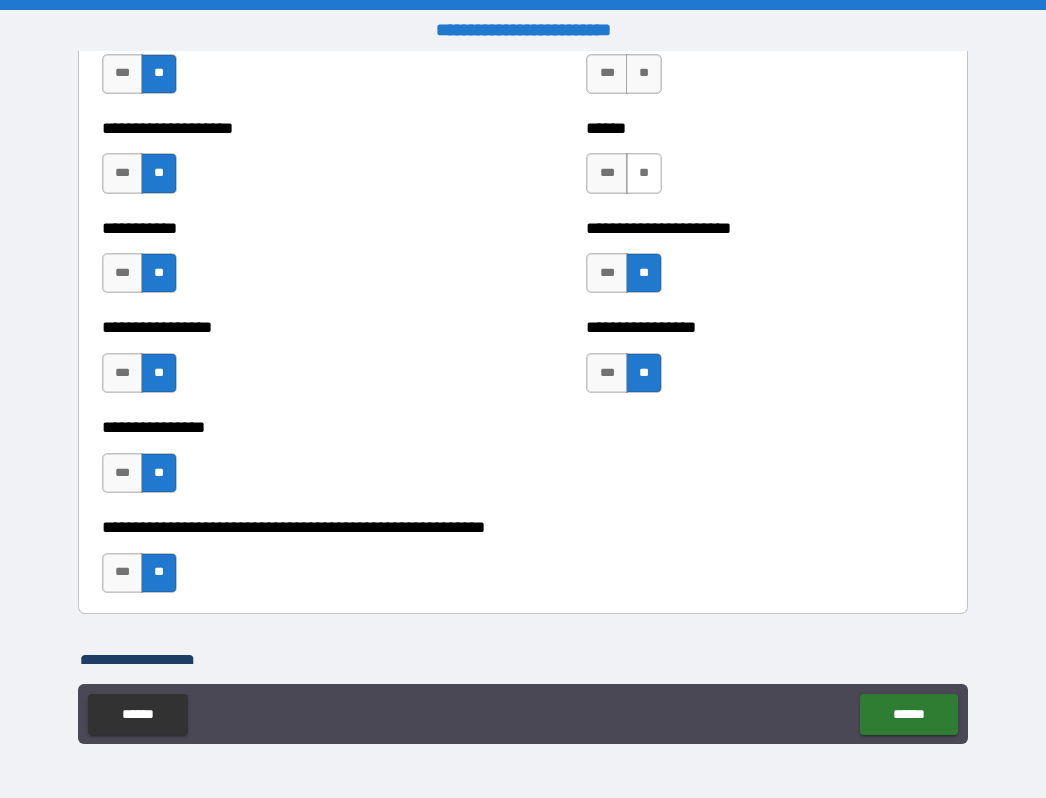 click on "**" at bounding box center [644, 173] 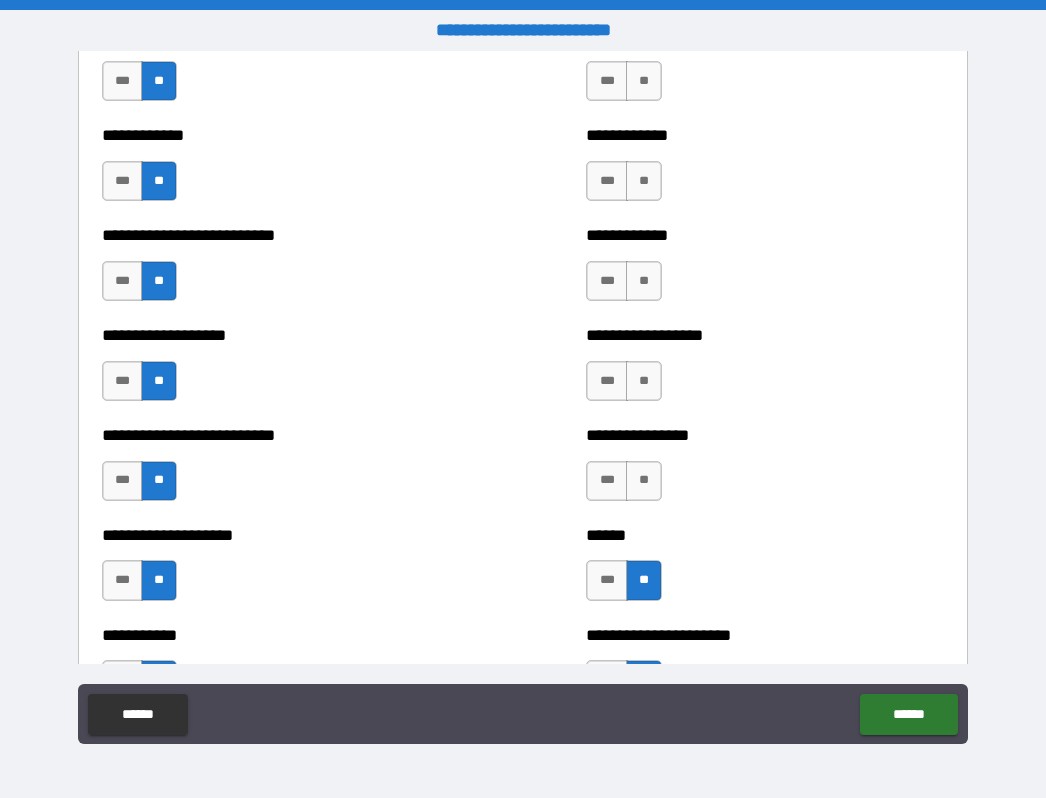 scroll, scrollTop: 5461, scrollLeft: 0, axis: vertical 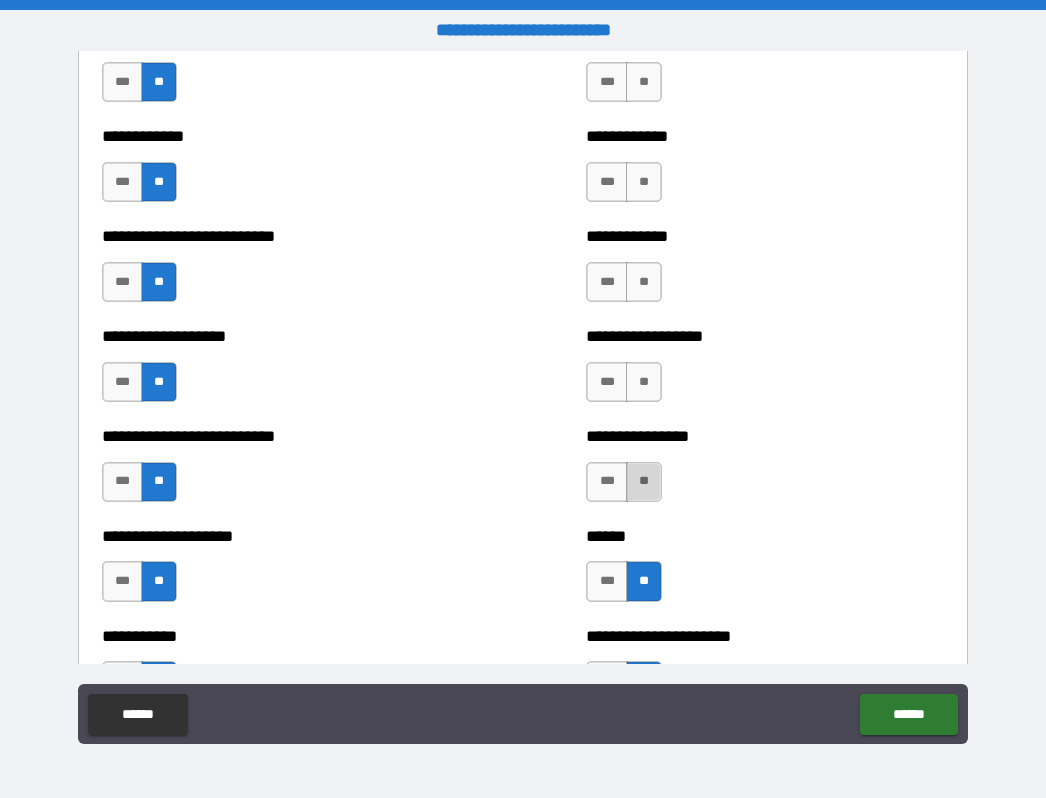 click on "**" at bounding box center (644, 482) 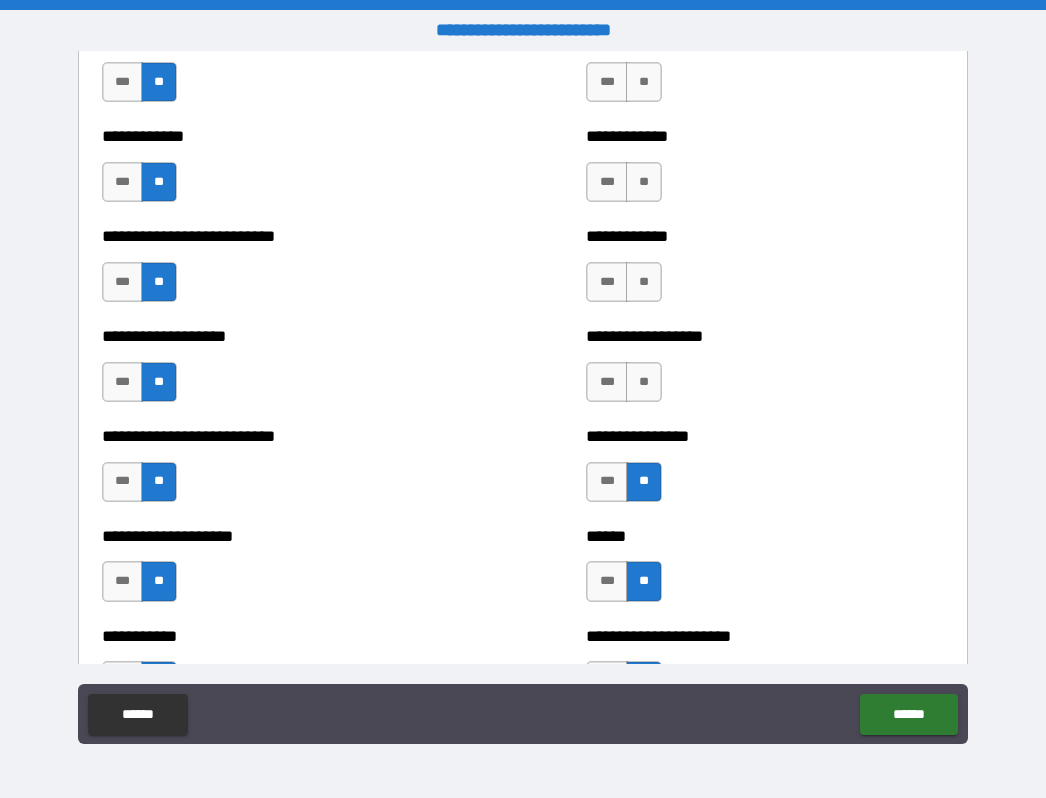 click on "**********" at bounding box center (762, 337) 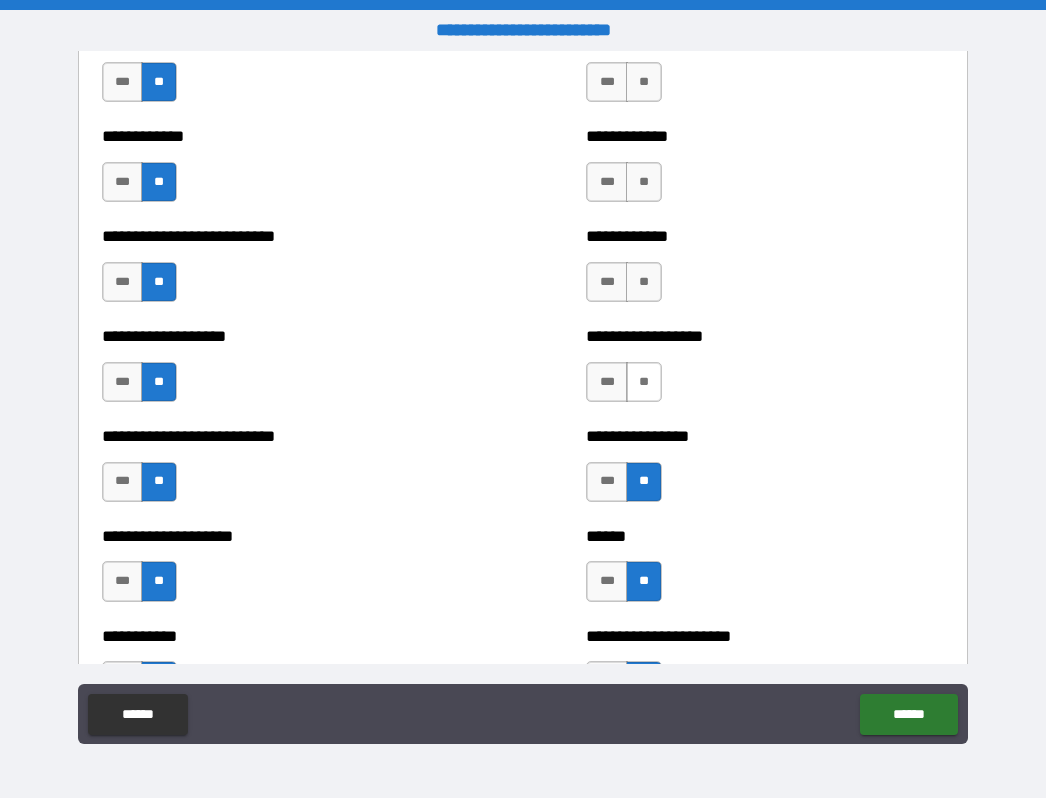 click on "**" at bounding box center (644, 382) 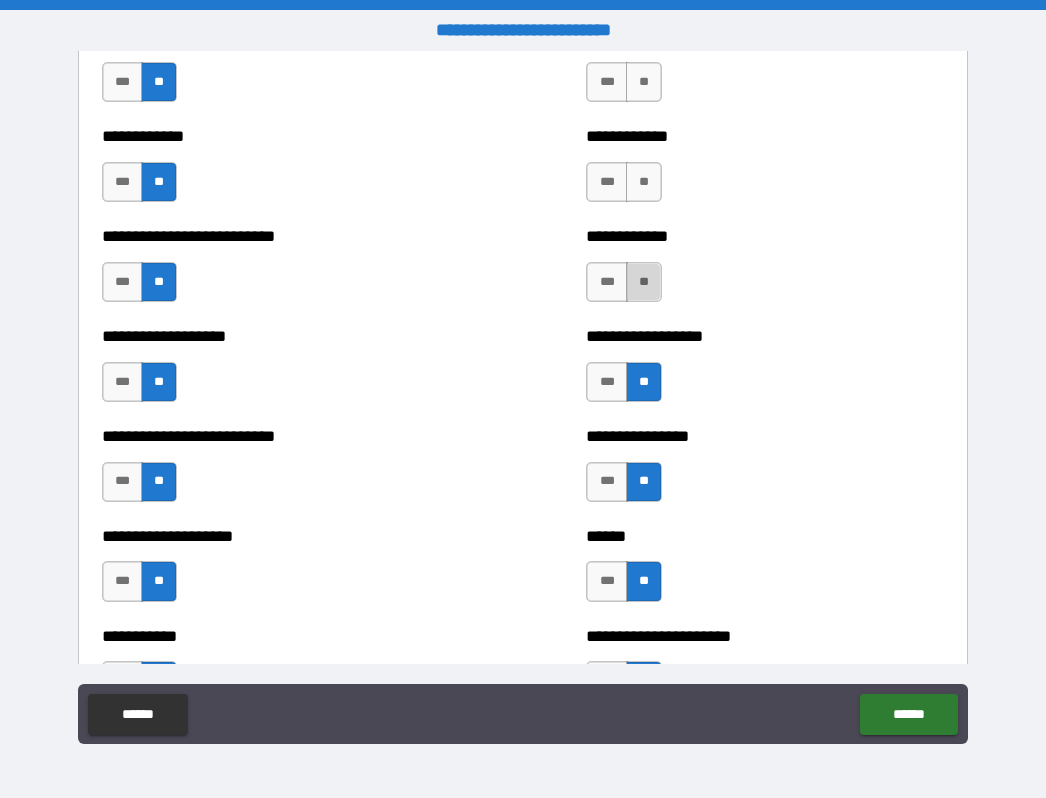 click on "**" at bounding box center [644, 282] 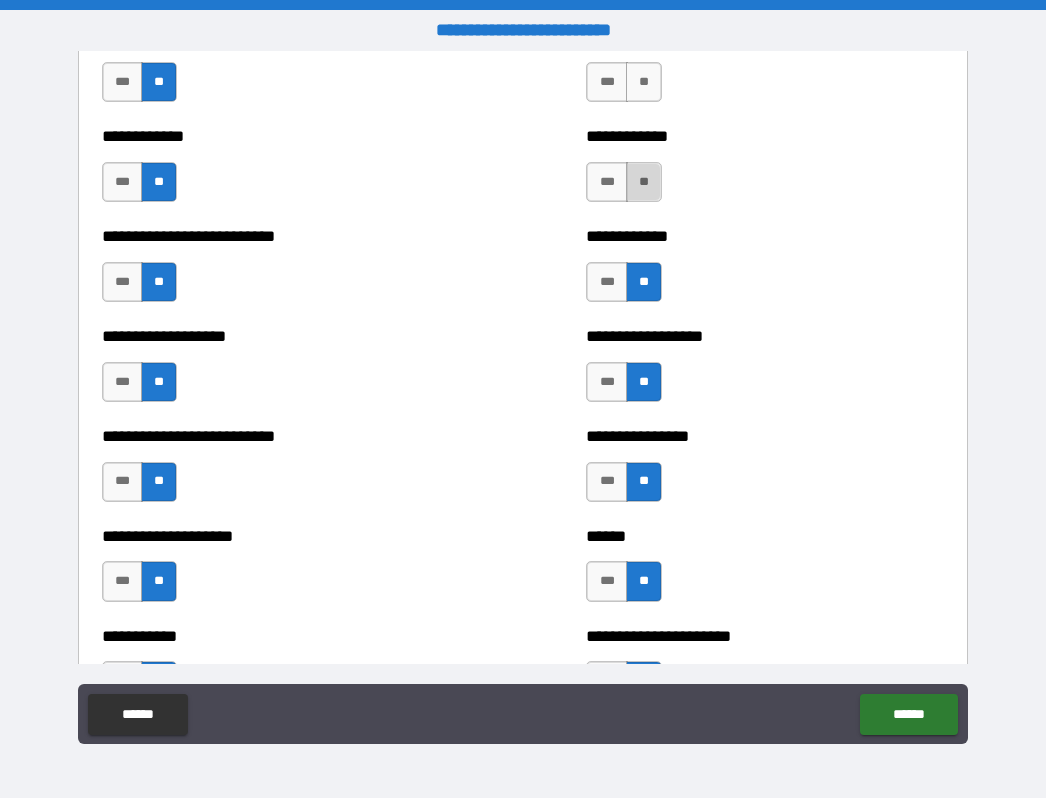 click on "**" at bounding box center [644, 182] 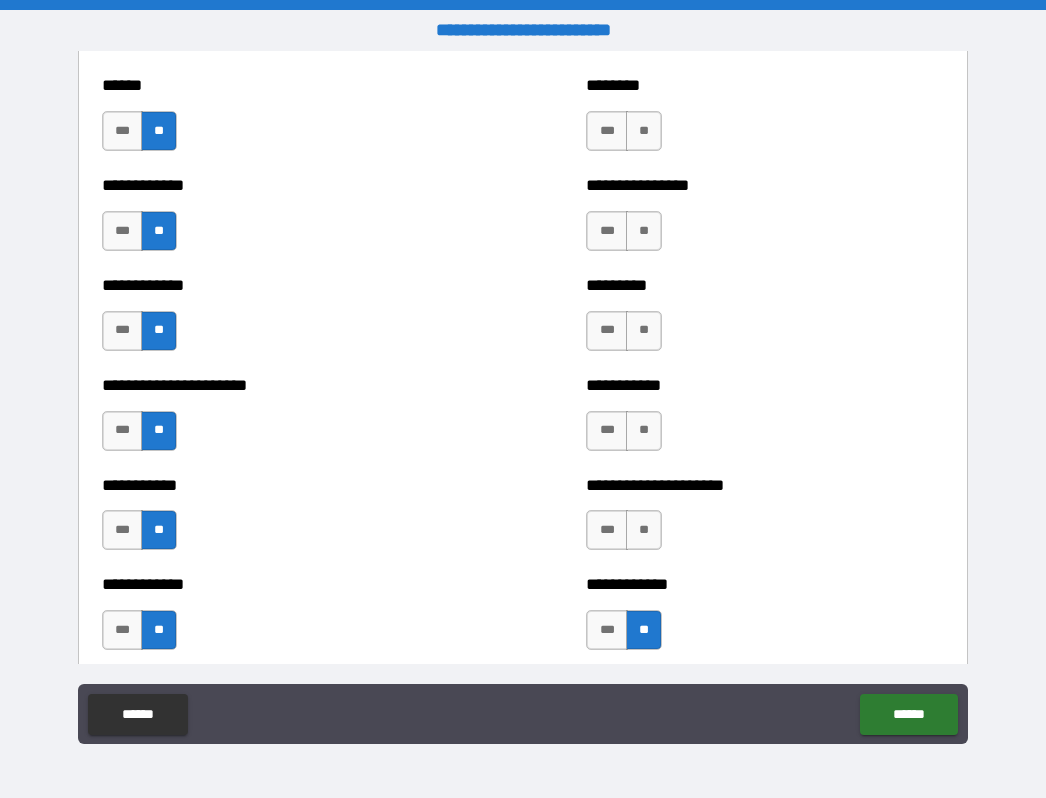 scroll, scrollTop: 5014, scrollLeft: 0, axis: vertical 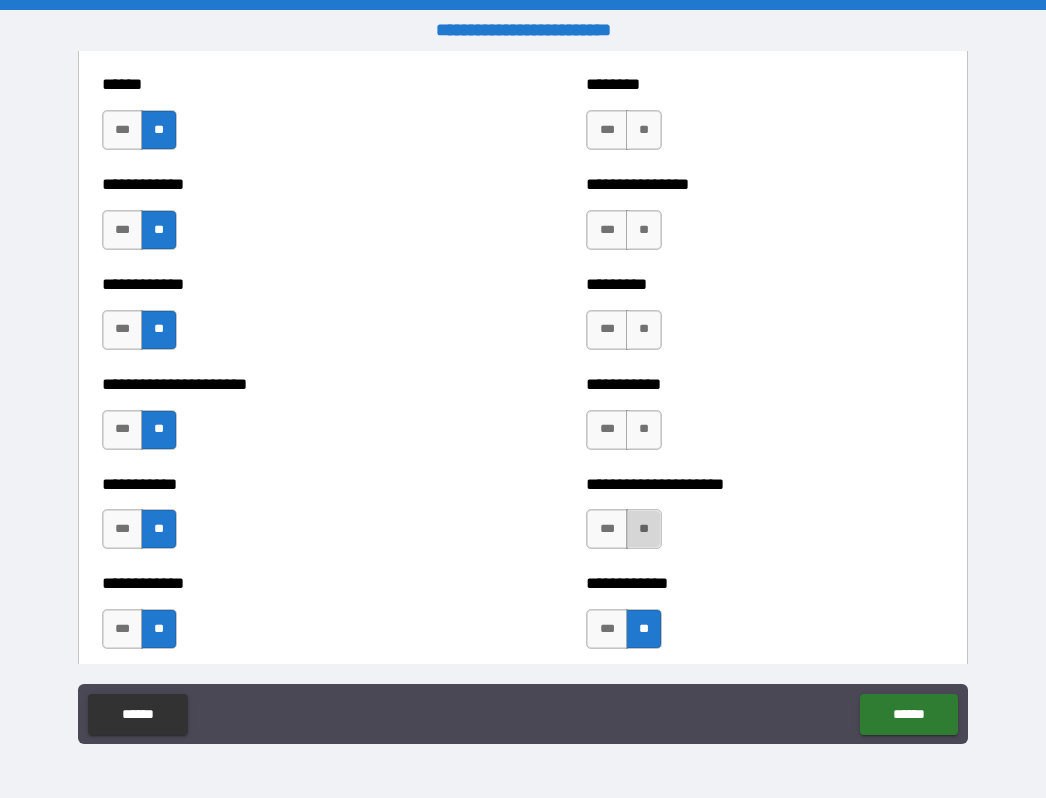 click on "**" at bounding box center (644, 529) 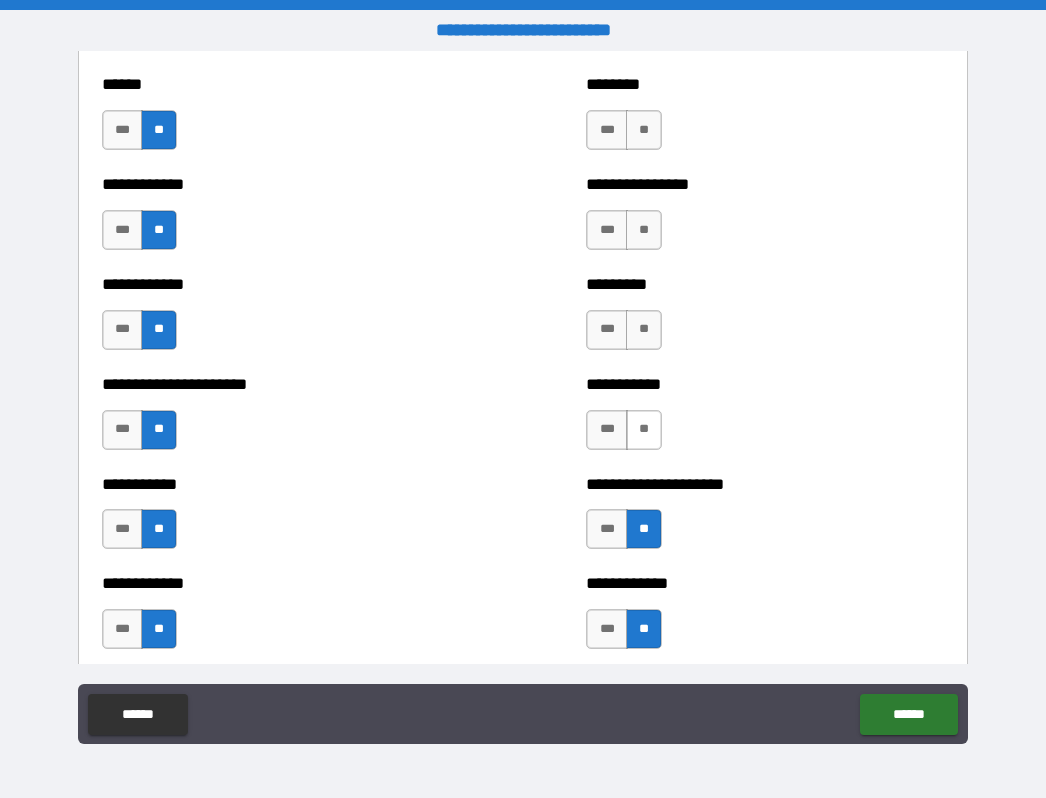 click on "**" at bounding box center (644, 430) 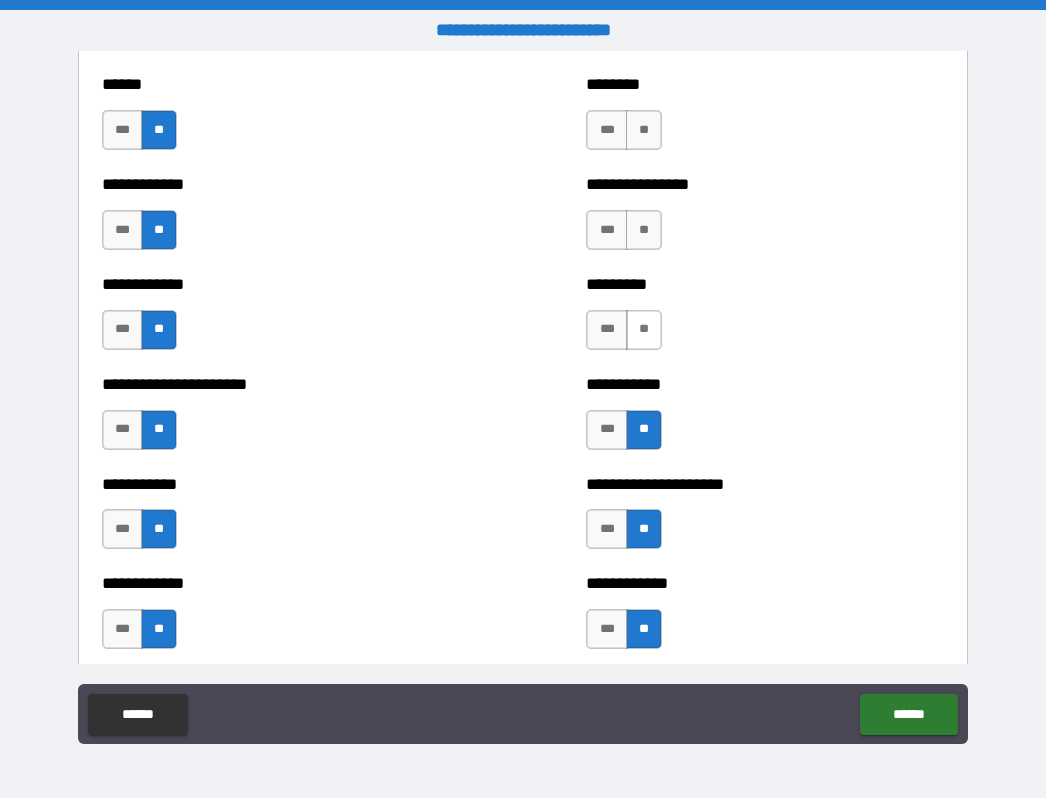 click on "**" at bounding box center [644, 330] 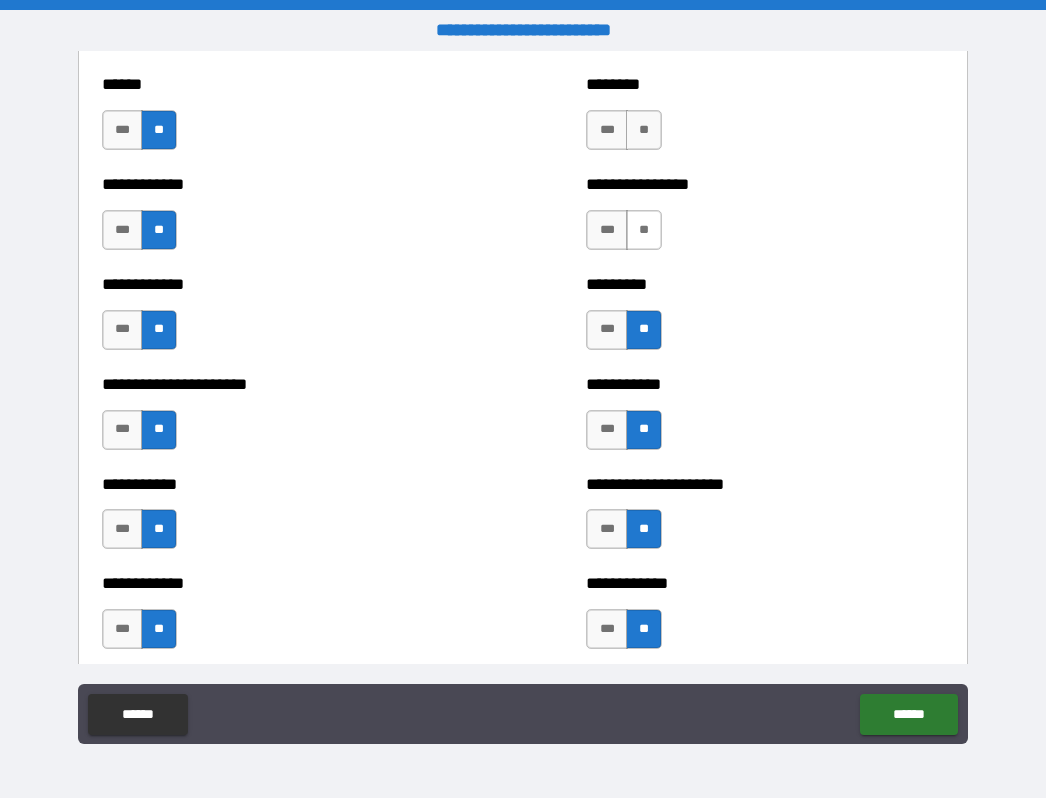 click on "**" at bounding box center [644, 230] 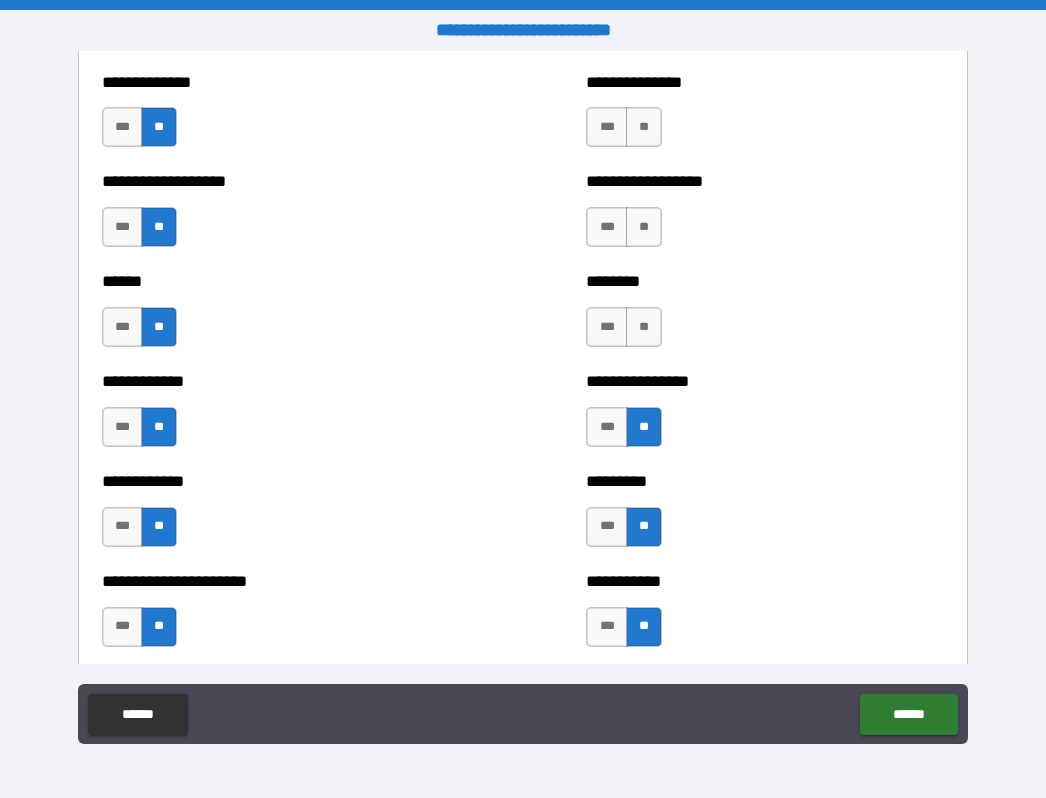 scroll, scrollTop: 4816, scrollLeft: 0, axis: vertical 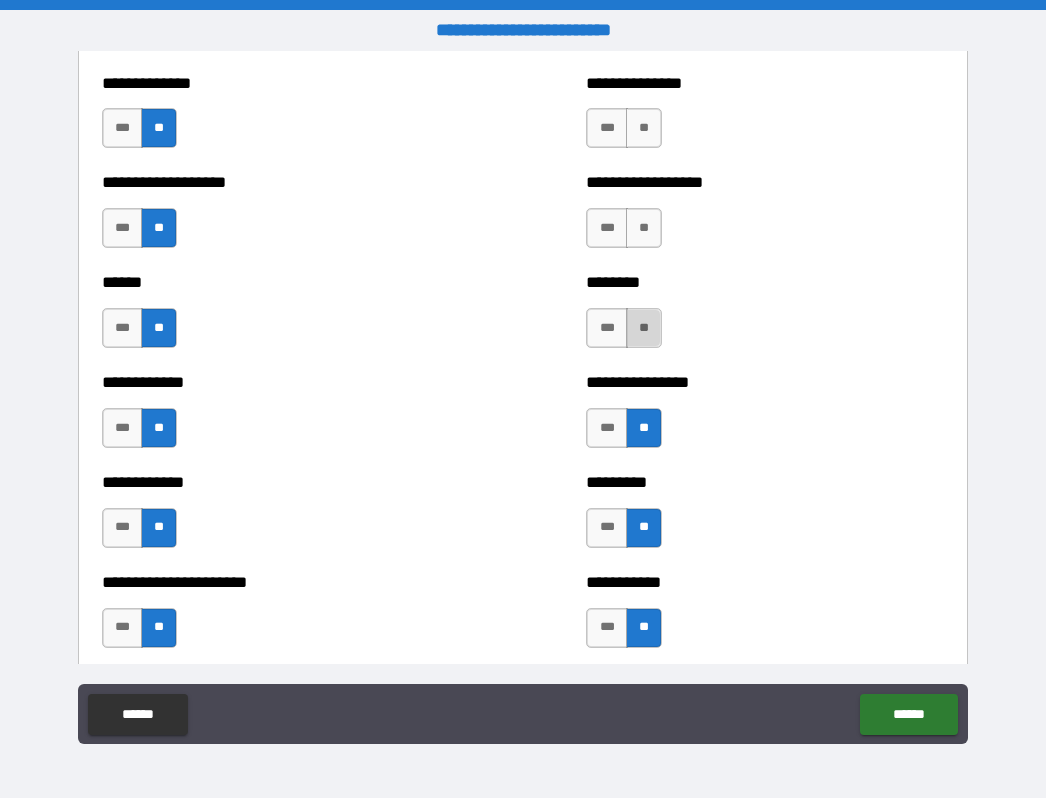 click on "**" at bounding box center (644, 328) 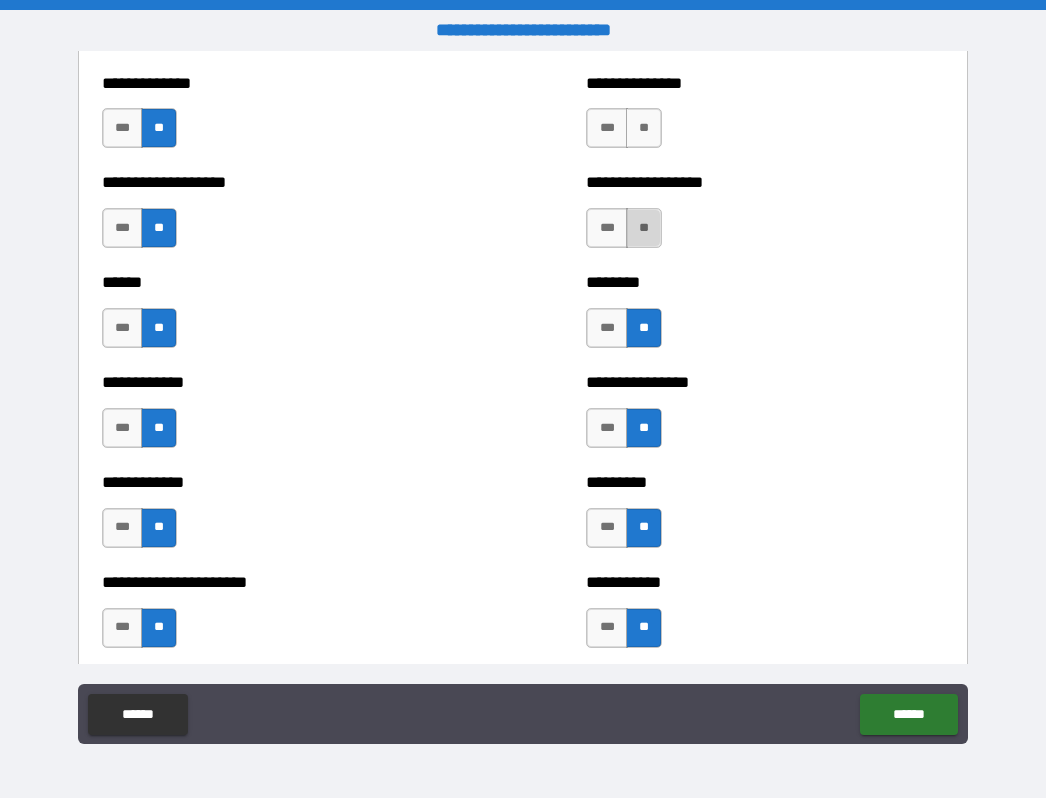 click on "**" at bounding box center [644, 228] 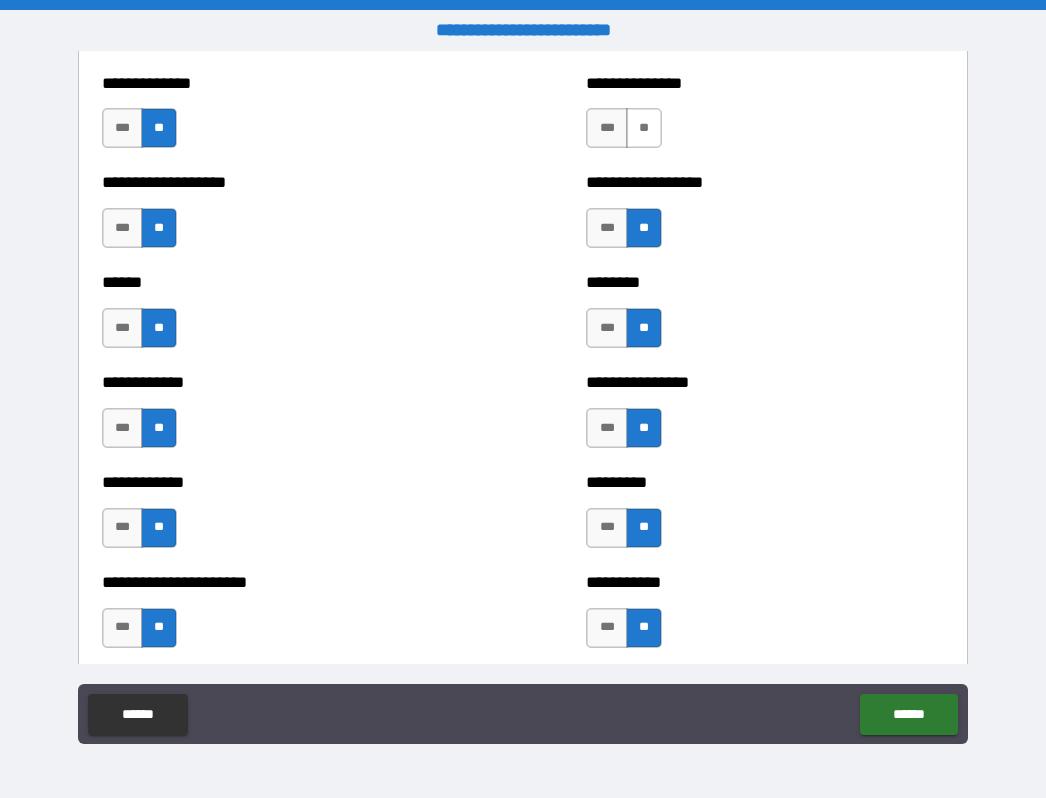 click on "**" at bounding box center [644, 128] 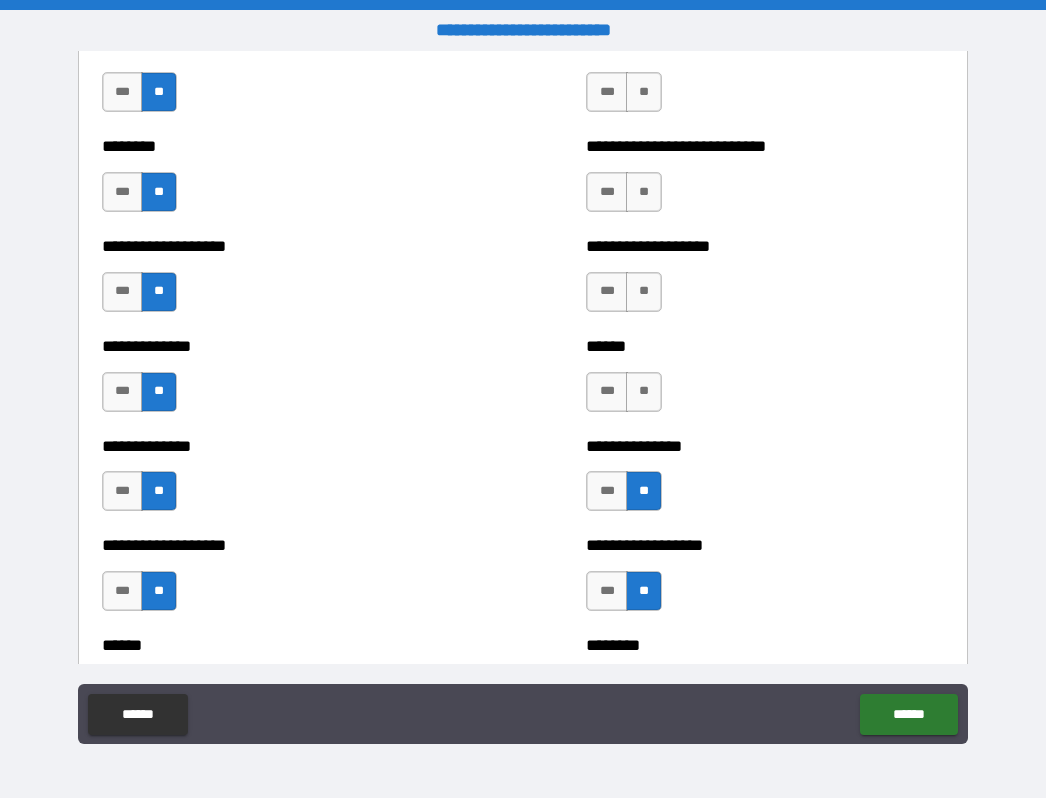 scroll, scrollTop: 4454, scrollLeft: 0, axis: vertical 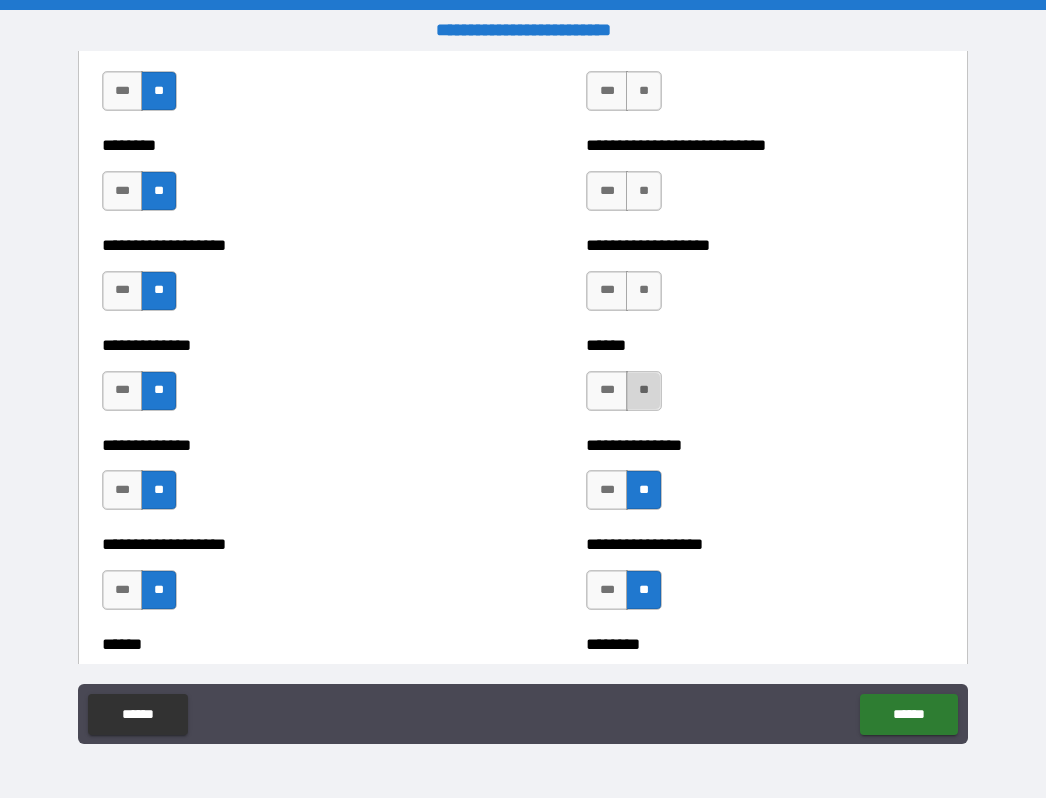 click on "**" at bounding box center (644, 391) 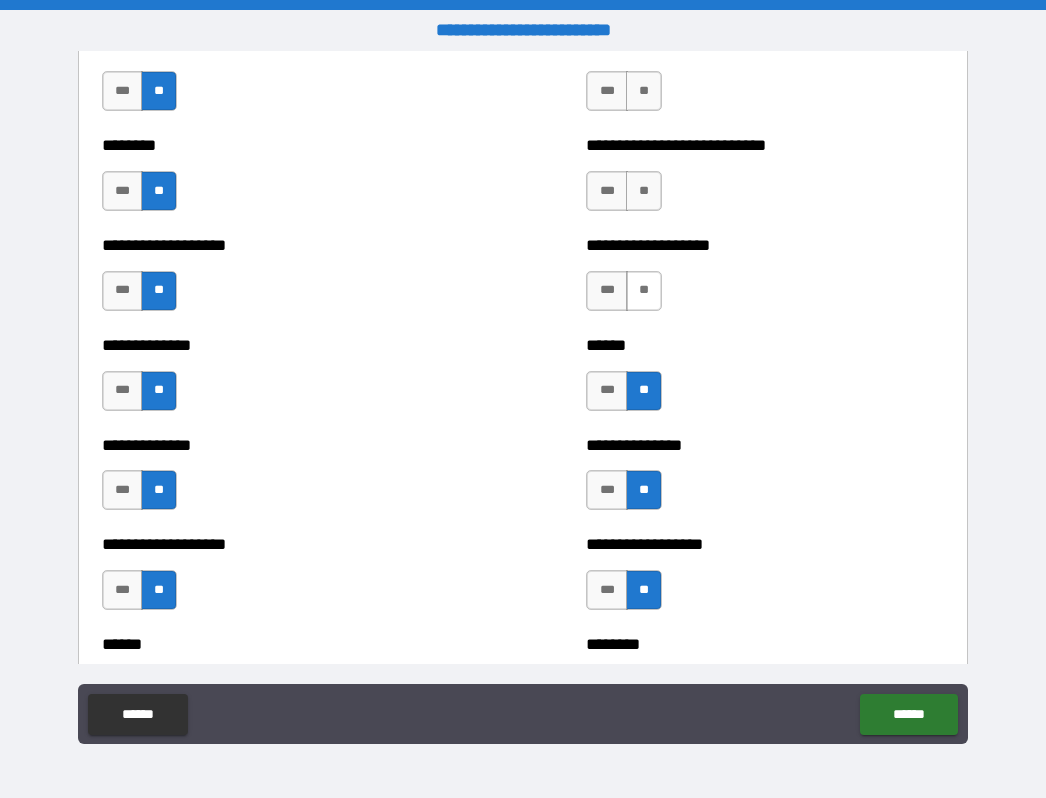 click on "**" at bounding box center (644, 291) 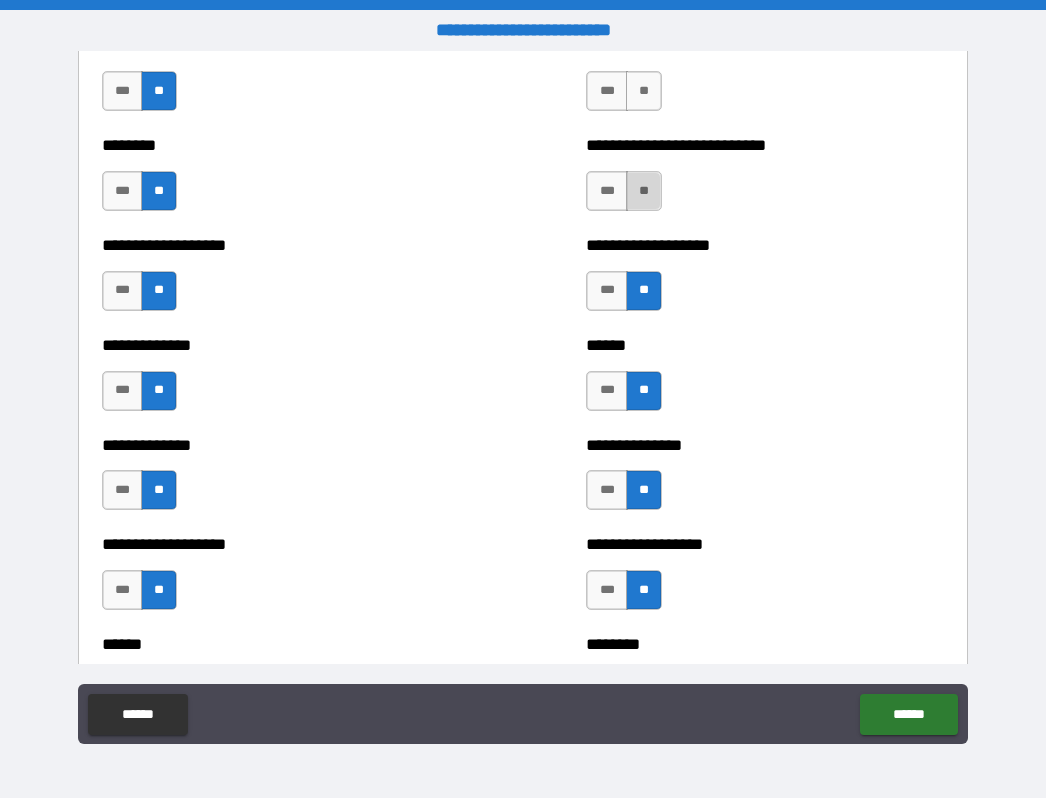 click on "**" at bounding box center (644, 191) 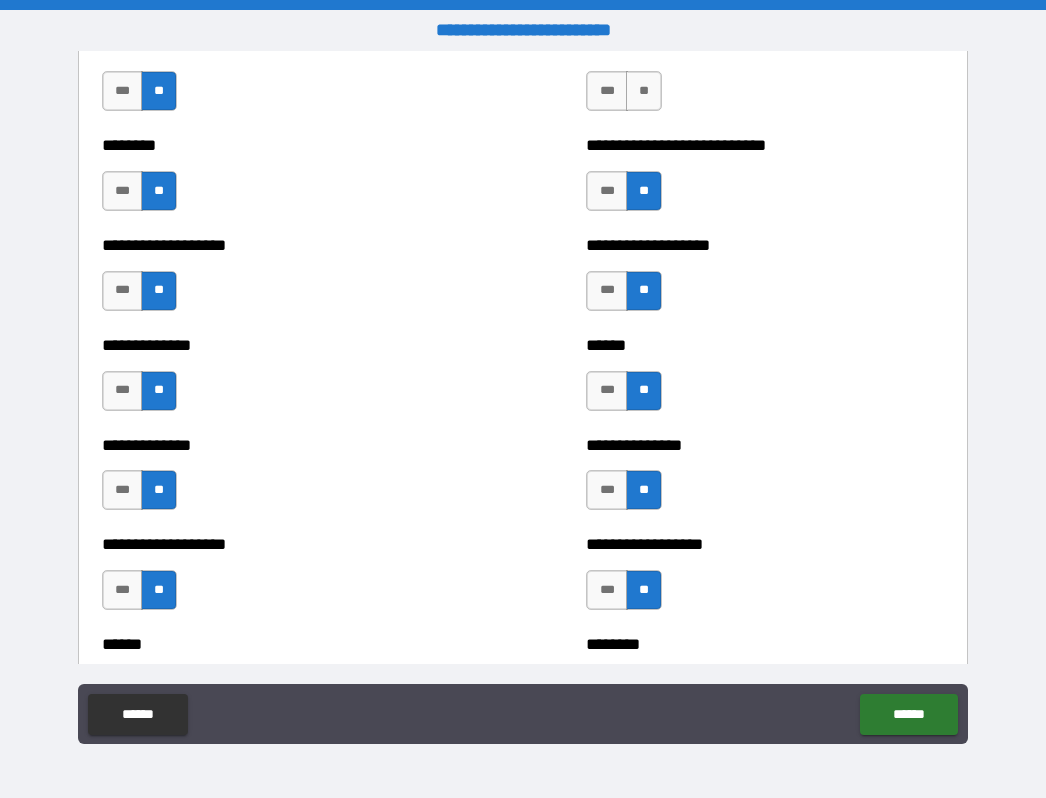 click on "*** **" at bounding box center [624, 91] 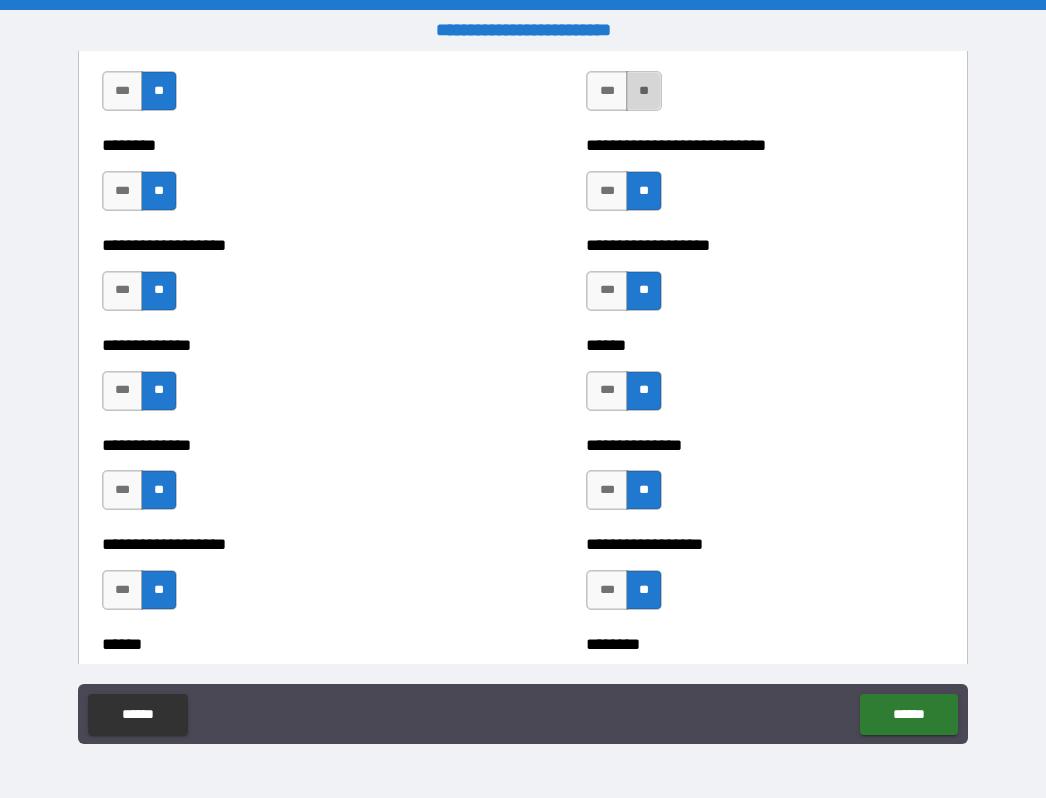 click on "**" at bounding box center (644, 91) 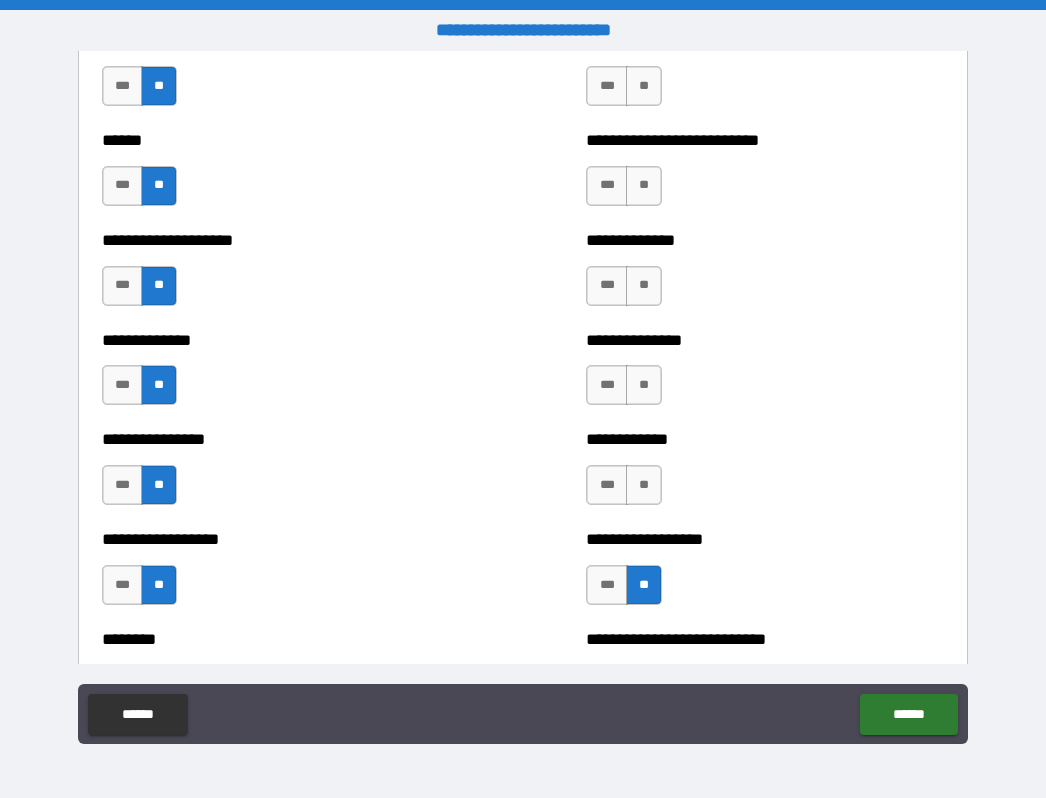 scroll, scrollTop: 3964, scrollLeft: 0, axis: vertical 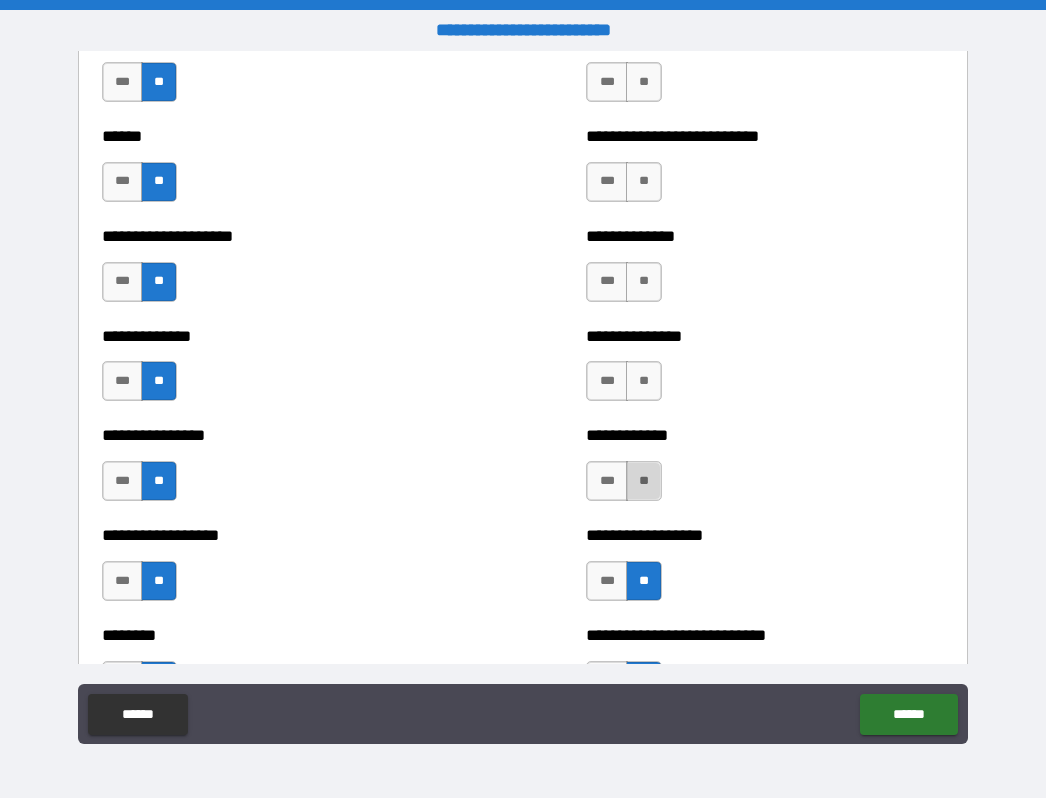 click on "**" at bounding box center (644, 481) 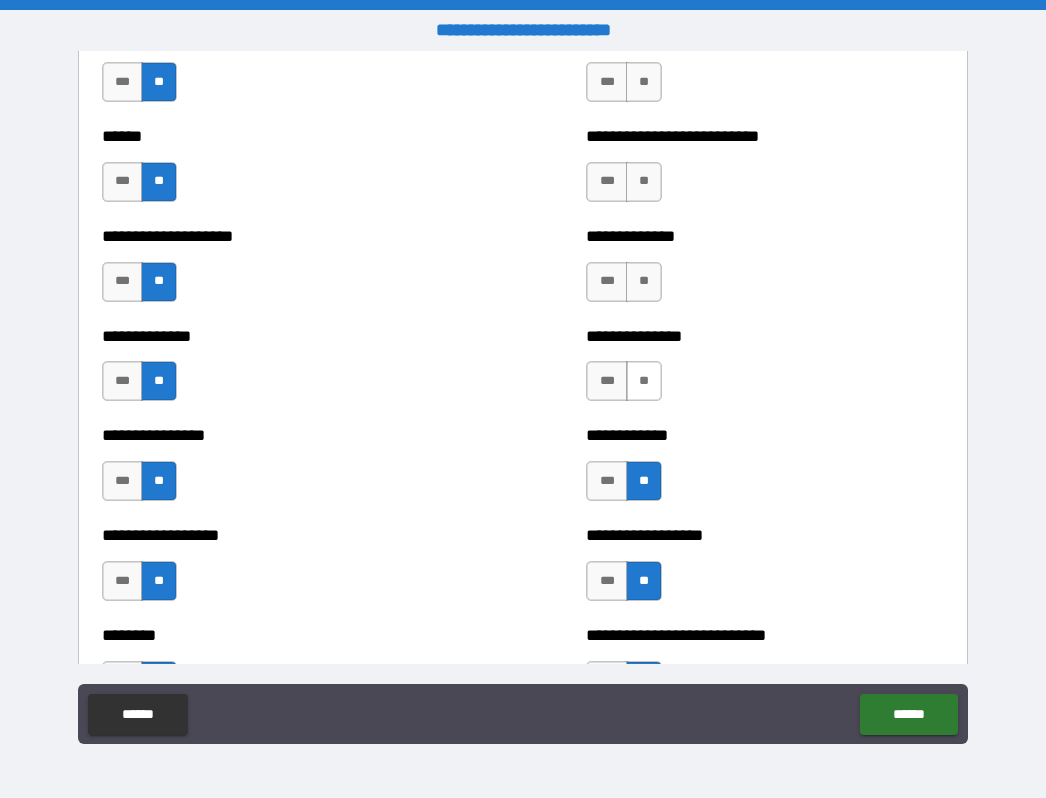 click on "**" at bounding box center (644, 381) 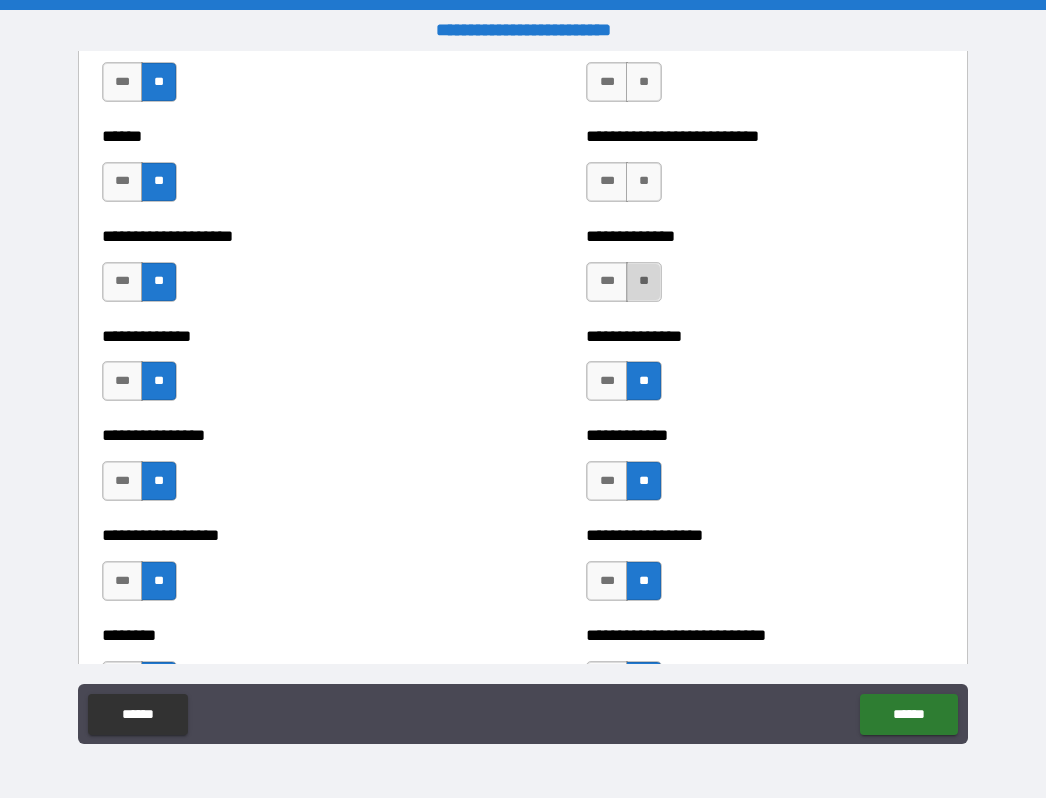 click on "**" at bounding box center [644, 282] 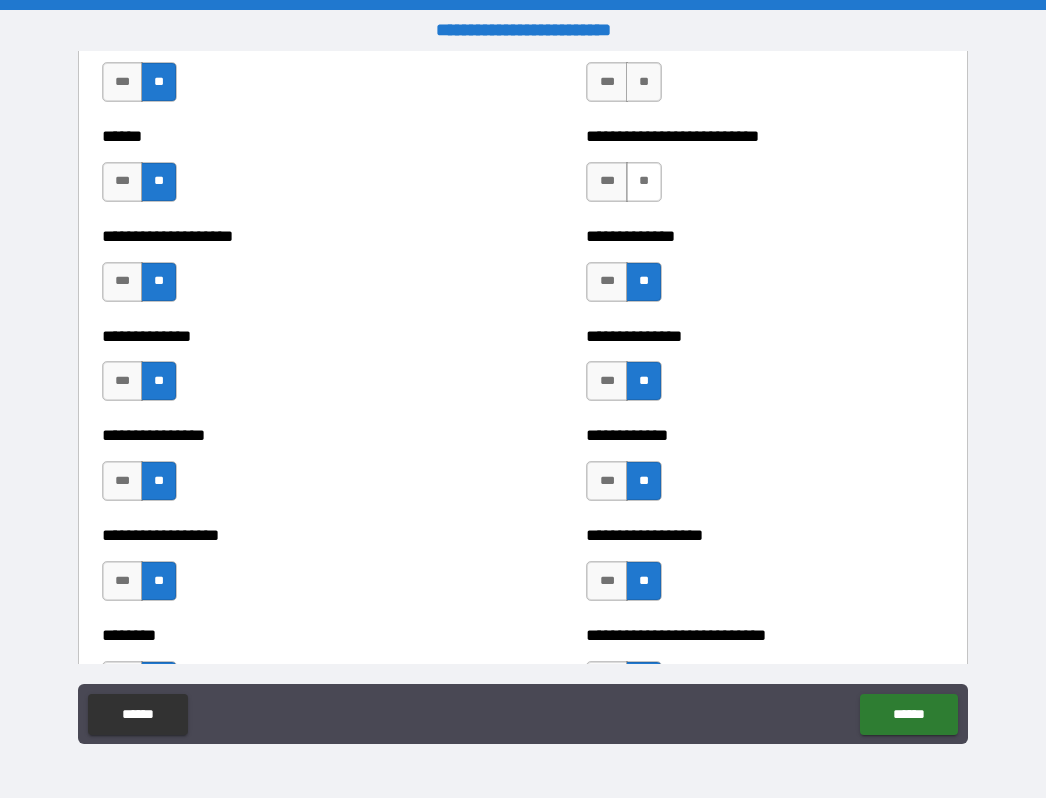 click on "**" at bounding box center (644, 182) 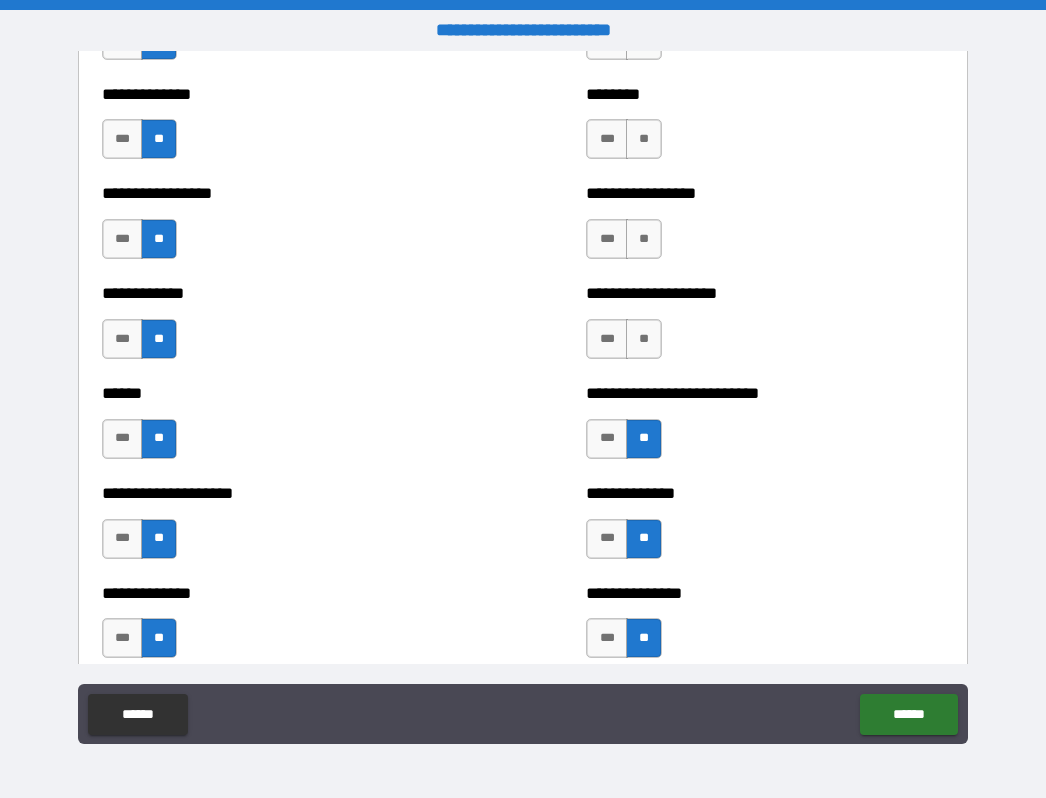 scroll, scrollTop: 3707, scrollLeft: 0, axis: vertical 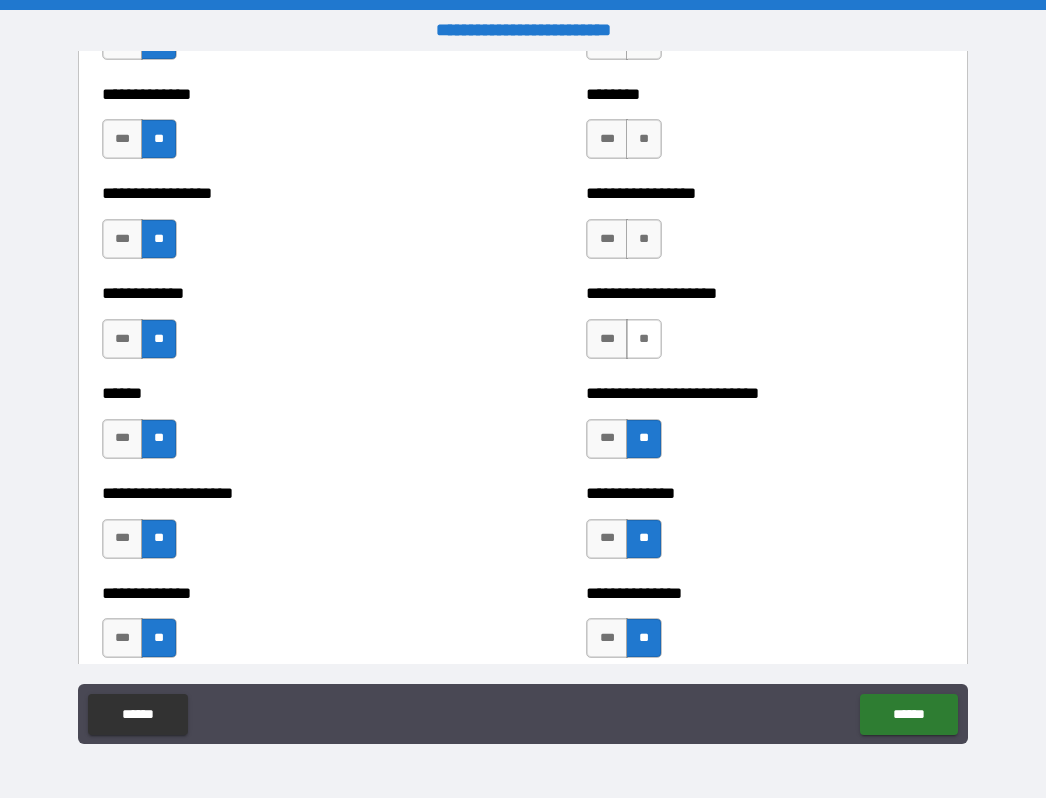 click on "**" at bounding box center [644, 339] 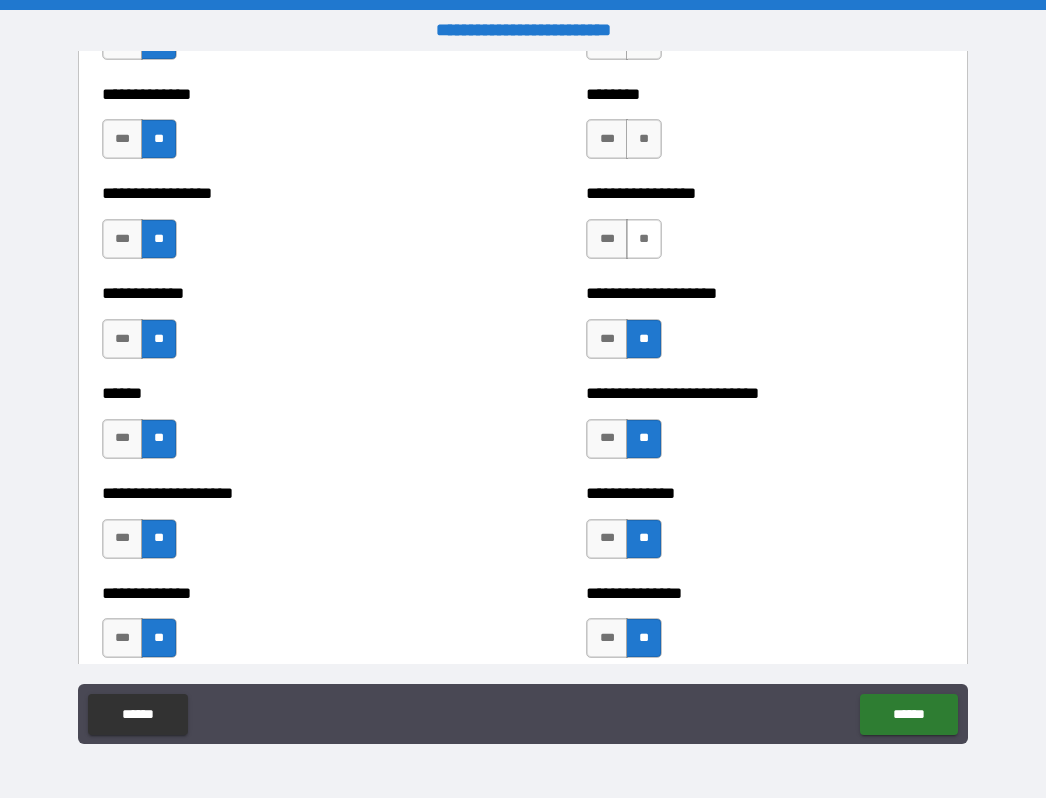 click on "**" at bounding box center [644, 239] 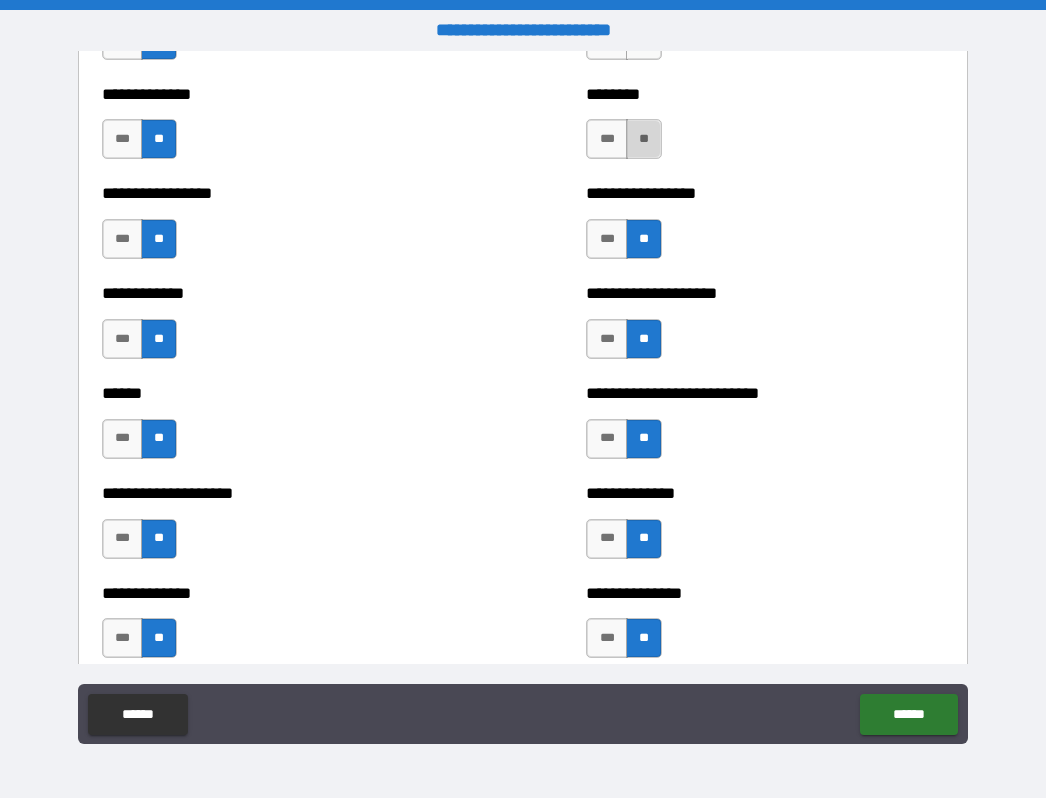 click on "**" at bounding box center (644, 139) 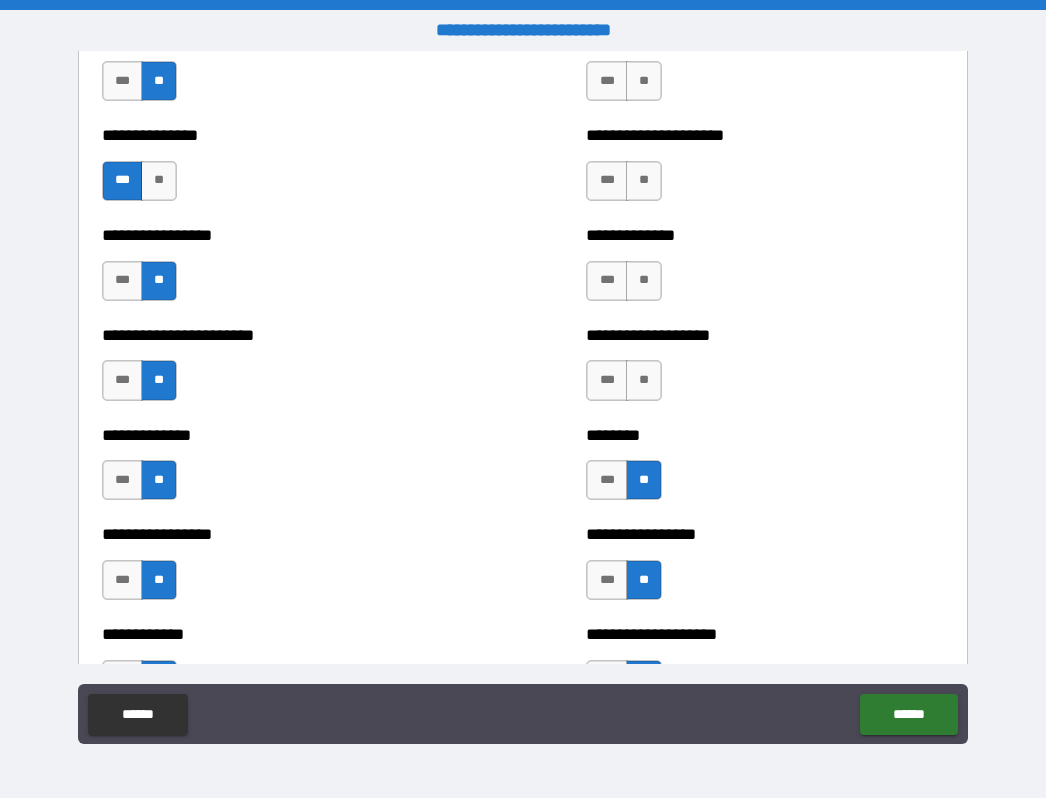scroll, scrollTop: 3349, scrollLeft: 0, axis: vertical 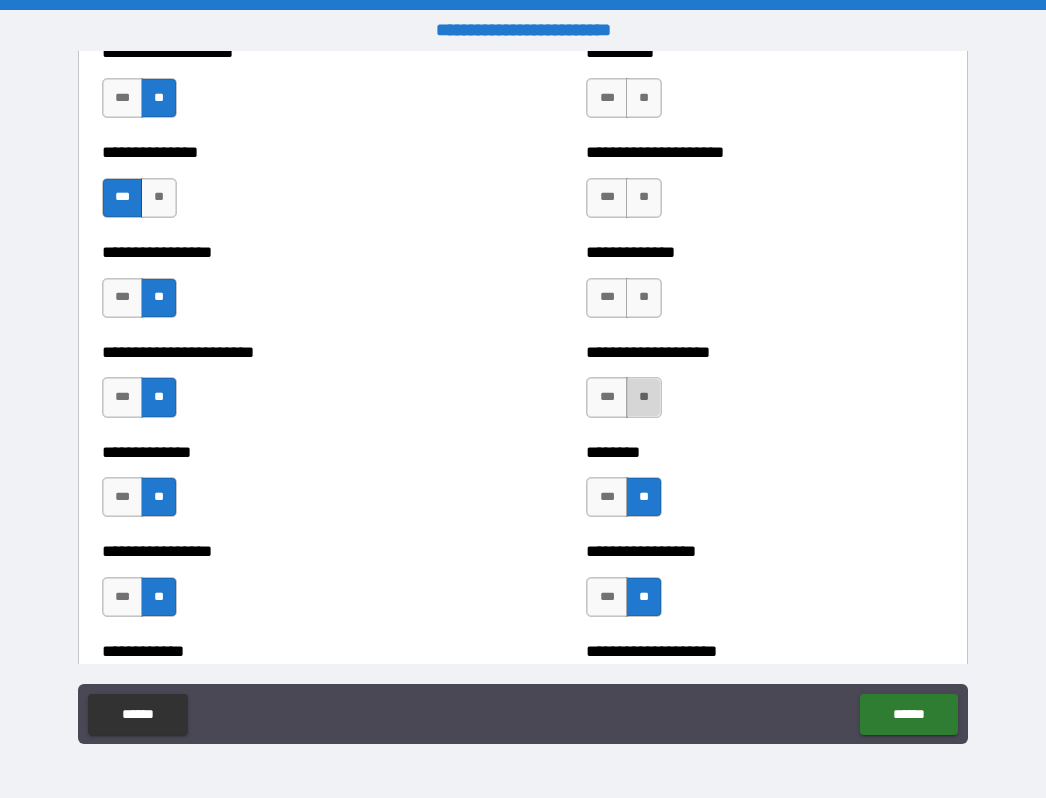 click on "**" at bounding box center [644, 397] 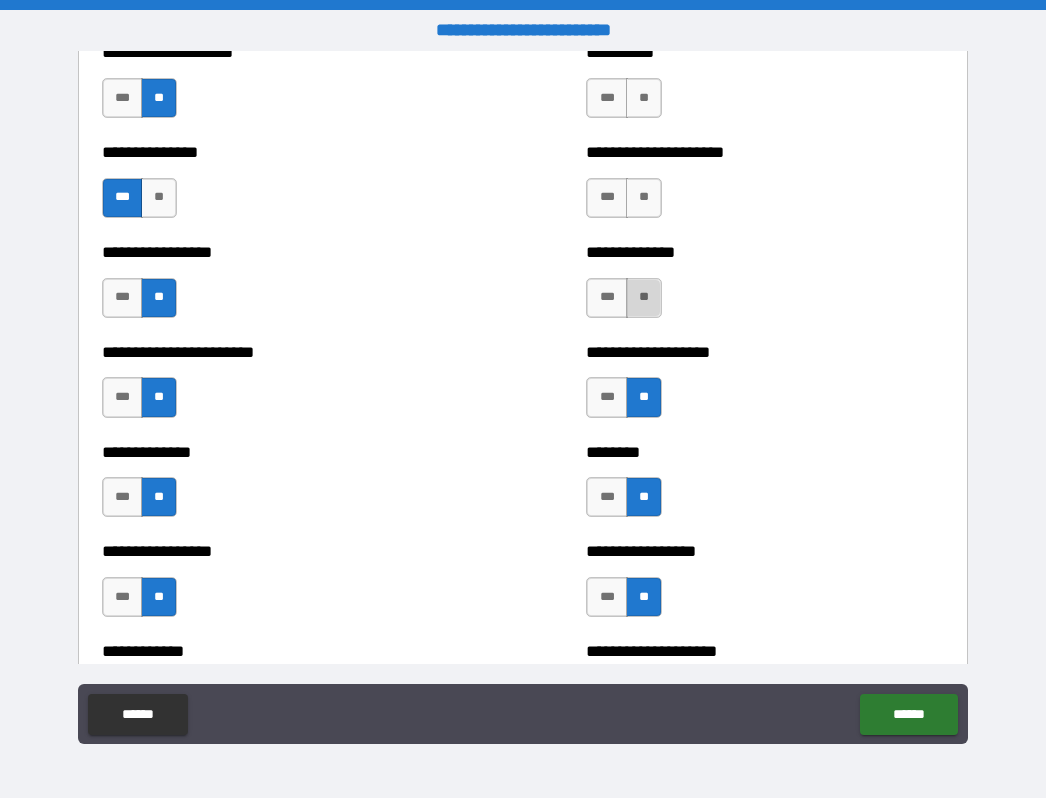 click on "**" at bounding box center (644, 298) 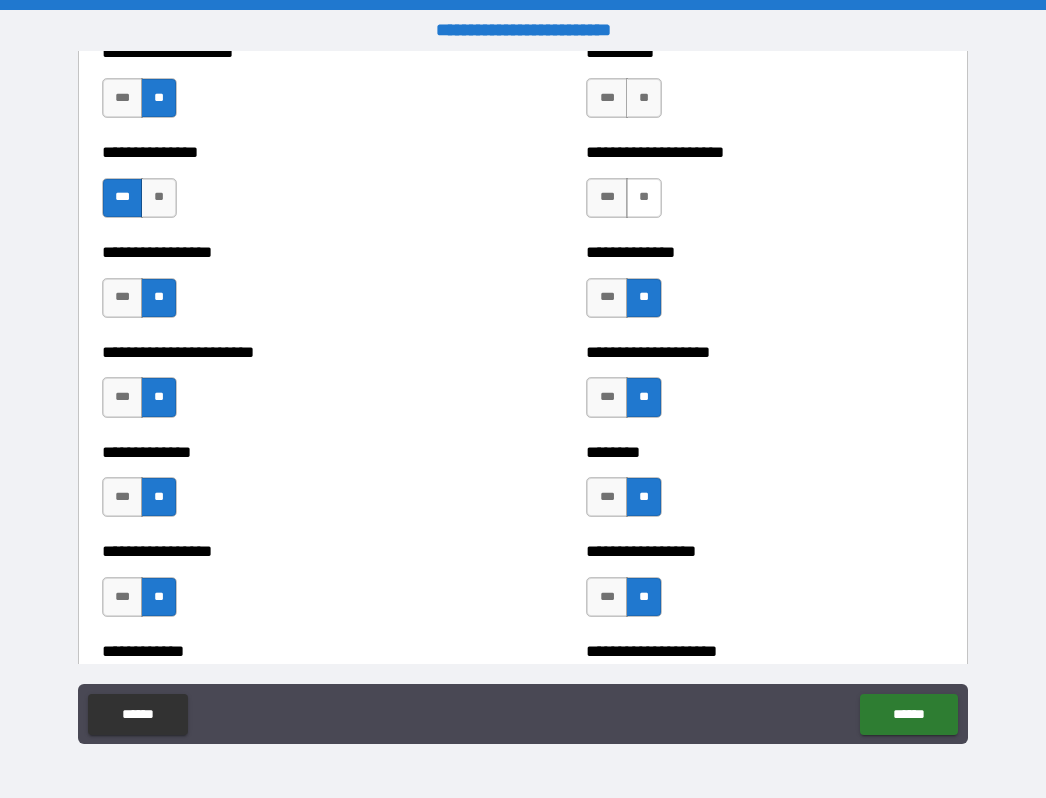 click on "**" at bounding box center [644, 198] 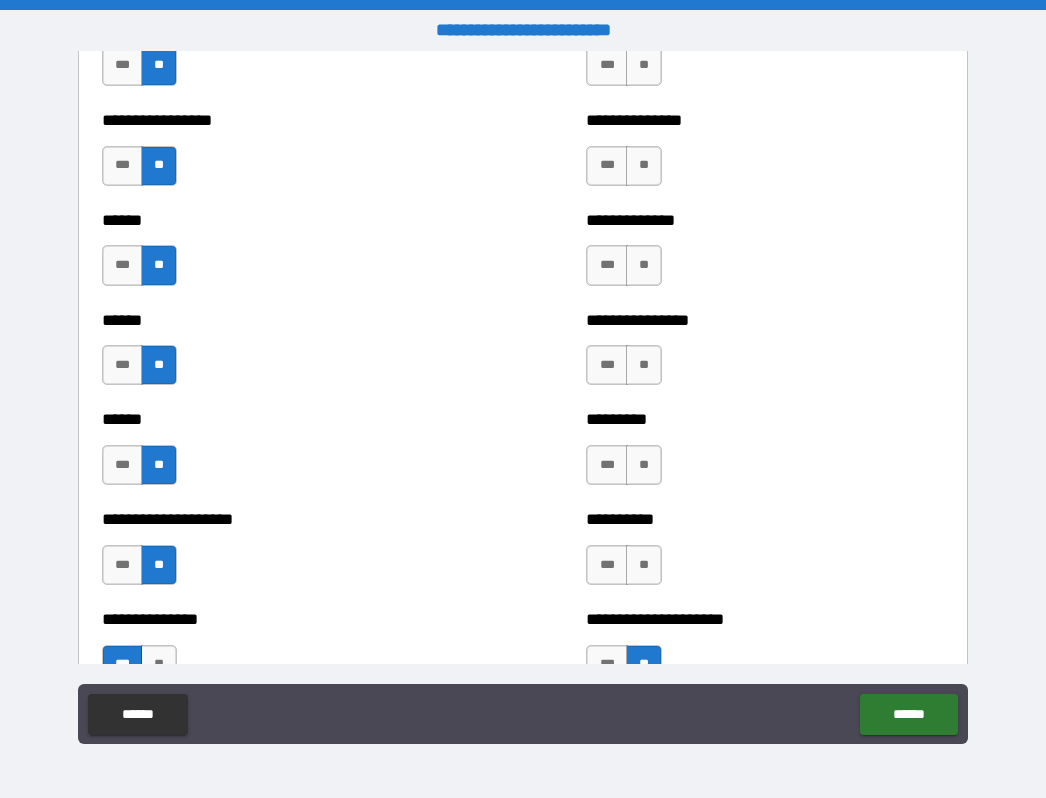 scroll, scrollTop: 2888, scrollLeft: 0, axis: vertical 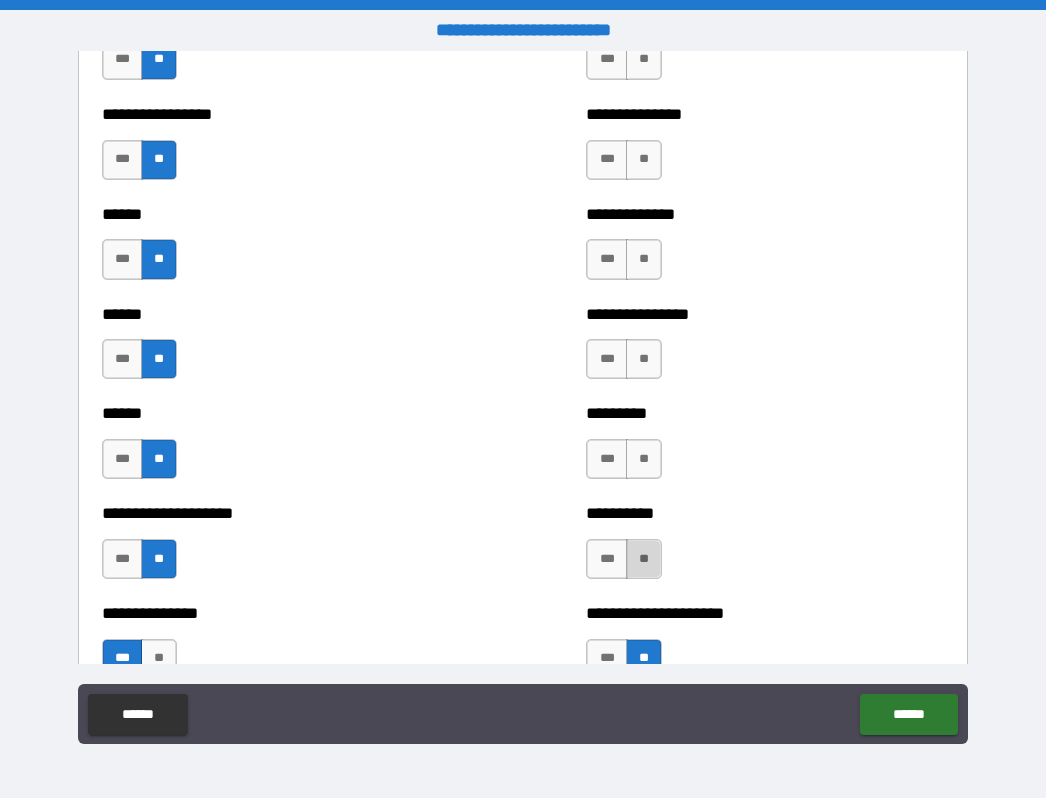 click on "**" at bounding box center (644, 559) 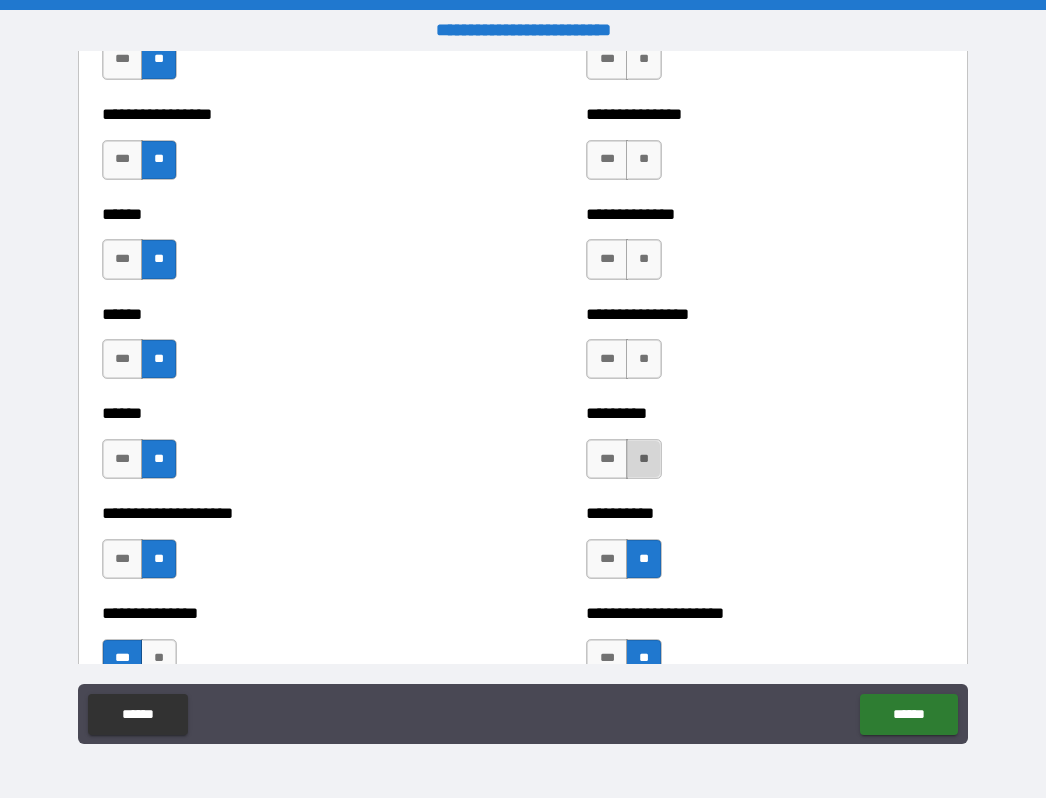 click on "**" at bounding box center (644, 459) 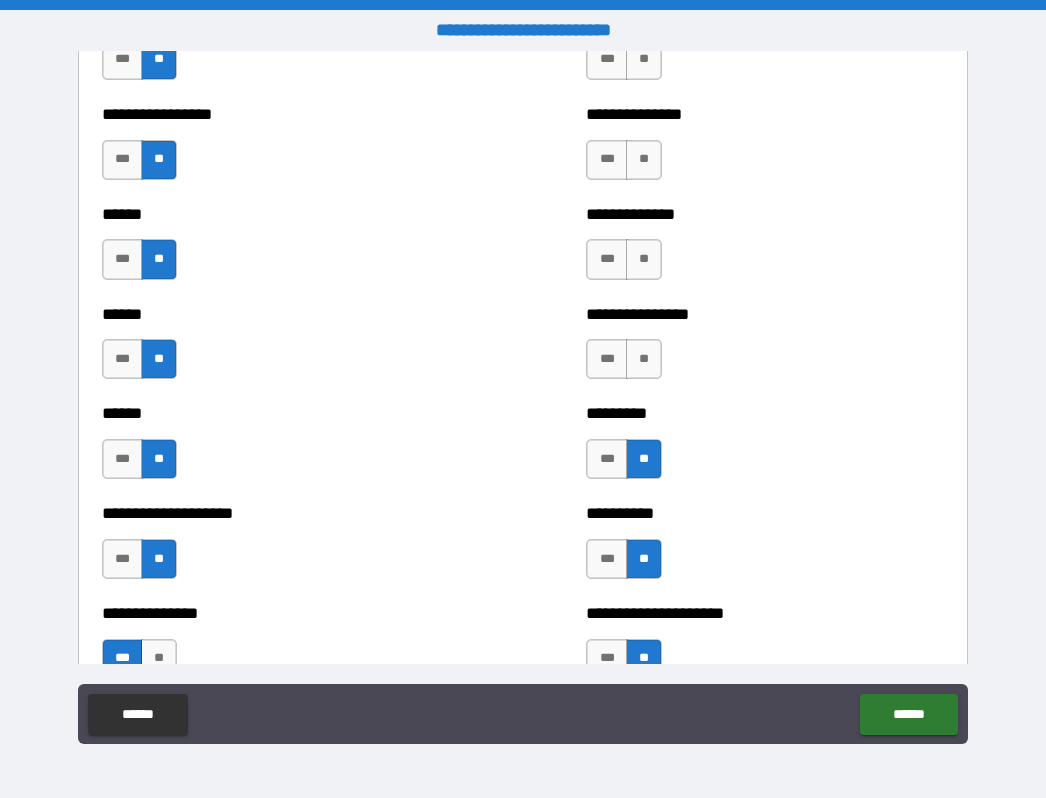 click on "**" at bounding box center (644, 459) 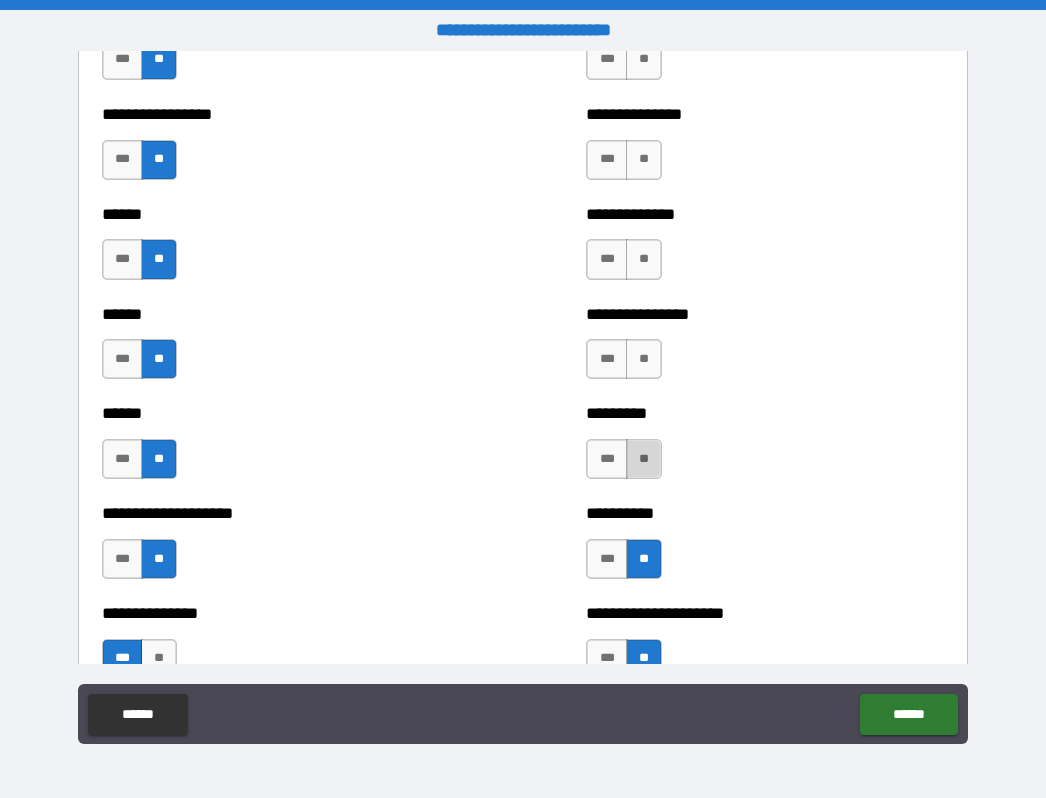 click on "**" at bounding box center (644, 459) 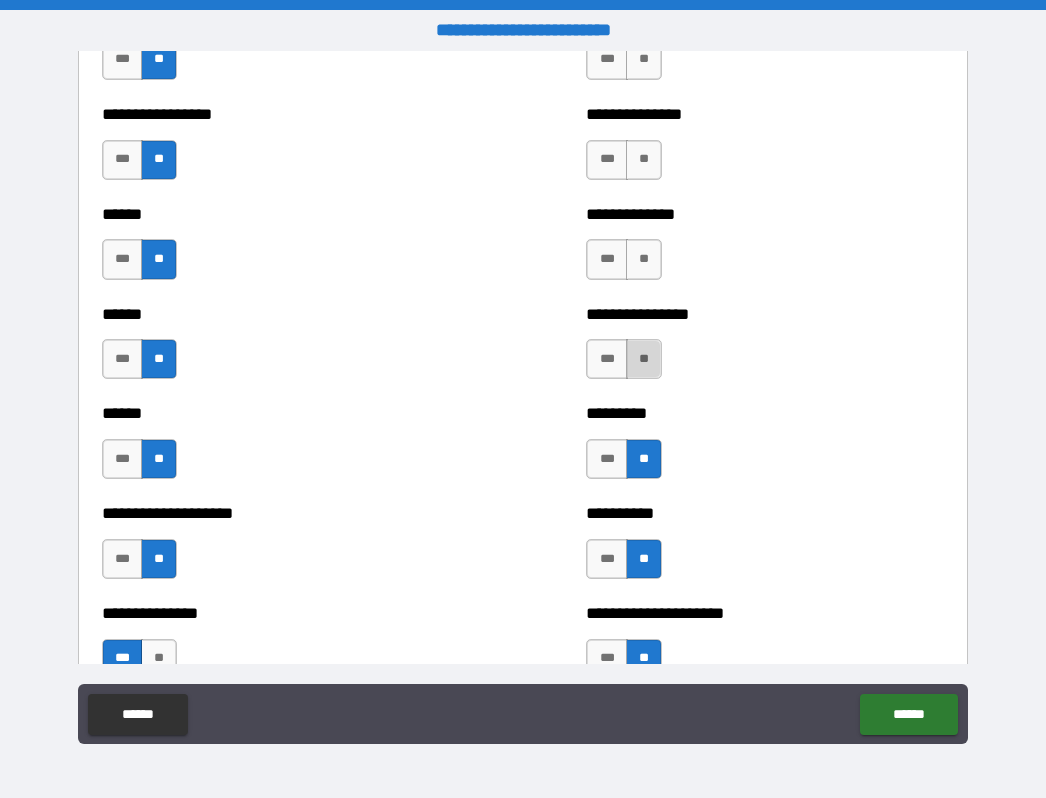 click on "**" at bounding box center (644, 359) 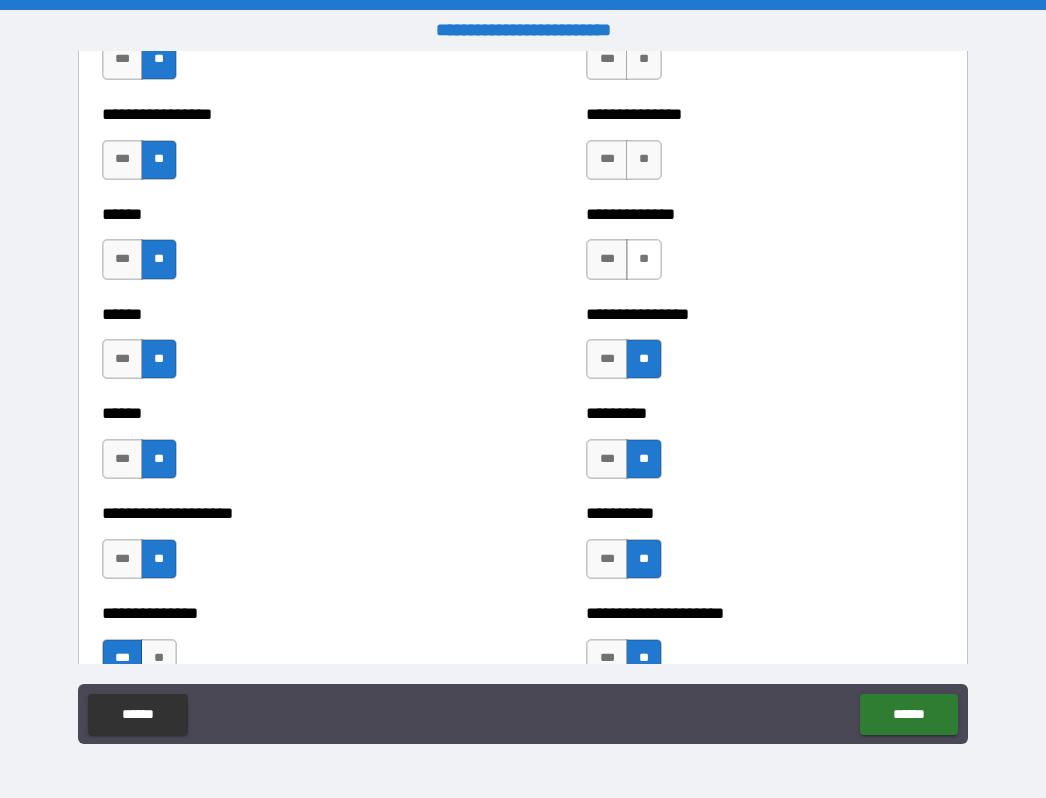 click on "**" at bounding box center (644, 259) 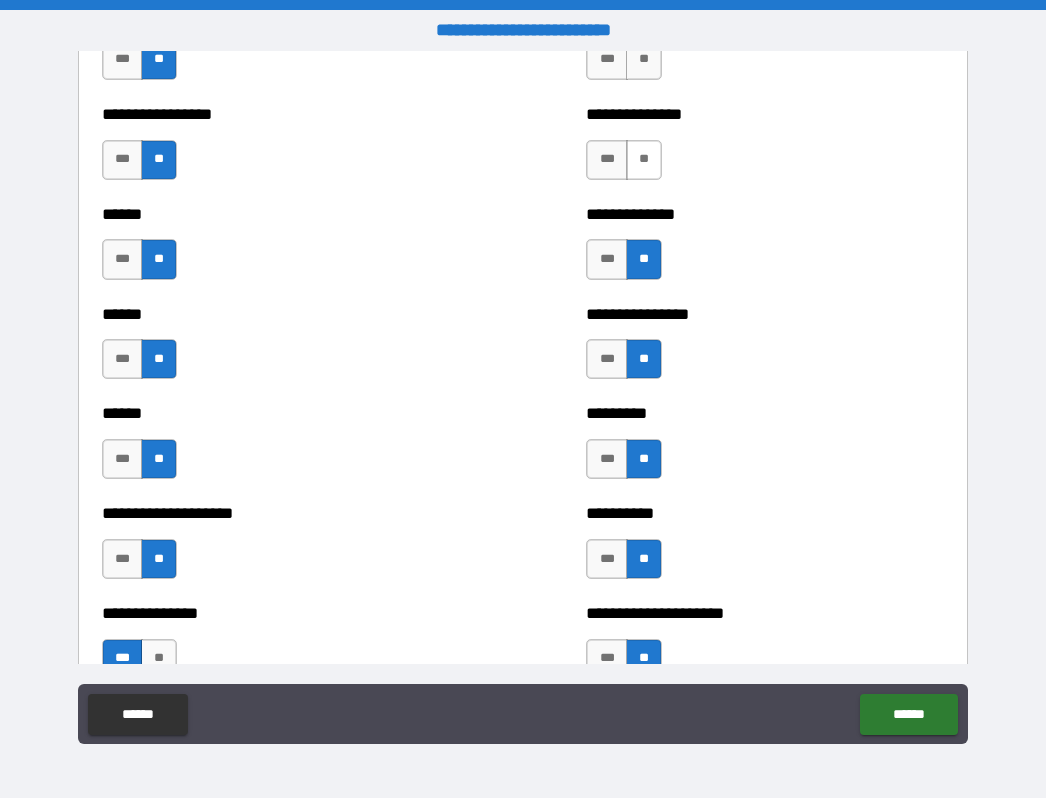 click on "**" at bounding box center (644, 160) 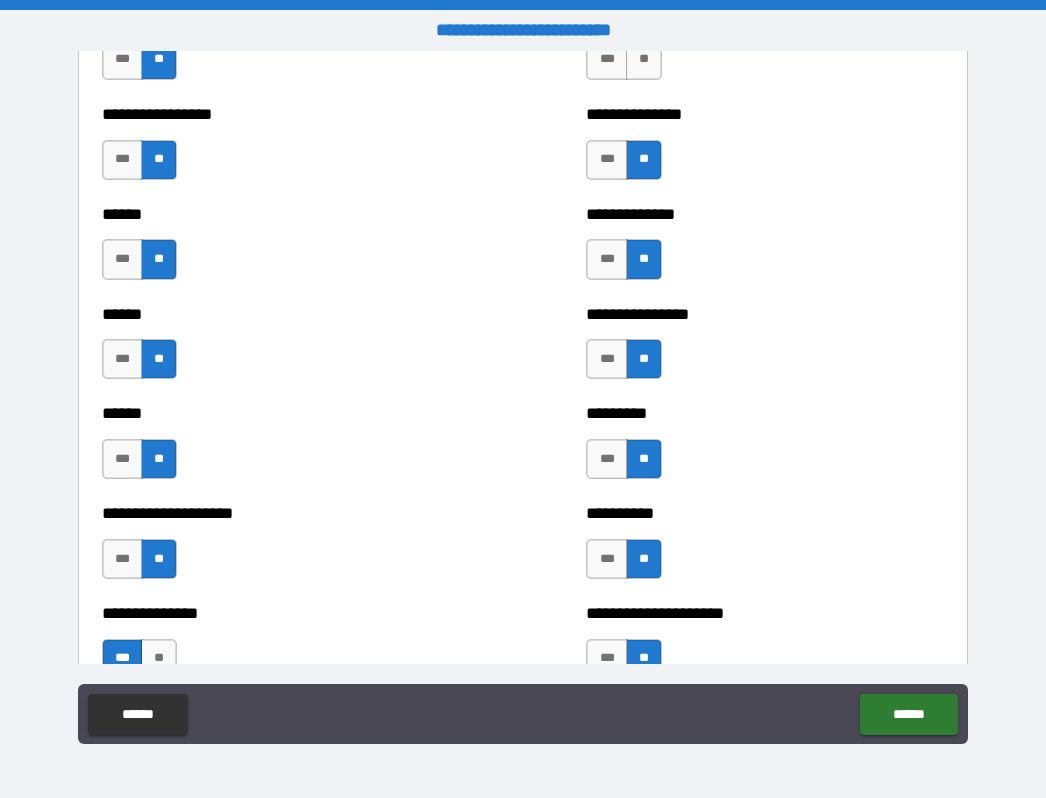 click on "**" at bounding box center [644, 160] 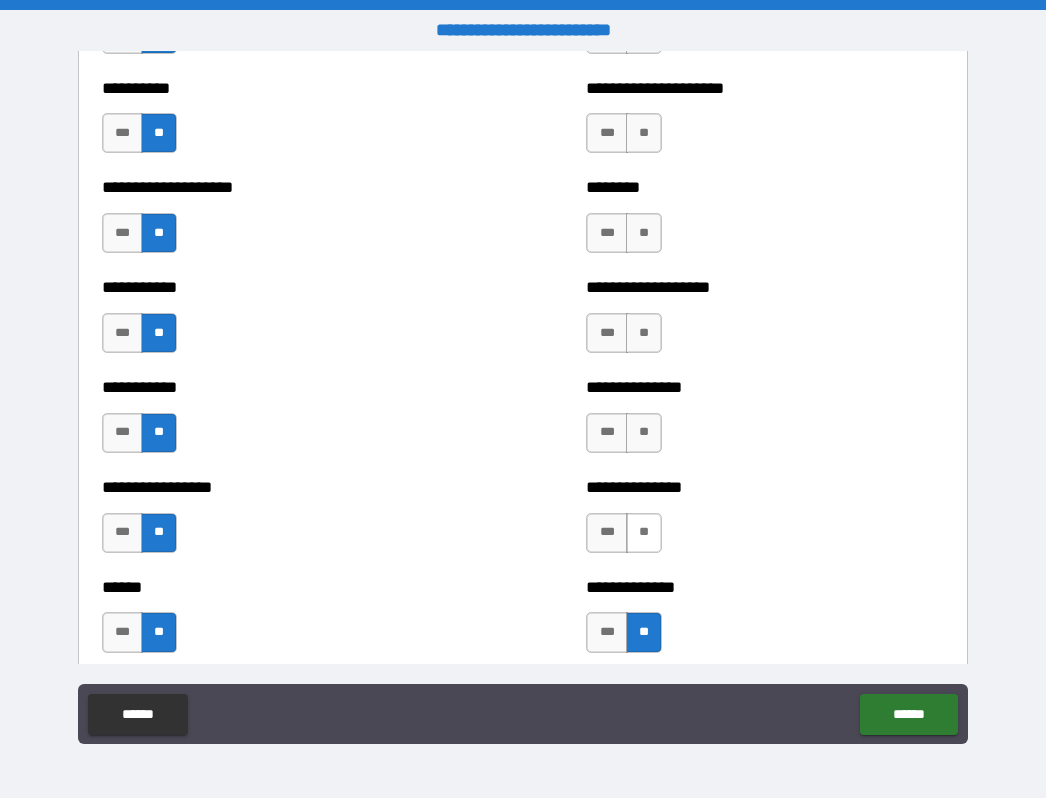 scroll, scrollTop: 2512, scrollLeft: 0, axis: vertical 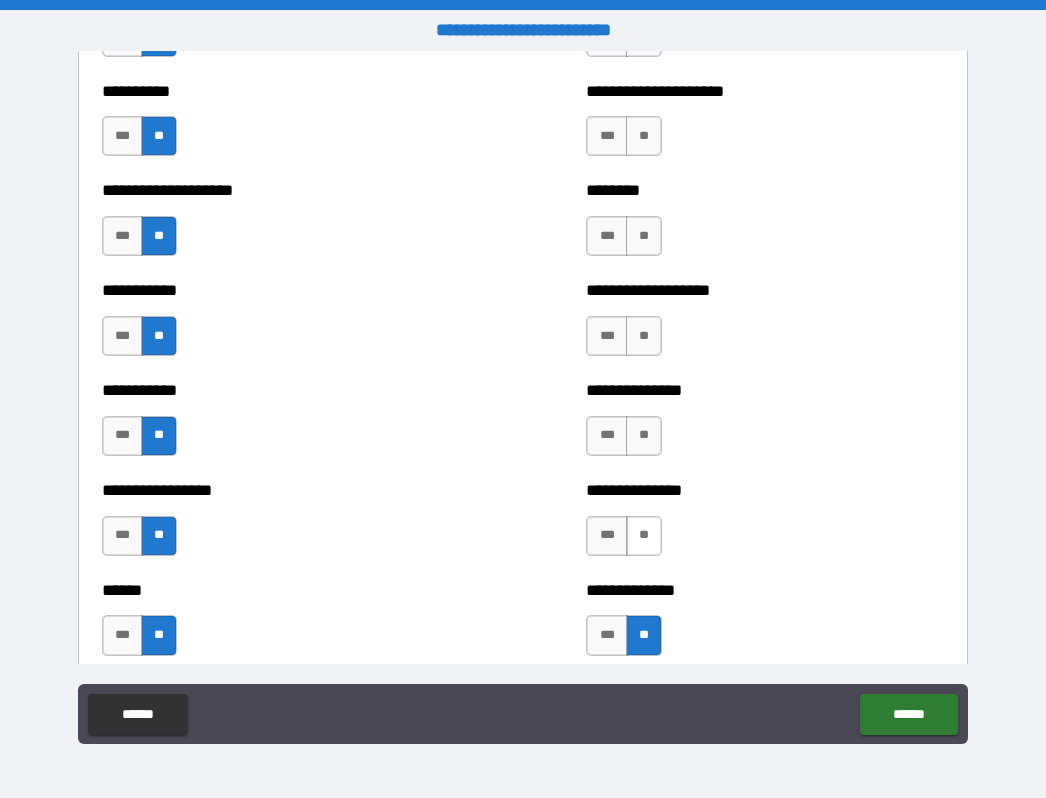 click on "**" at bounding box center [644, 536] 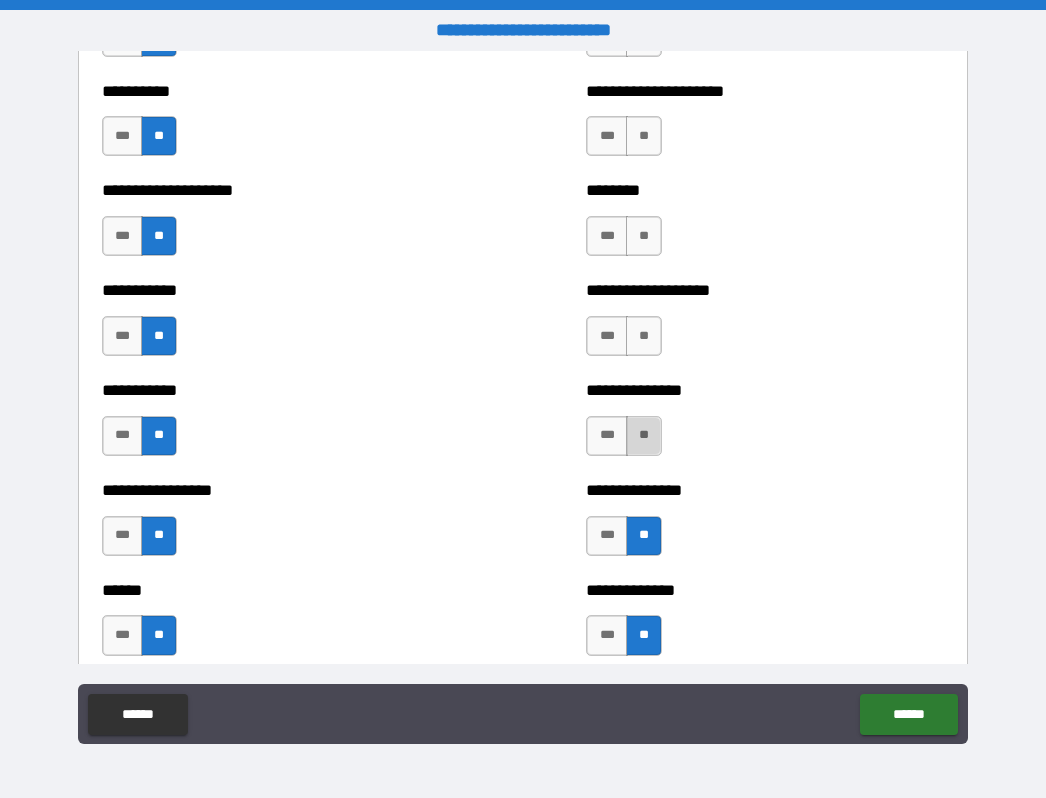click on "**" at bounding box center (644, 436) 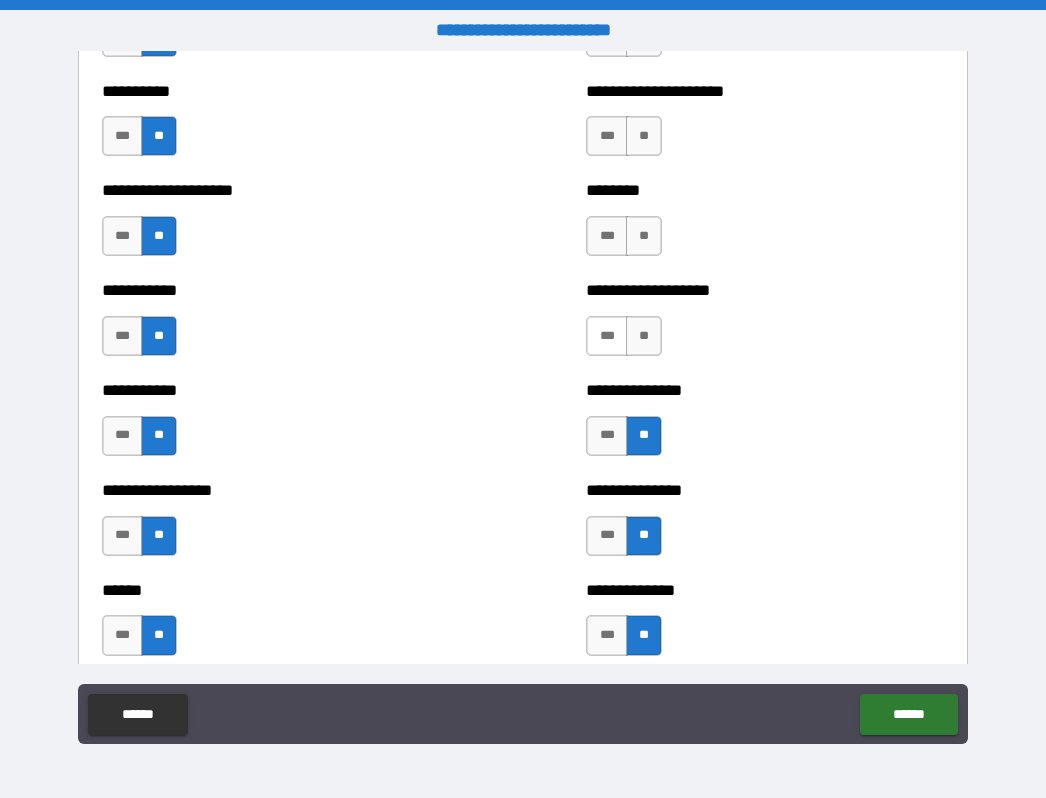 click on "***" at bounding box center [607, 336] 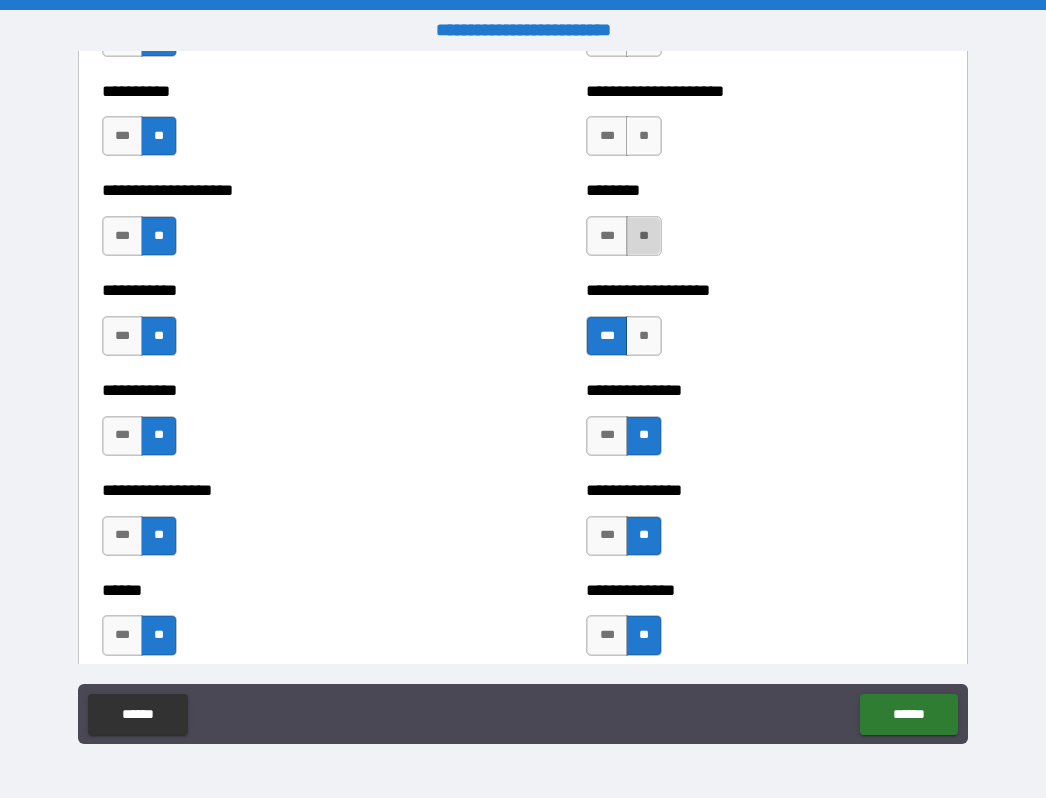 click on "**" at bounding box center (644, 236) 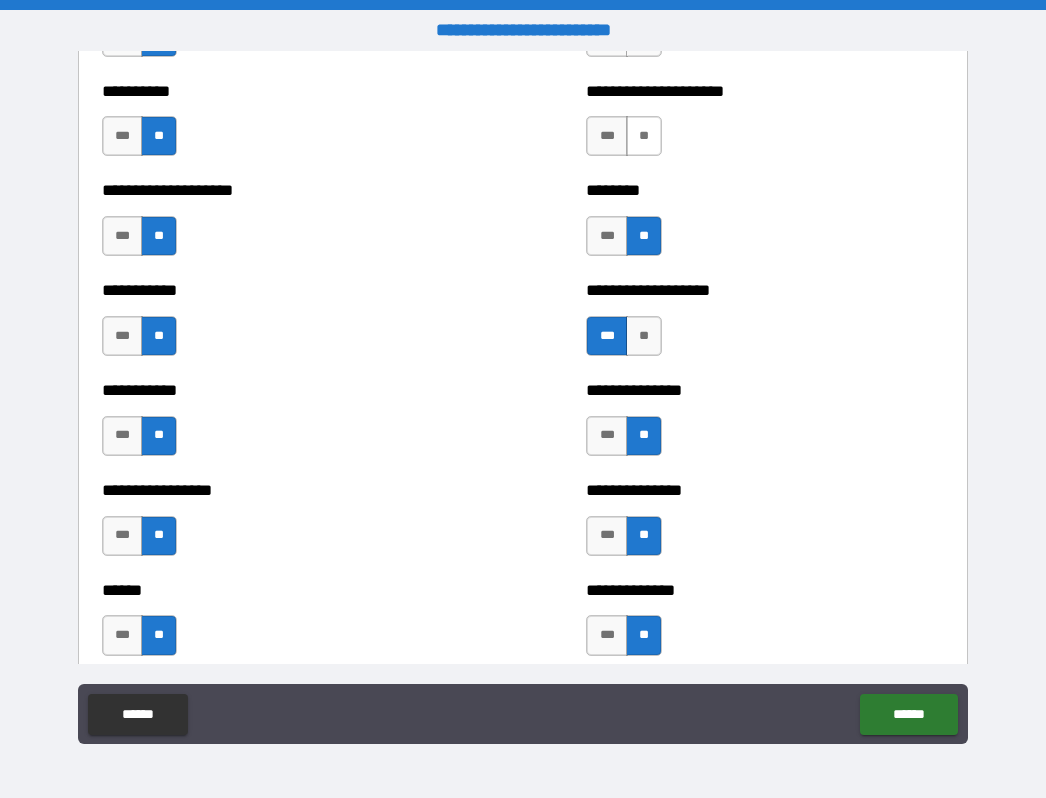 click on "**" at bounding box center [644, 136] 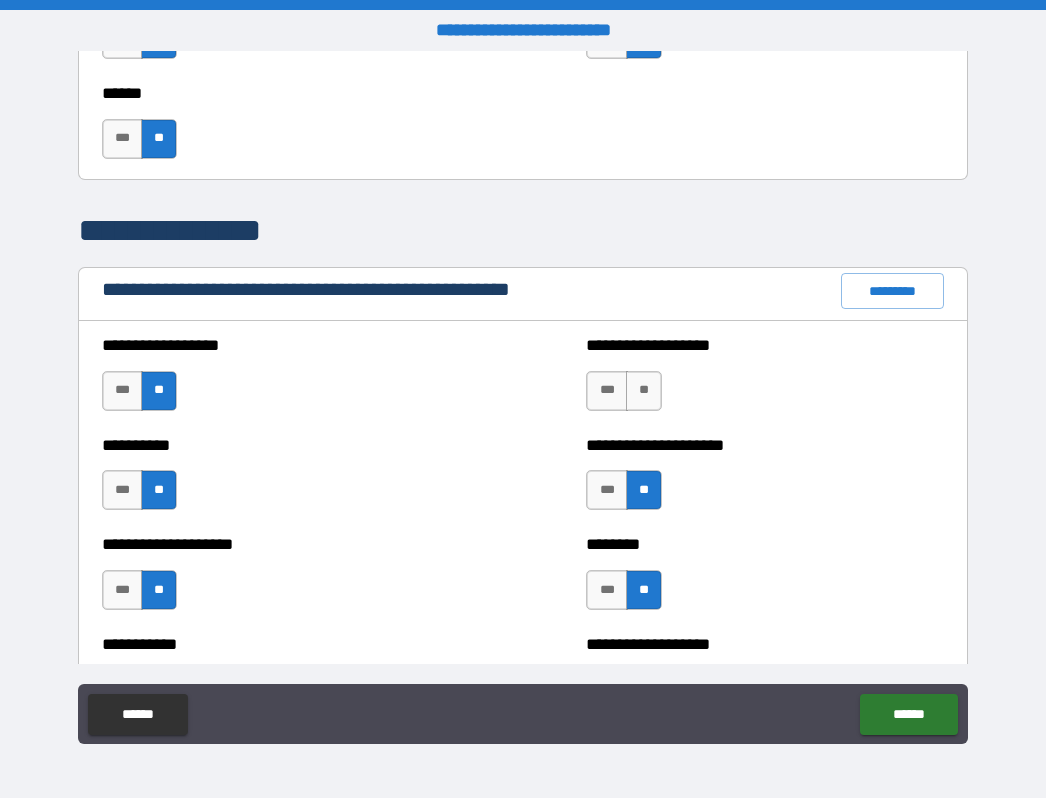 scroll, scrollTop: 2159, scrollLeft: 0, axis: vertical 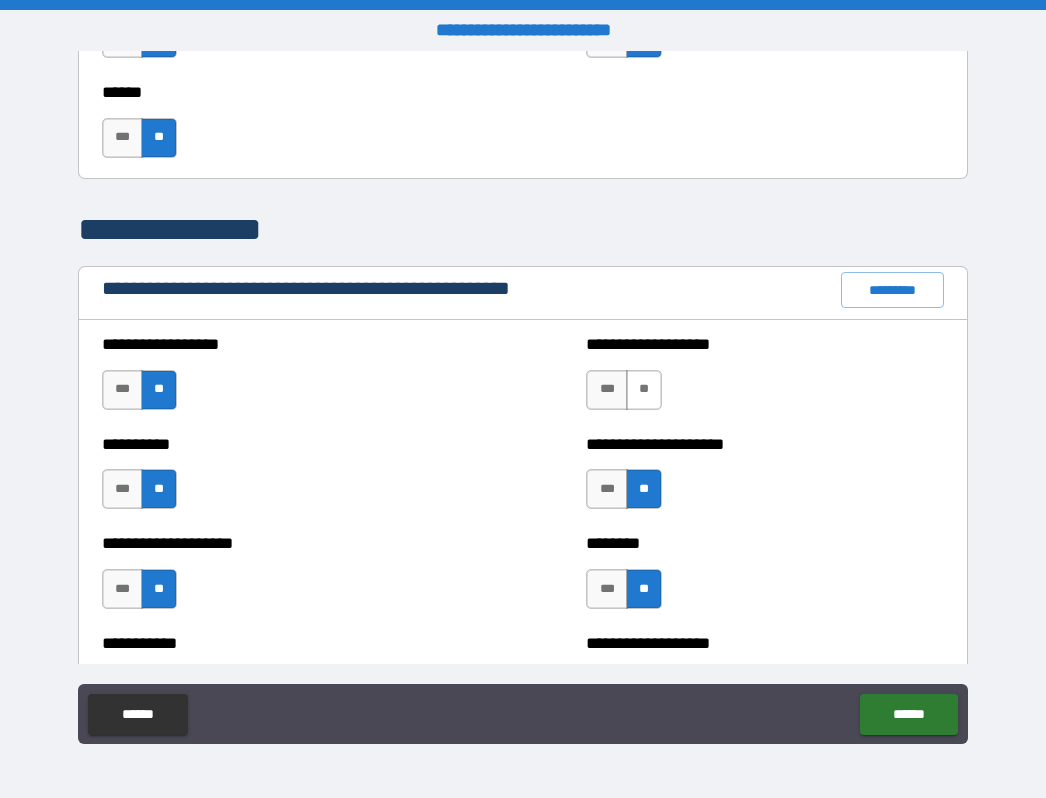 click on "**" at bounding box center [644, 390] 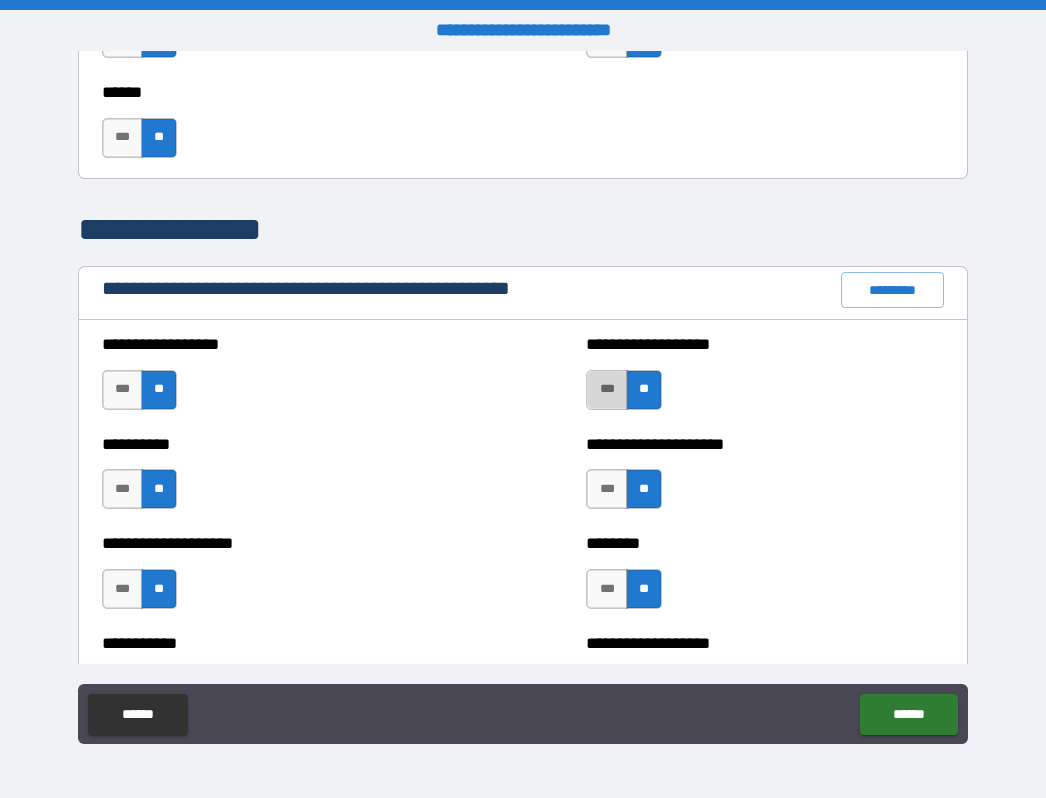 click on "***" at bounding box center (607, 390) 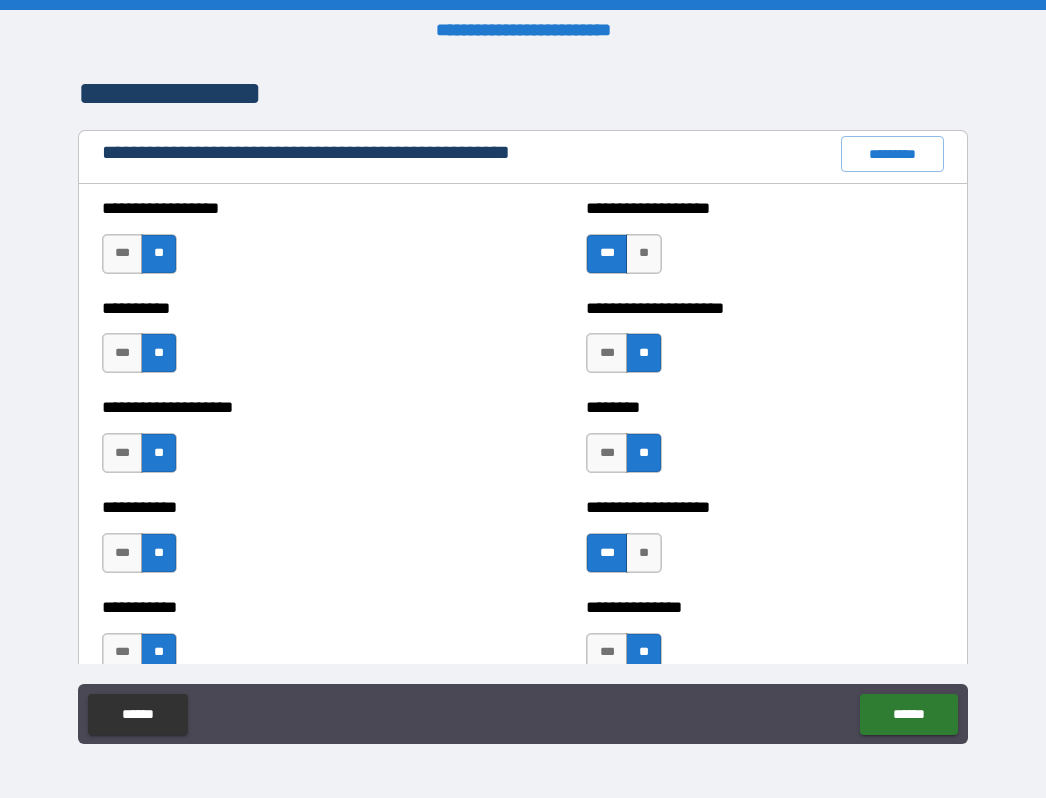 scroll, scrollTop: 2297, scrollLeft: 0, axis: vertical 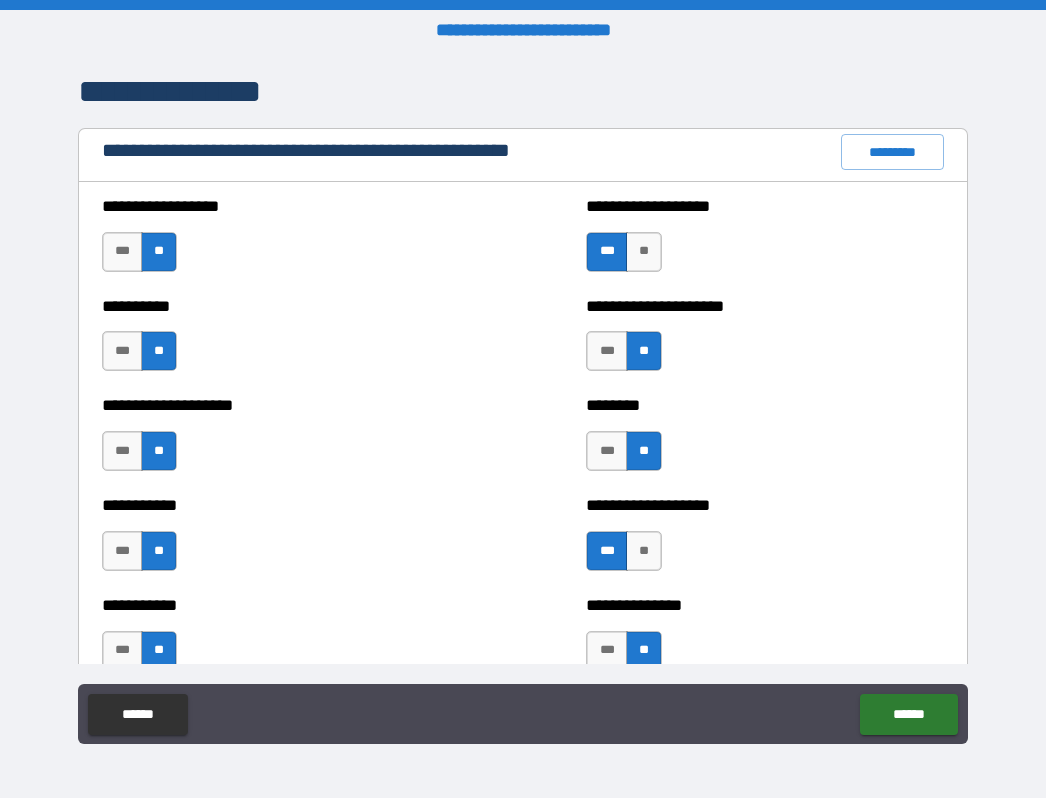 click on "[FIRST] [LAST] [STREET] [STATE]" at bounding box center (523, 441) 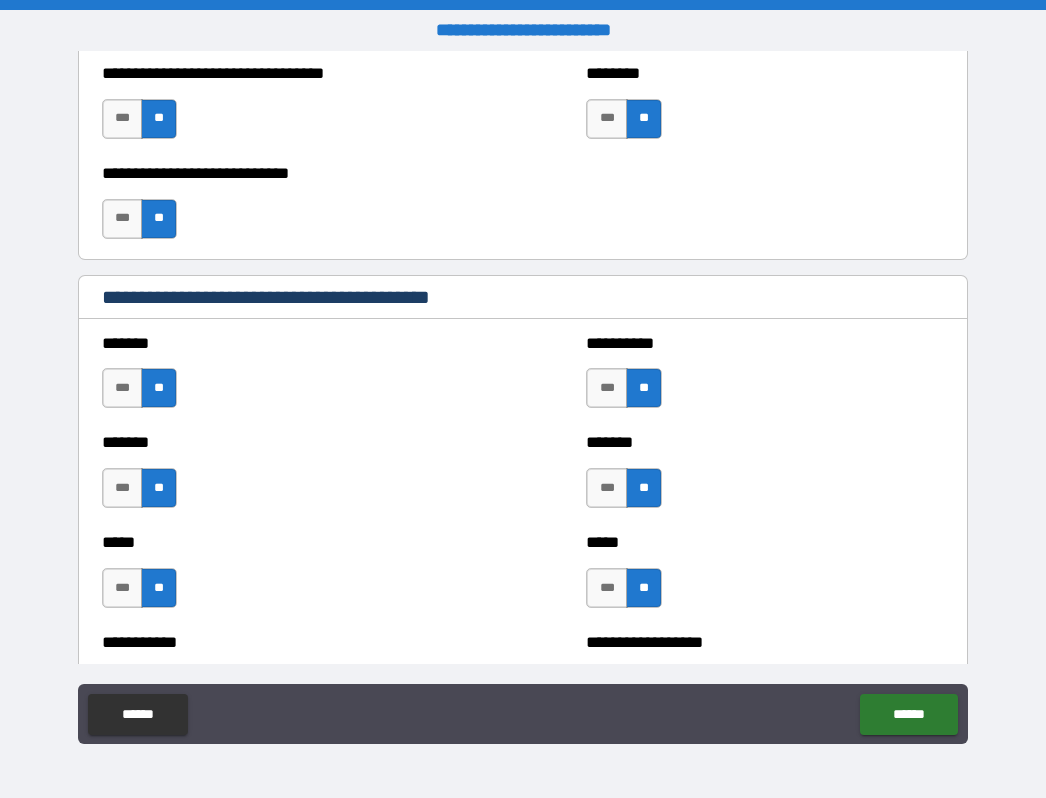 scroll, scrollTop: 1508, scrollLeft: 0, axis: vertical 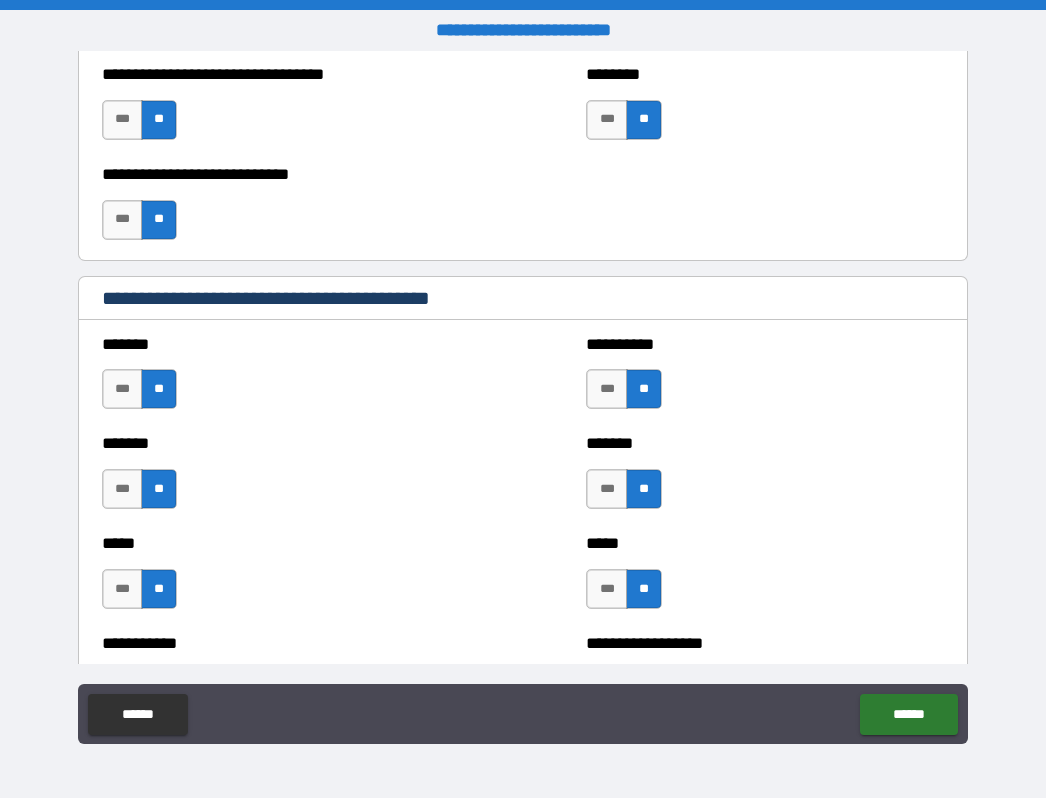 click on "[FIRST] [LAST] [STREET]" at bounding box center (523, 479) 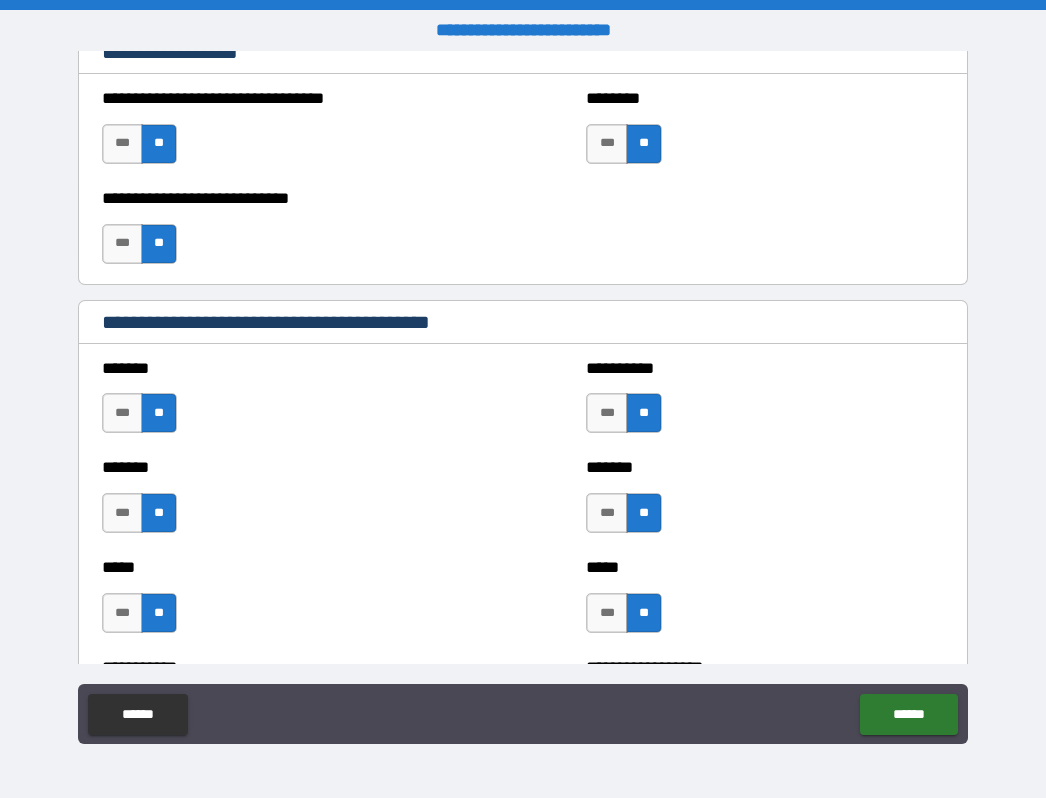 scroll, scrollTop: 1482, scrollLeft: 0, axis: vertical 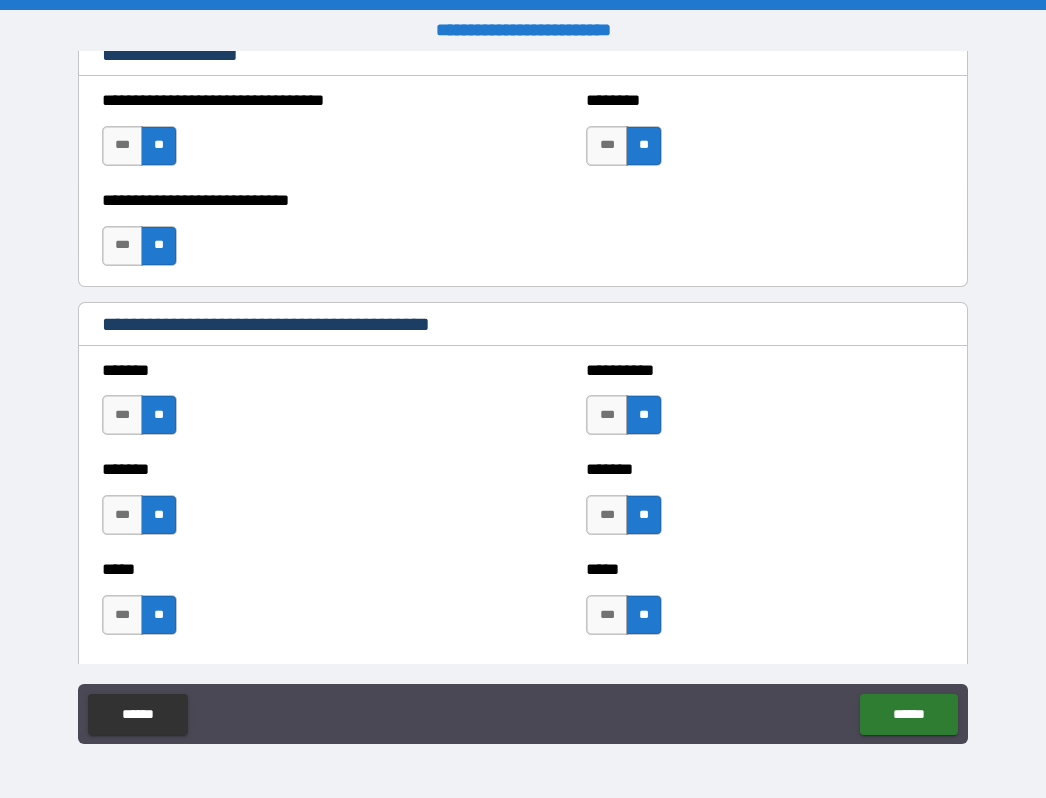click on "[FIRST] [LAST] [CITY] [STATE]" at bounding box center (523, 406) 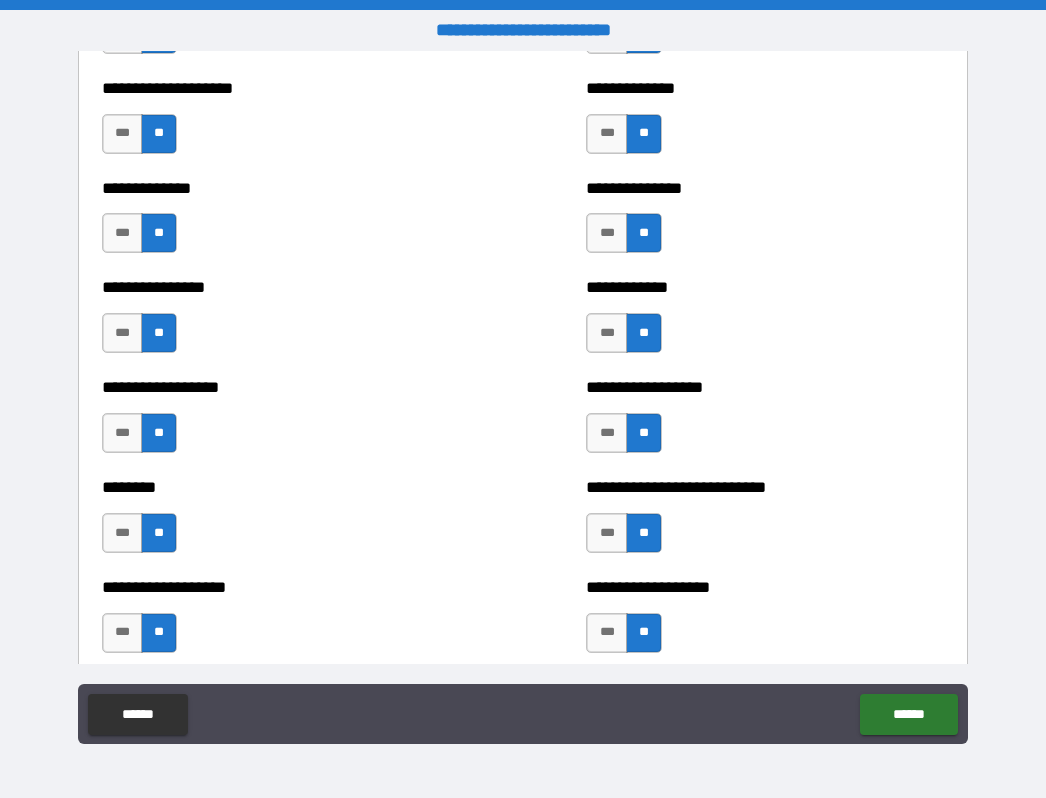 scroll, scrollTop: 4110, scrollLeft: 0, axis: vertical 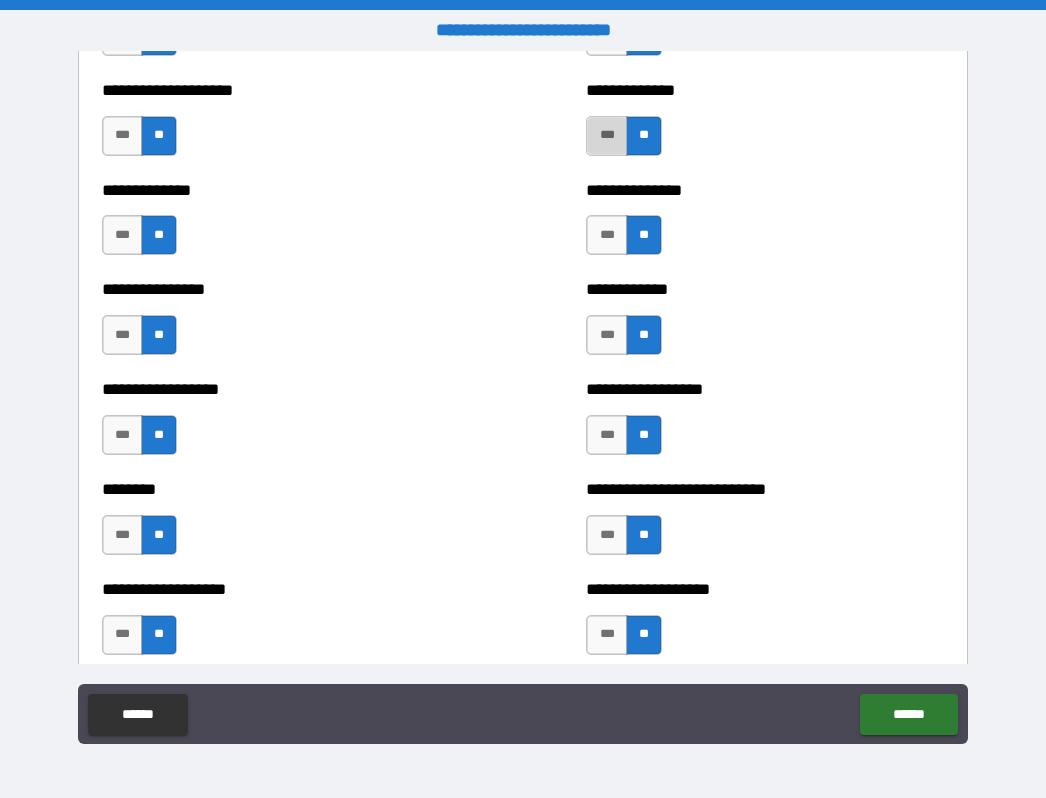 click on "***" at bounding box center (607, 136) 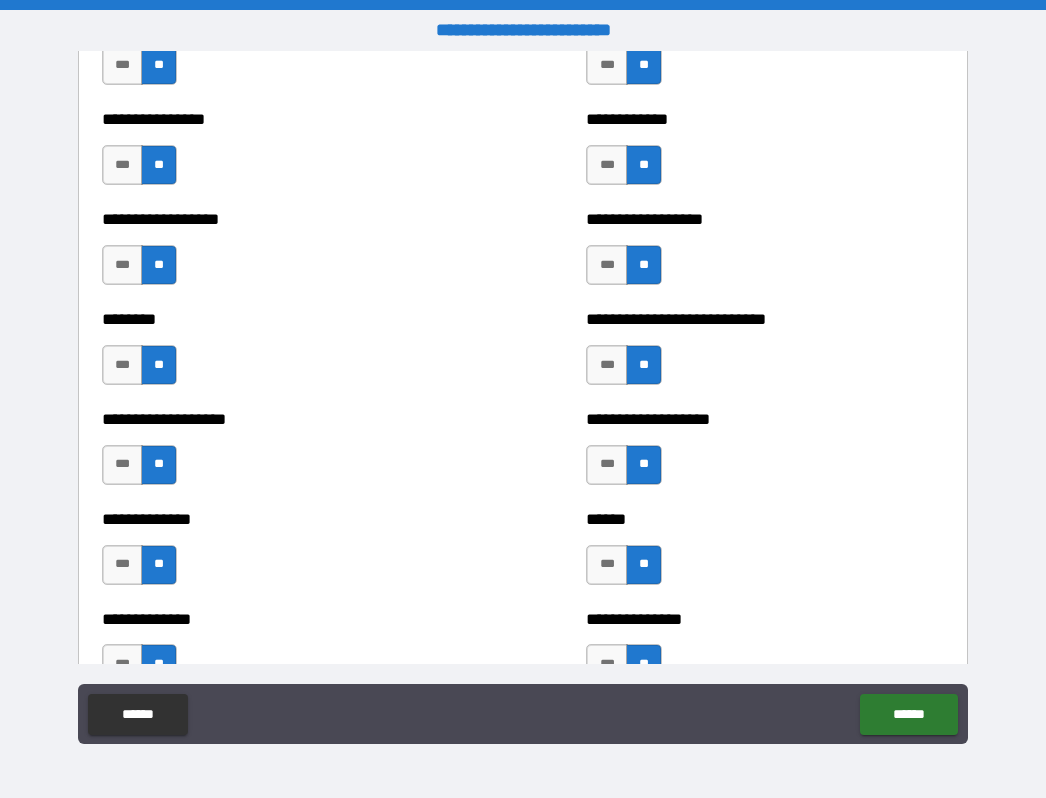 scroll, scrollTop: 4278, scrollLeft: 0, axis: vertical 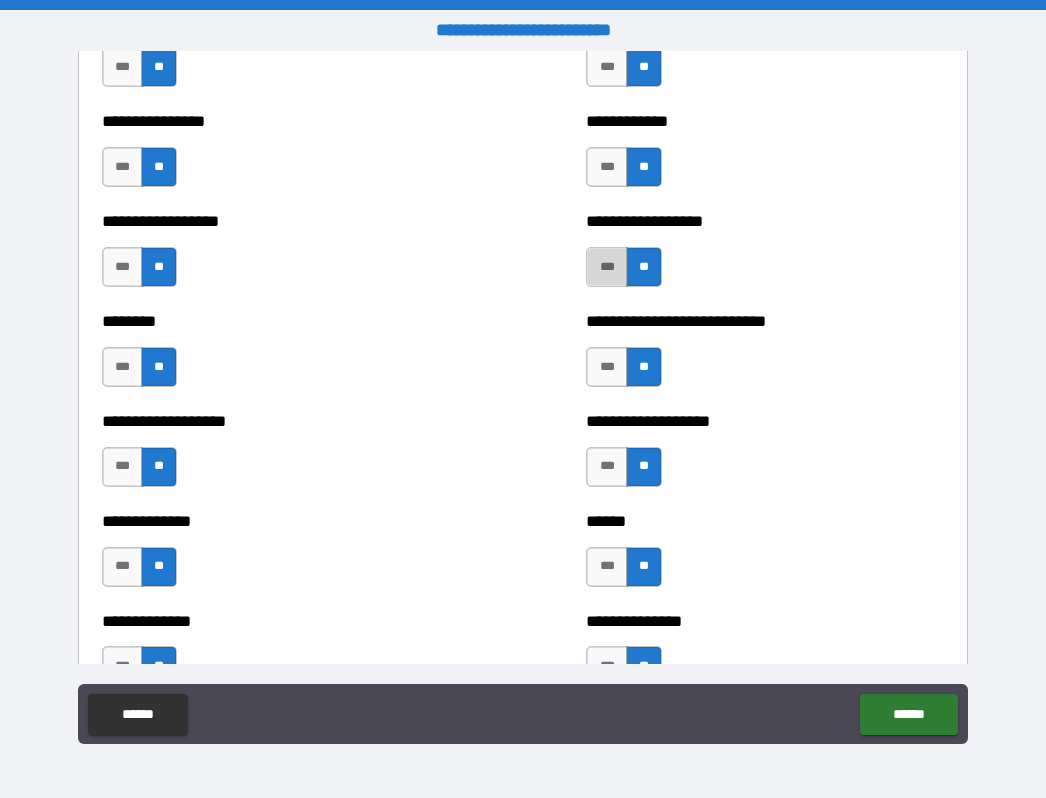 click on "***" at bounding box center [607, 267] 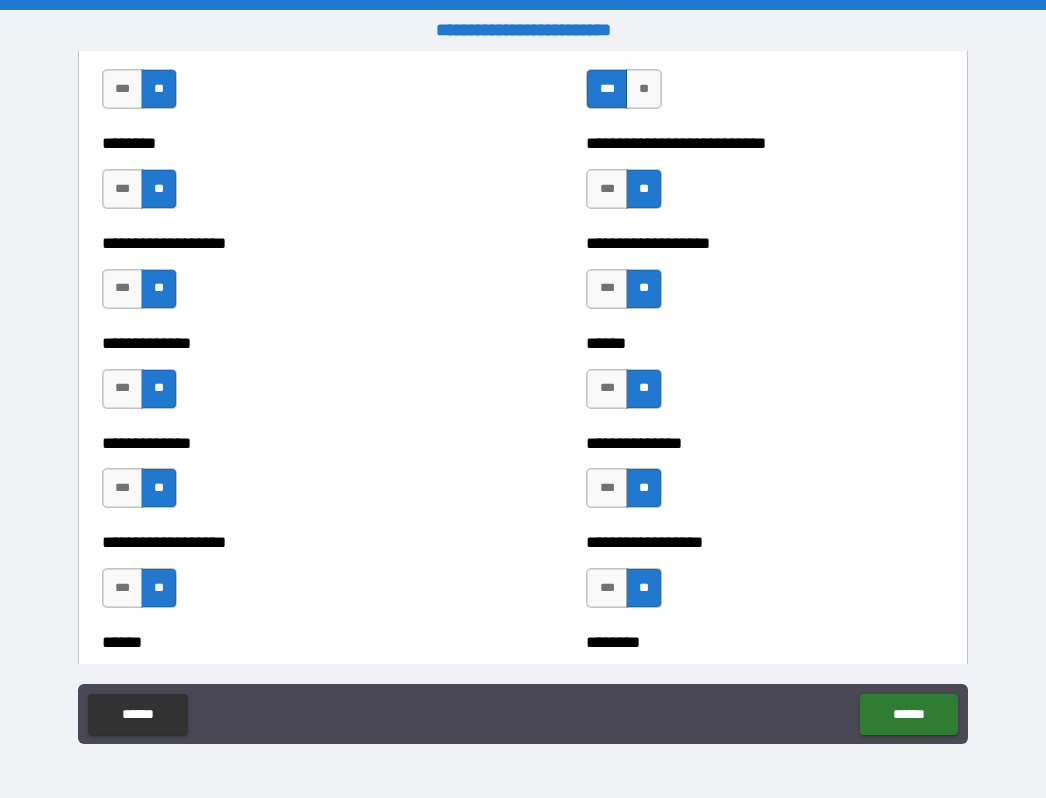 scroll, scrollTop: 4456, scrollLeft: 0, axis: vertical 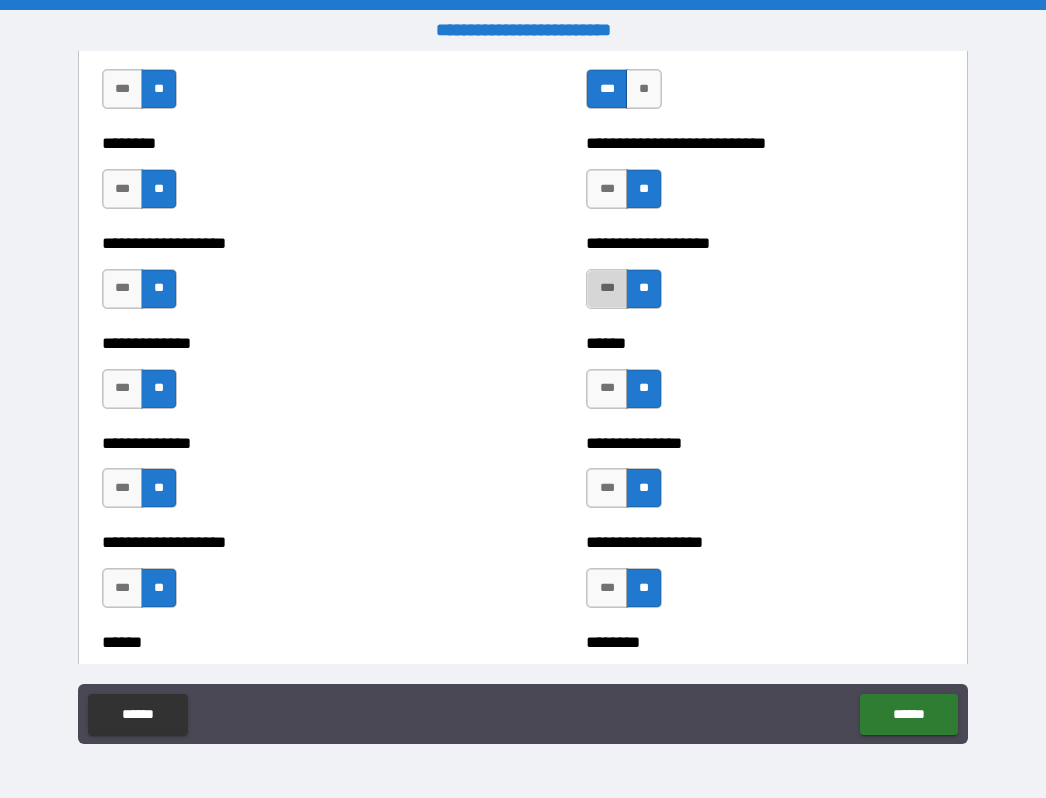 click on "***" at bounding box center [607, 289] 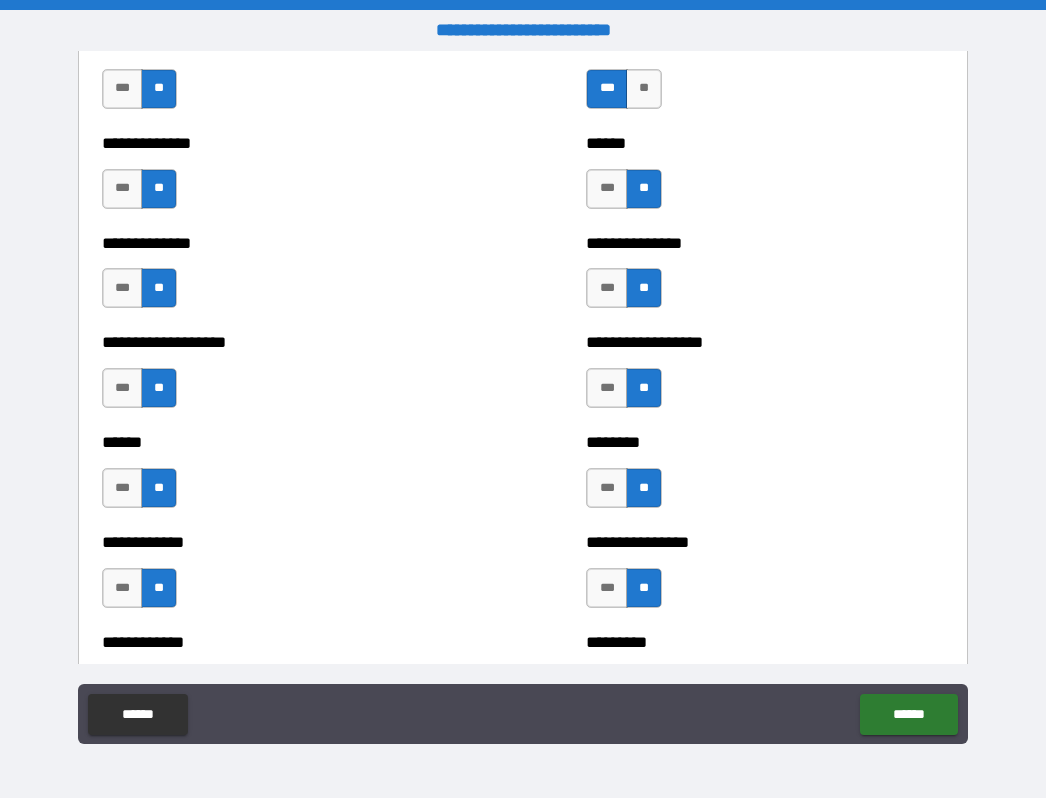 scroll, scrollTop: 4654, scrollLeft: 0, axis: vertical 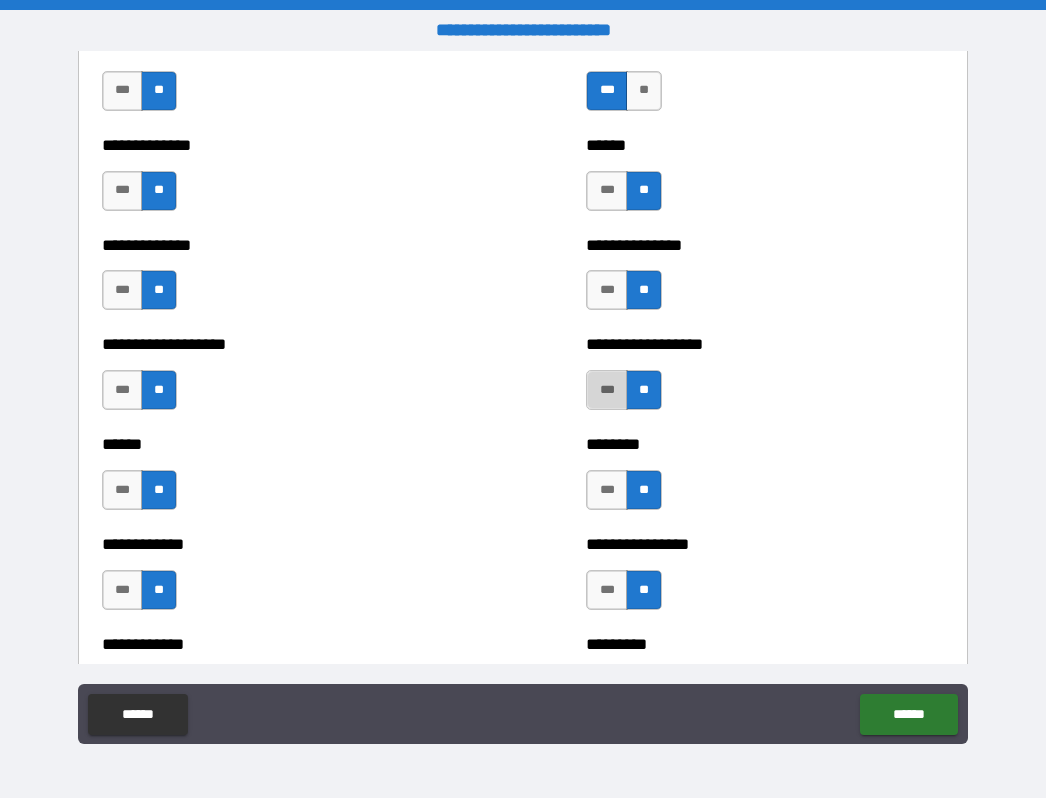 click on "***" at bounding box center (607, 390) 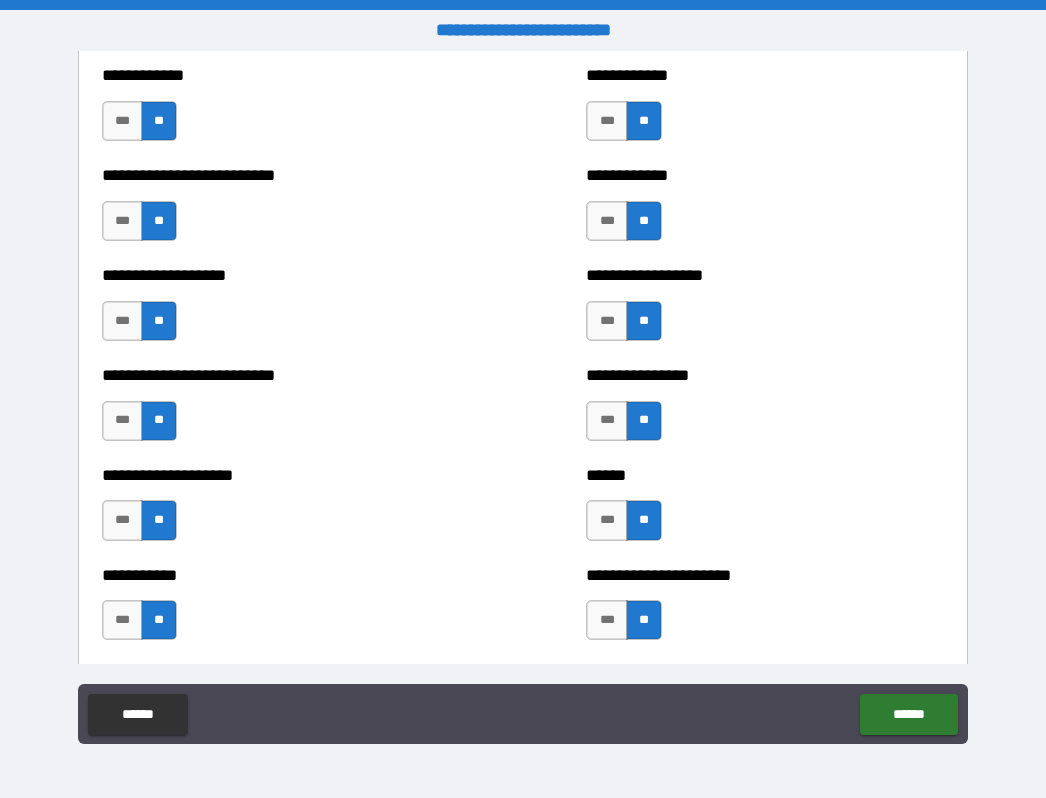 scroll, scrollTop: 5524, scrollLeft: 0, axis: vertical 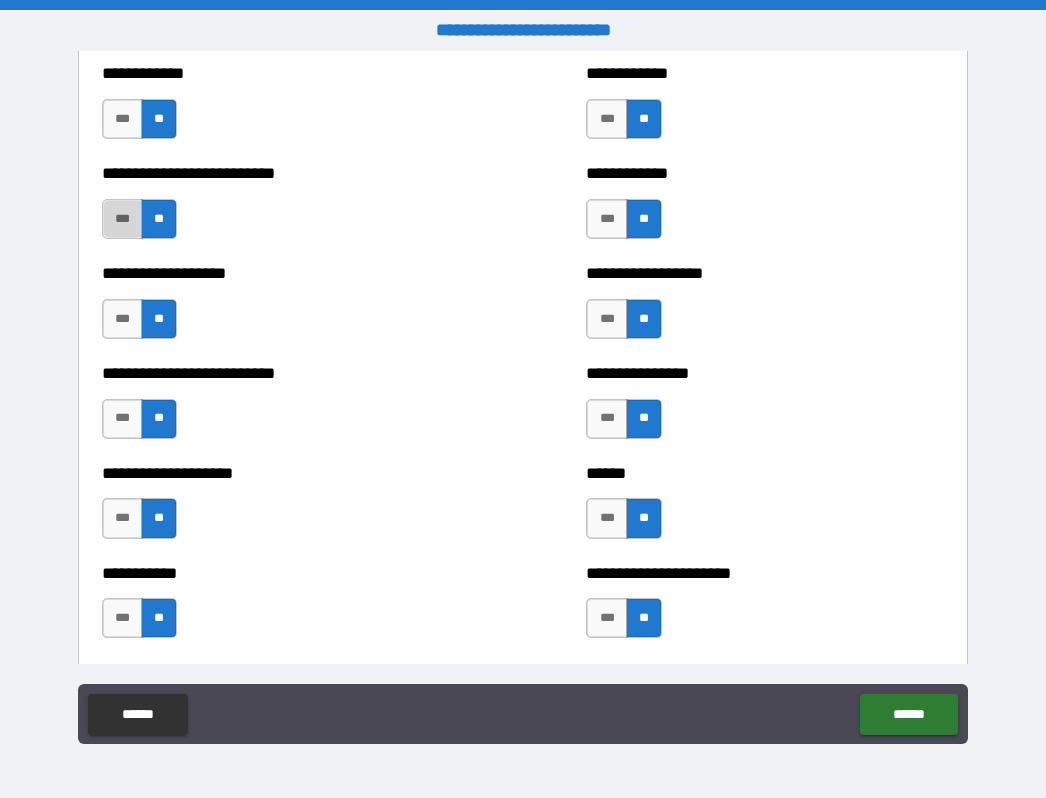 click on "***" at bounding box center [123, 219] 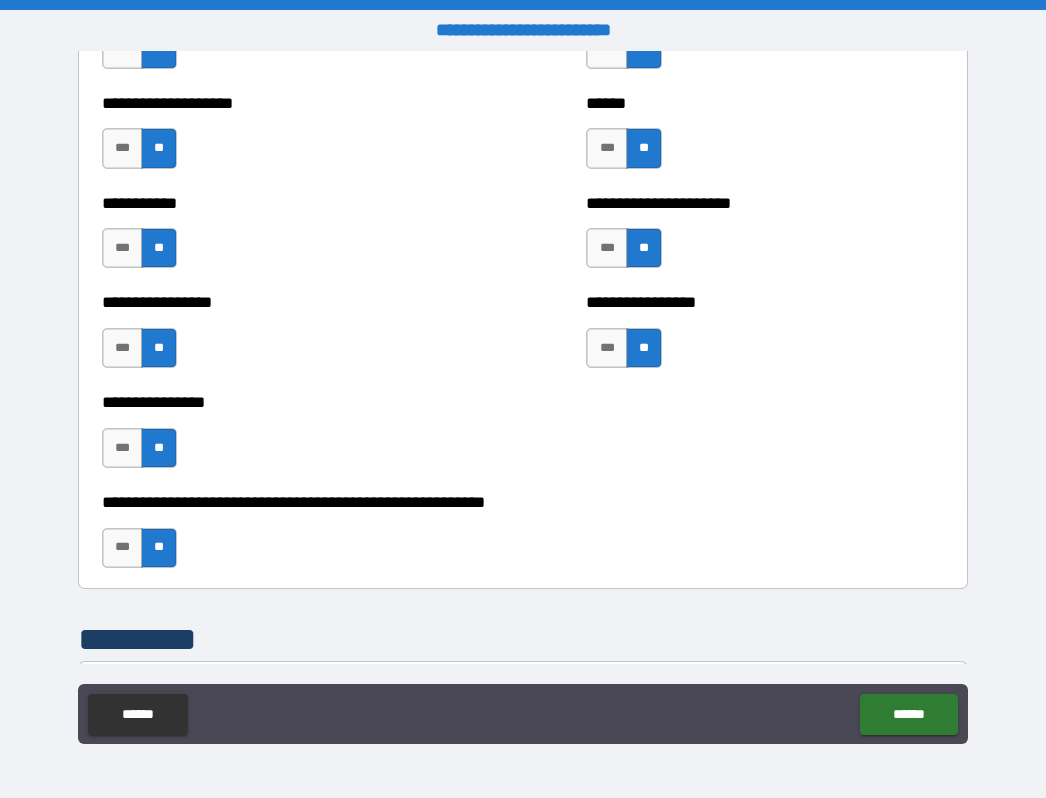 scroll, scrollTop: 5894, scrollLeft: 0, axis: vertical 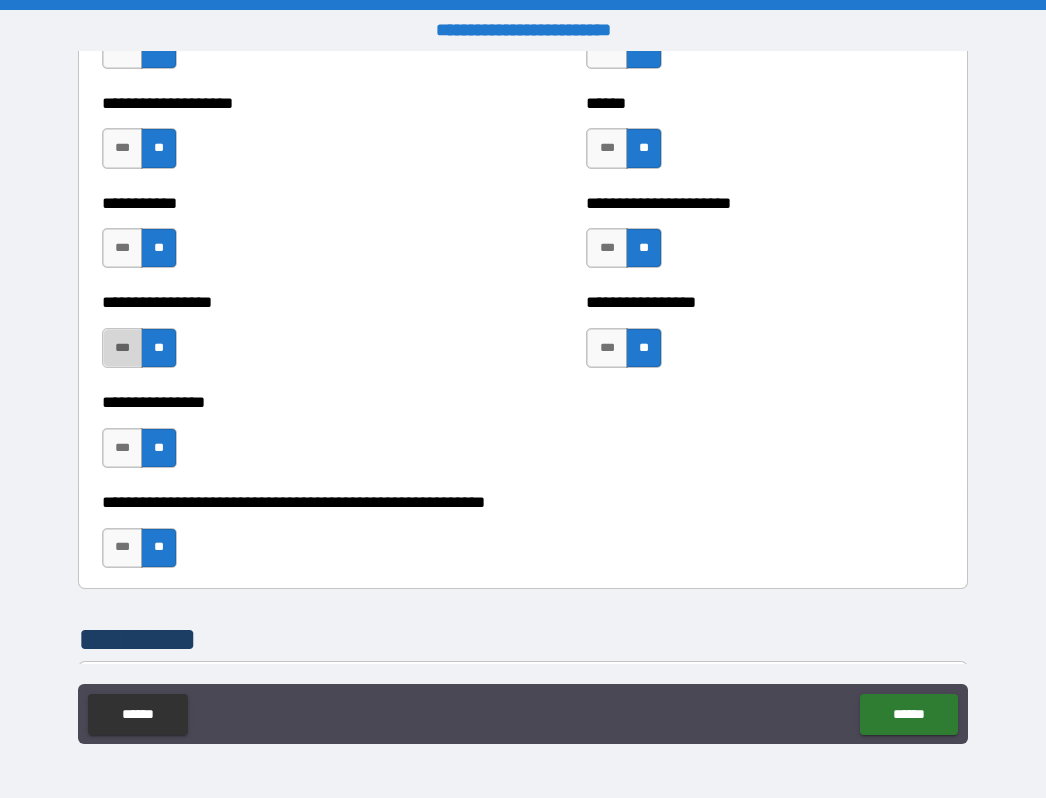 click on "***" at bounding box center [123, 348] 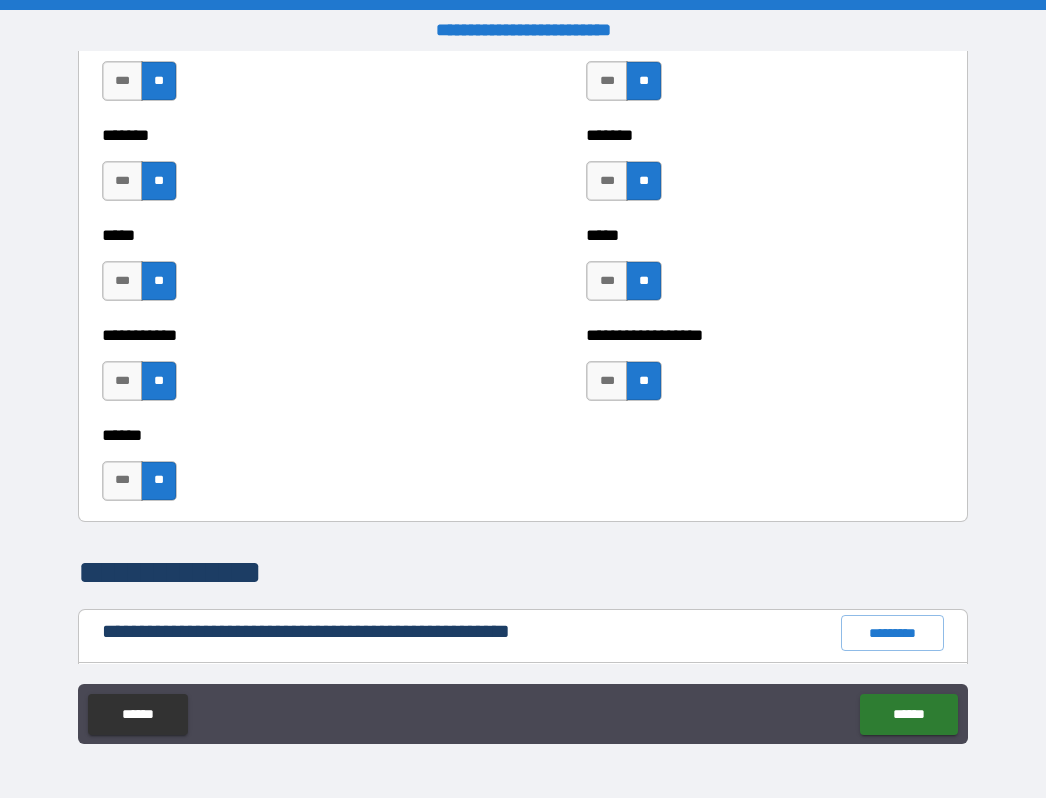 scroll, scrollTop: 1824, scrollLeft: 0, axis: vertical 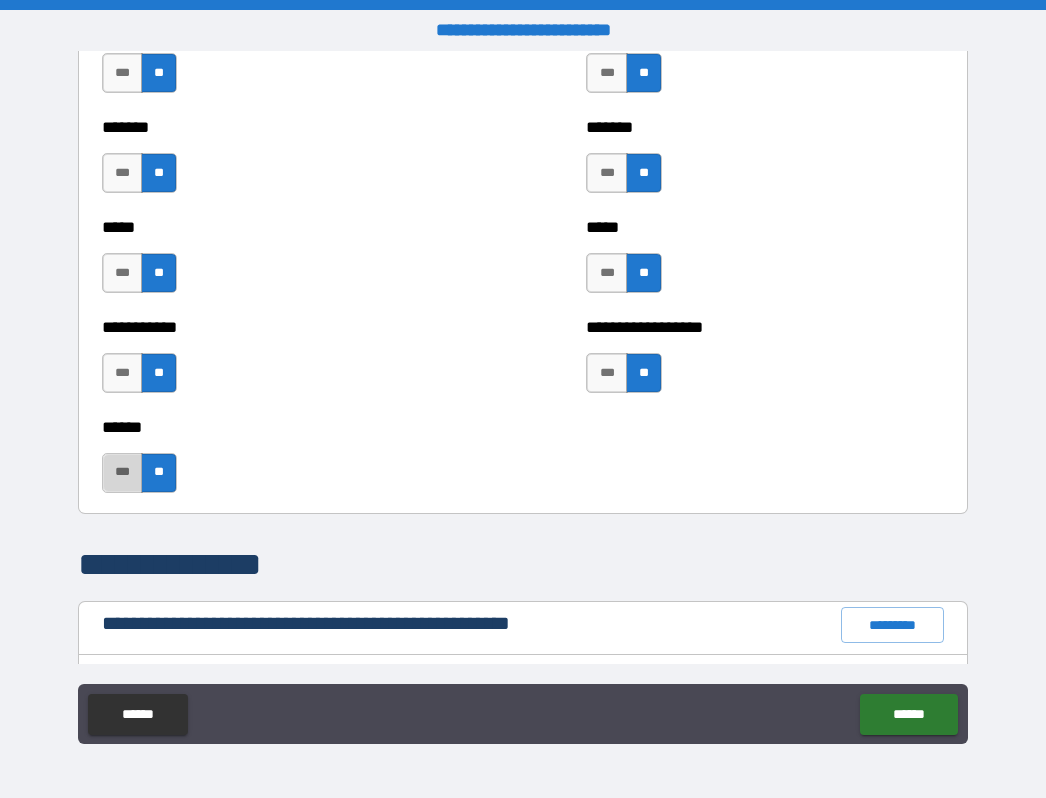 click on "***" at bounding box center [123, 473] 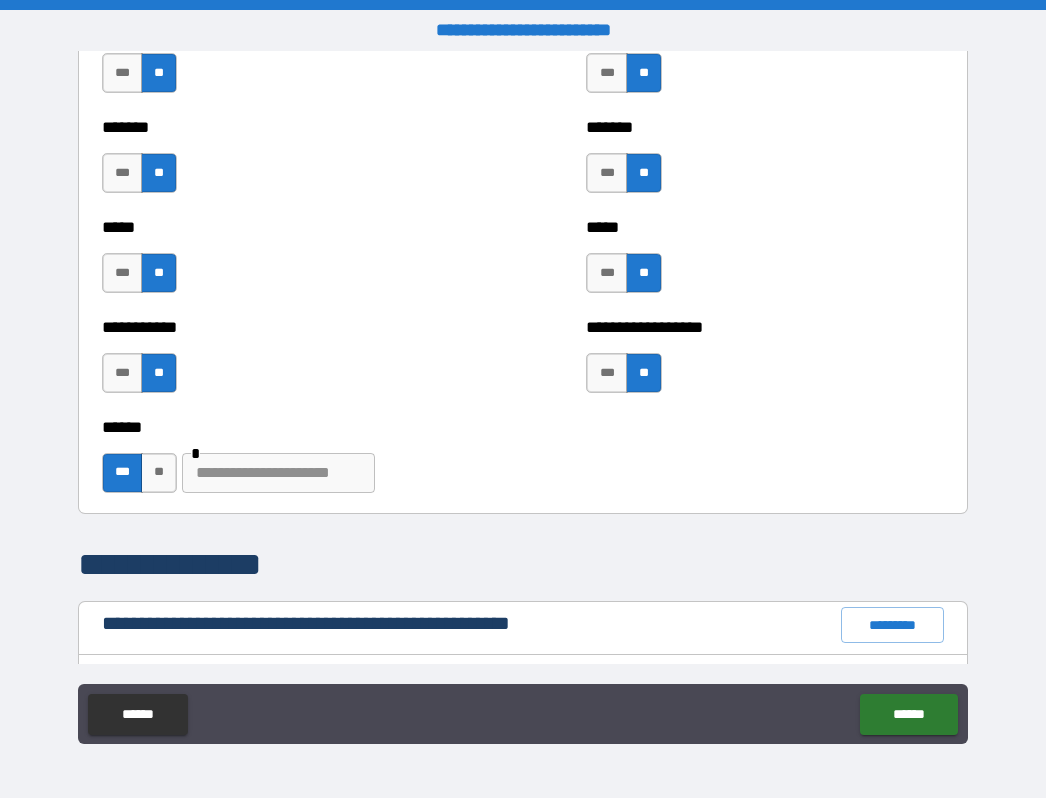click at bounding box center [278, 473] 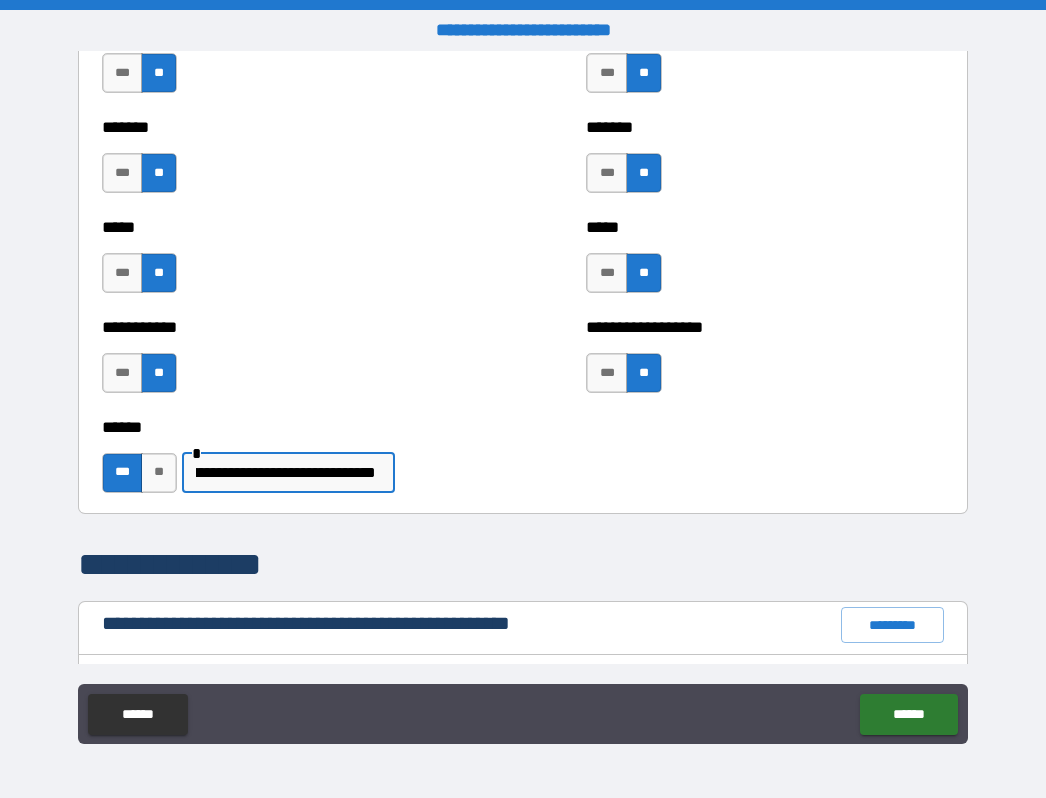 scroll, scrollTop: 0, scrollLeft: 38, axis: horizontal 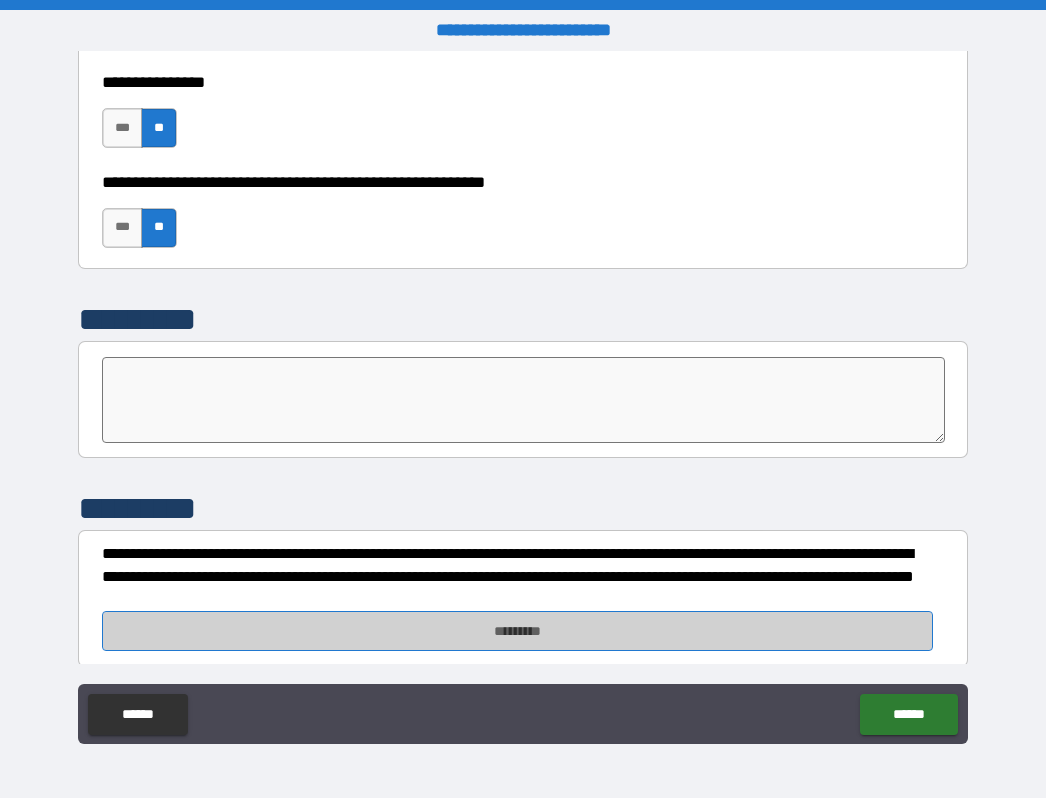 click on "*********" at bounding box center [517, 631] 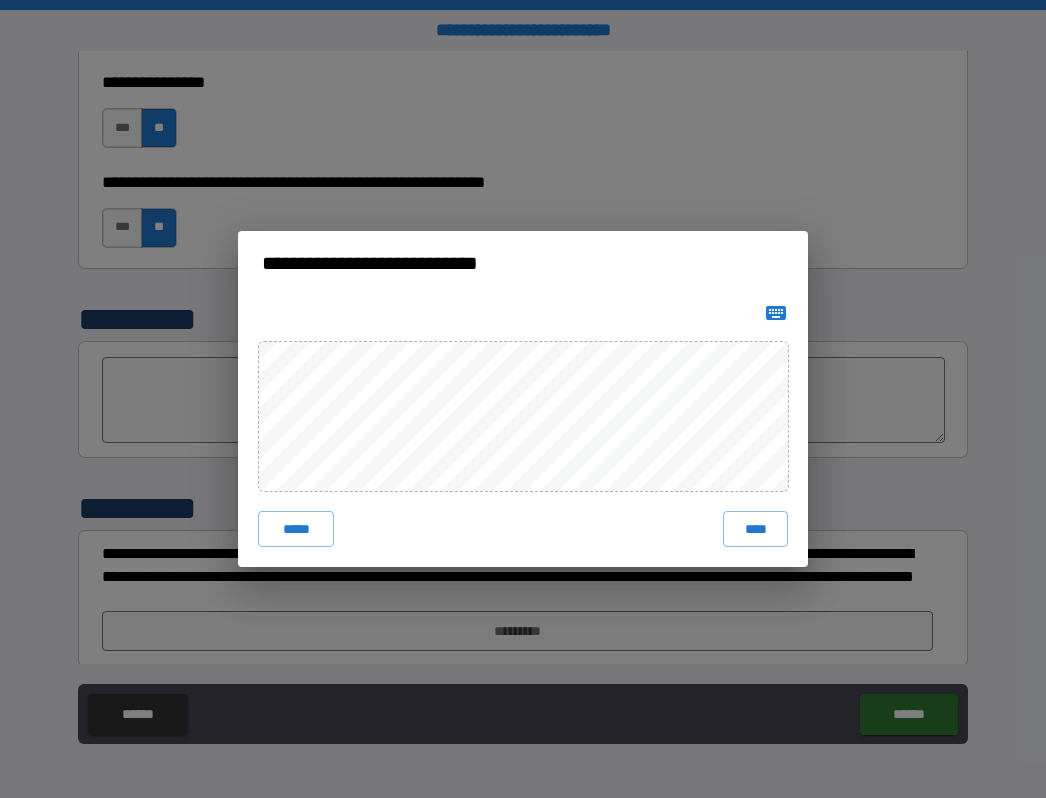 click on "***** ****" at bounding box center (523, 431) 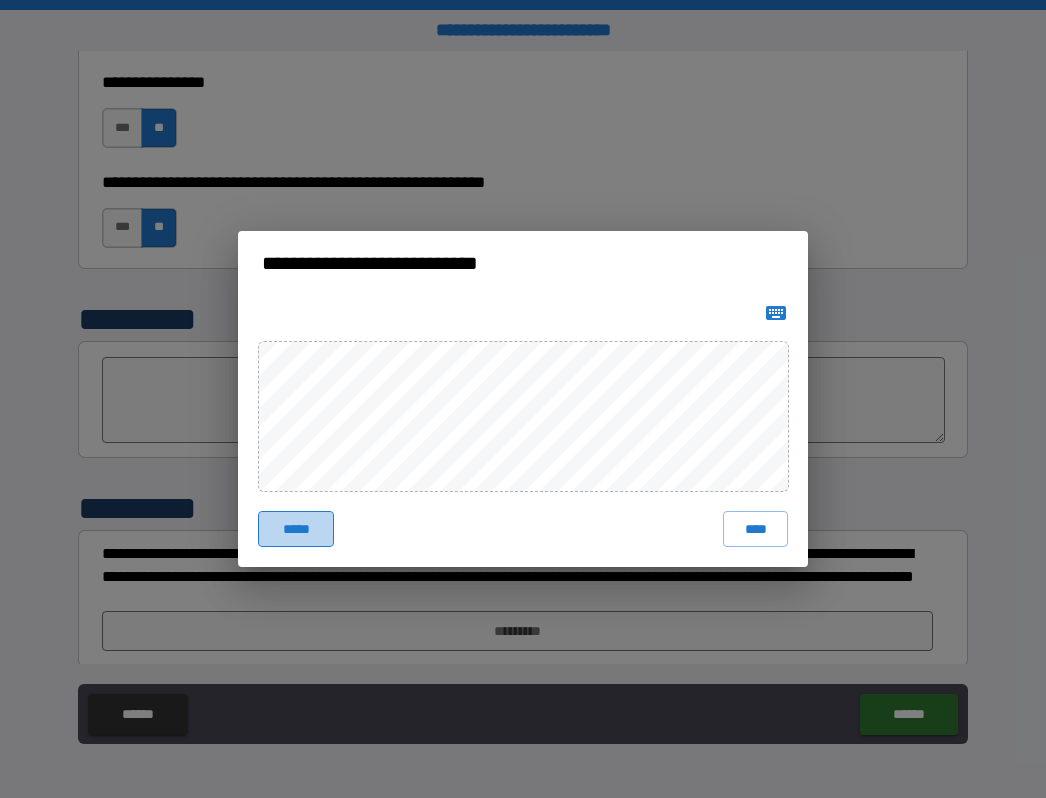 click on "*****" at bounding box center [296, 529] 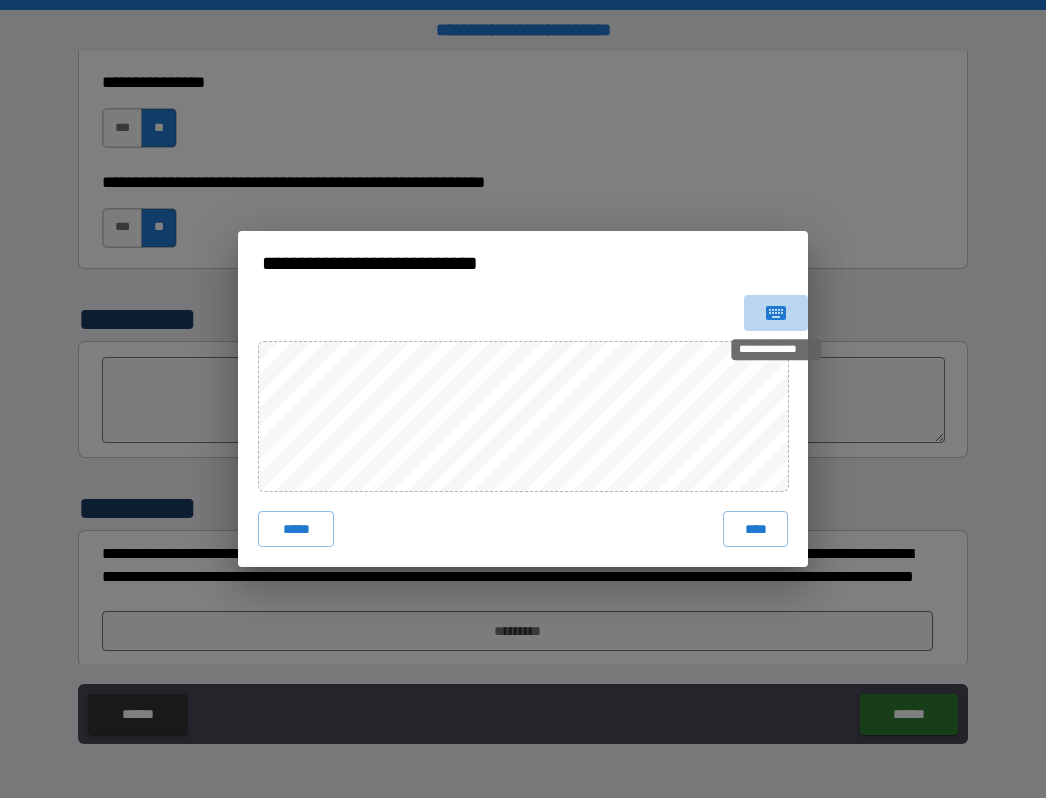 click 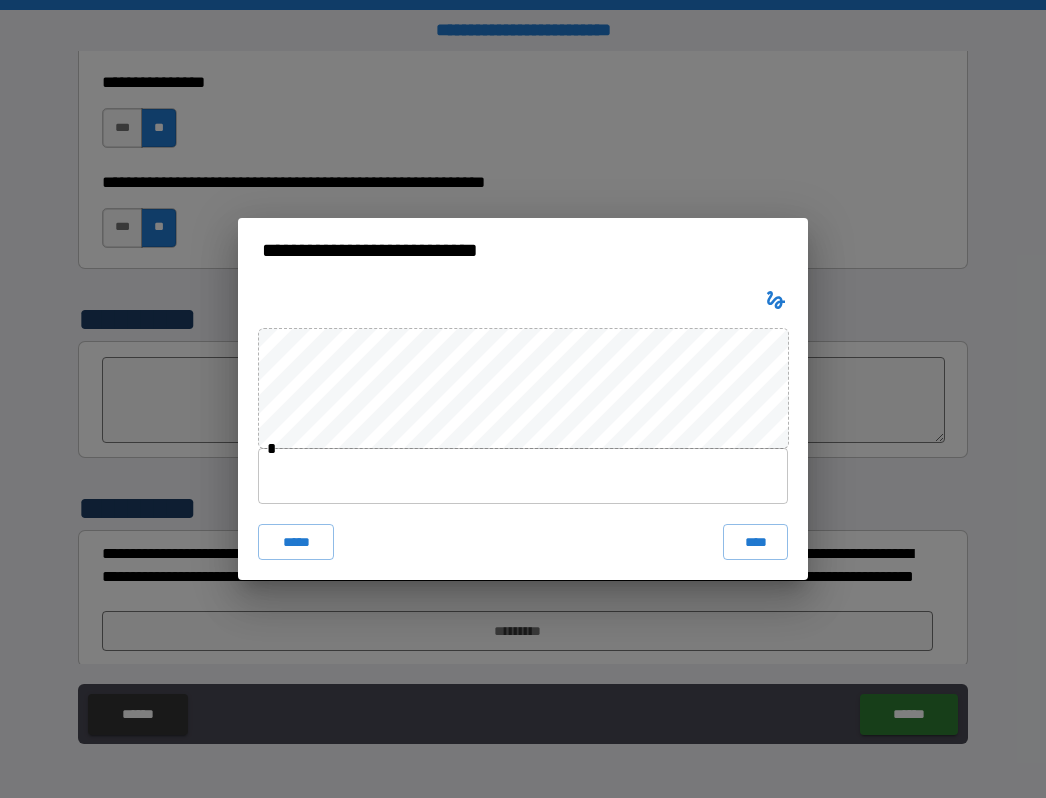 type 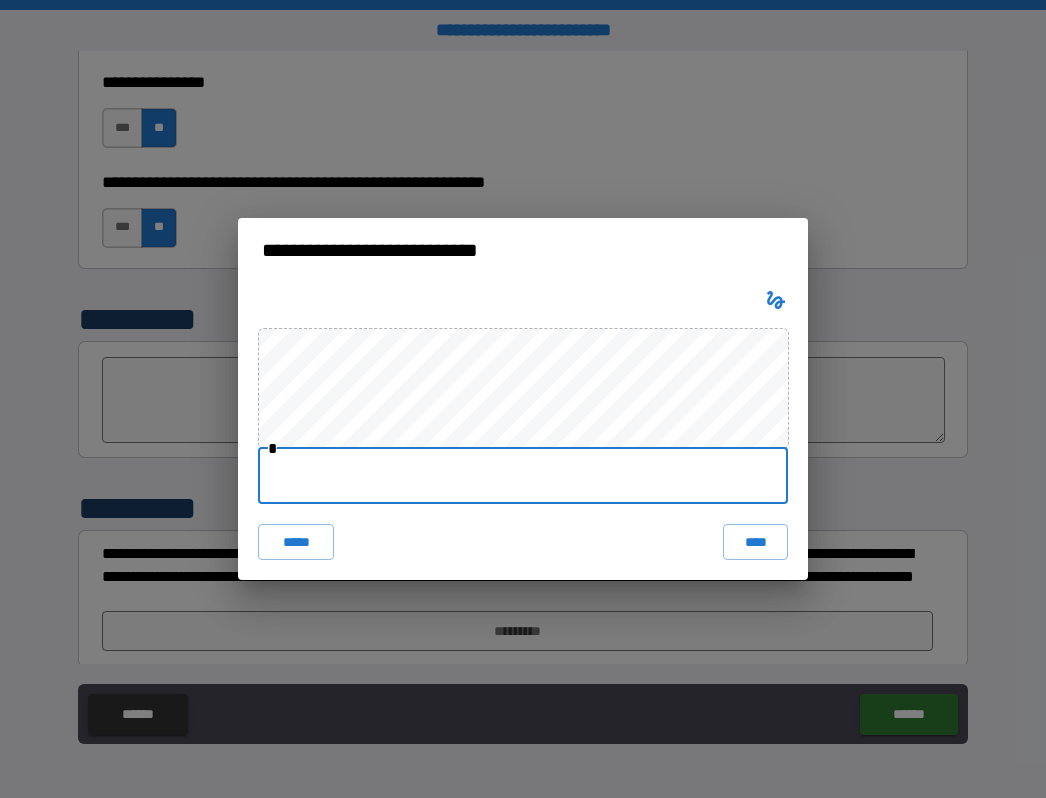 click at bounding box center [523, 476] 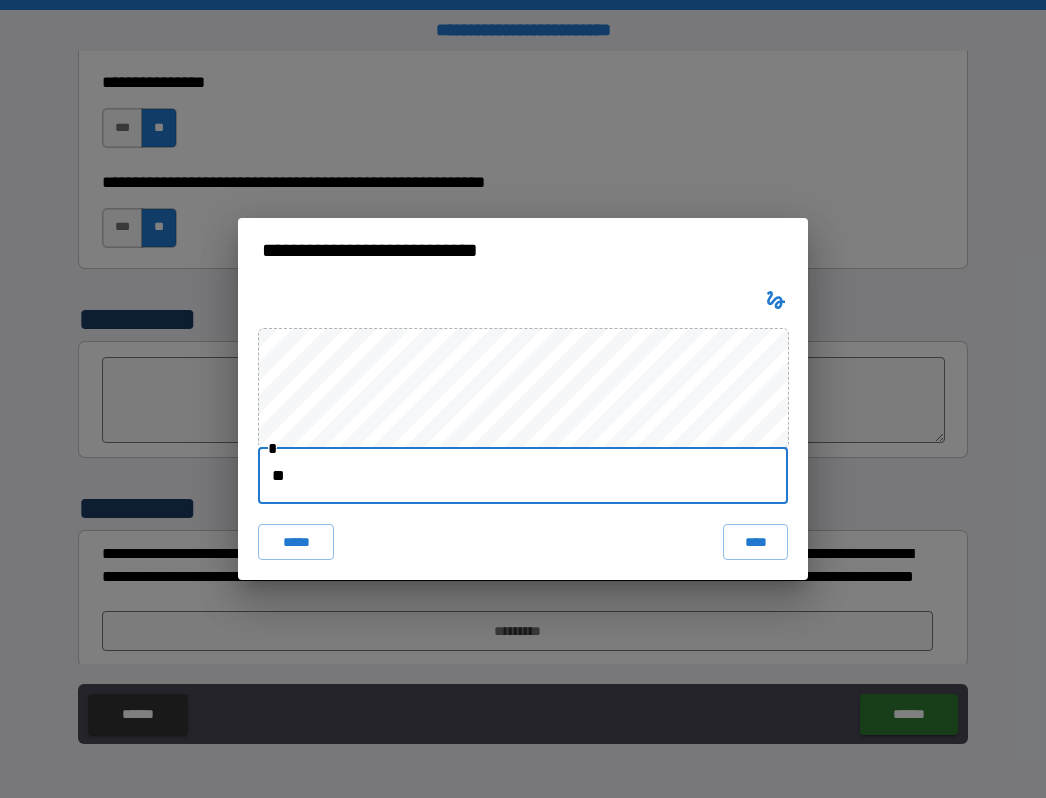type on "*" 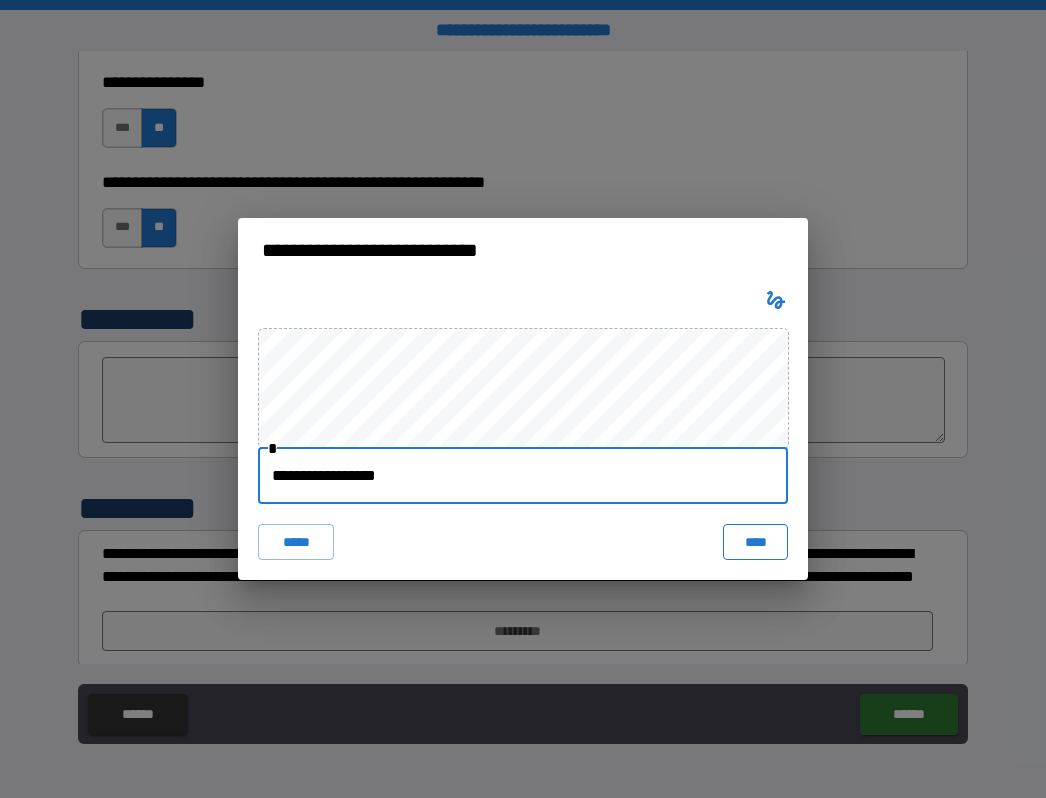 type on "**********" 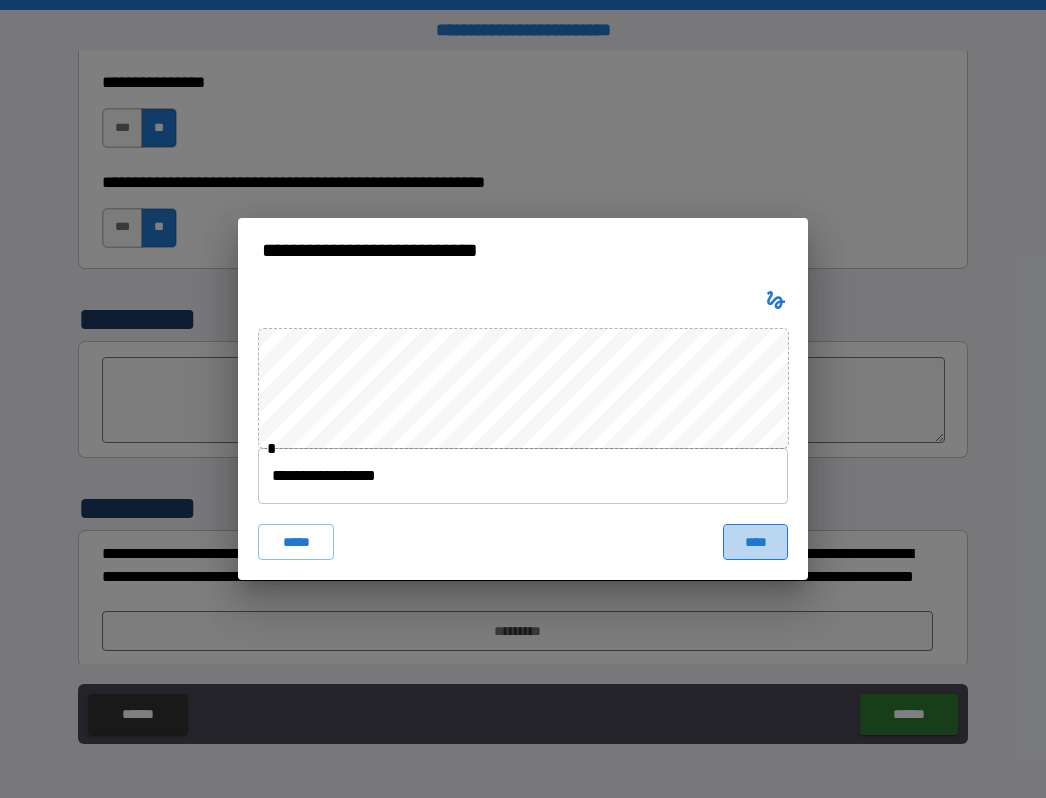 click on "****" at bounding box center [755, 542] 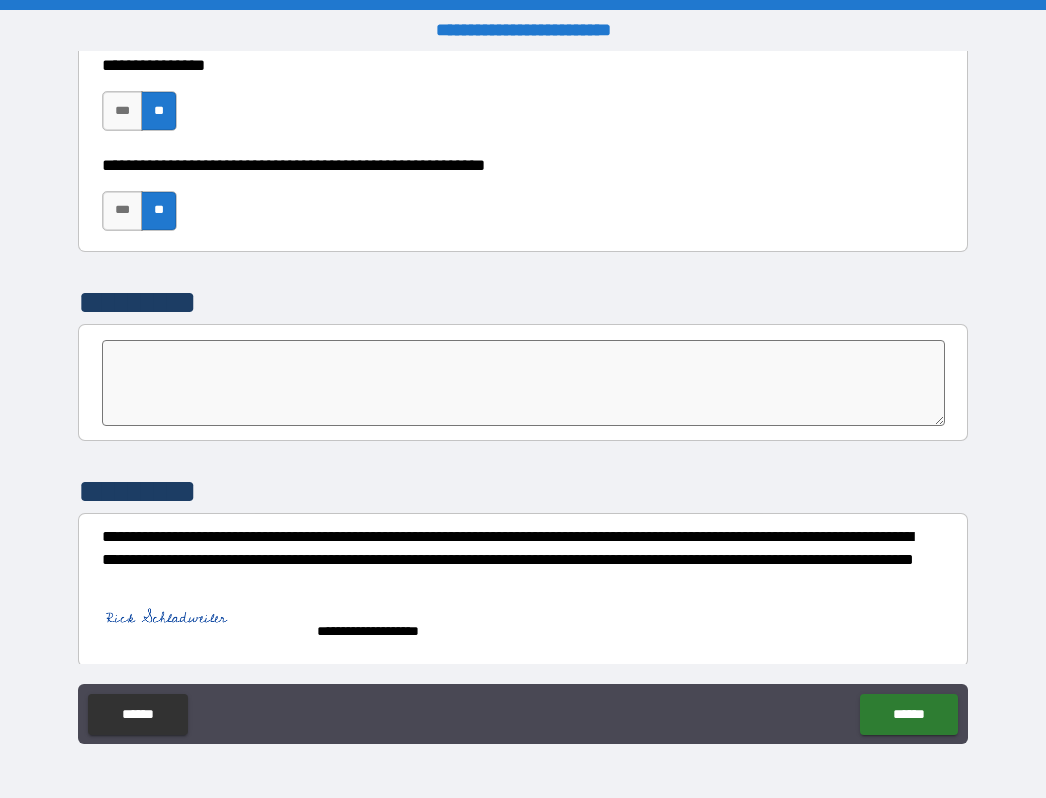 scroll, scrollTop: 6231, scrollLeft: 0, axis: vertical 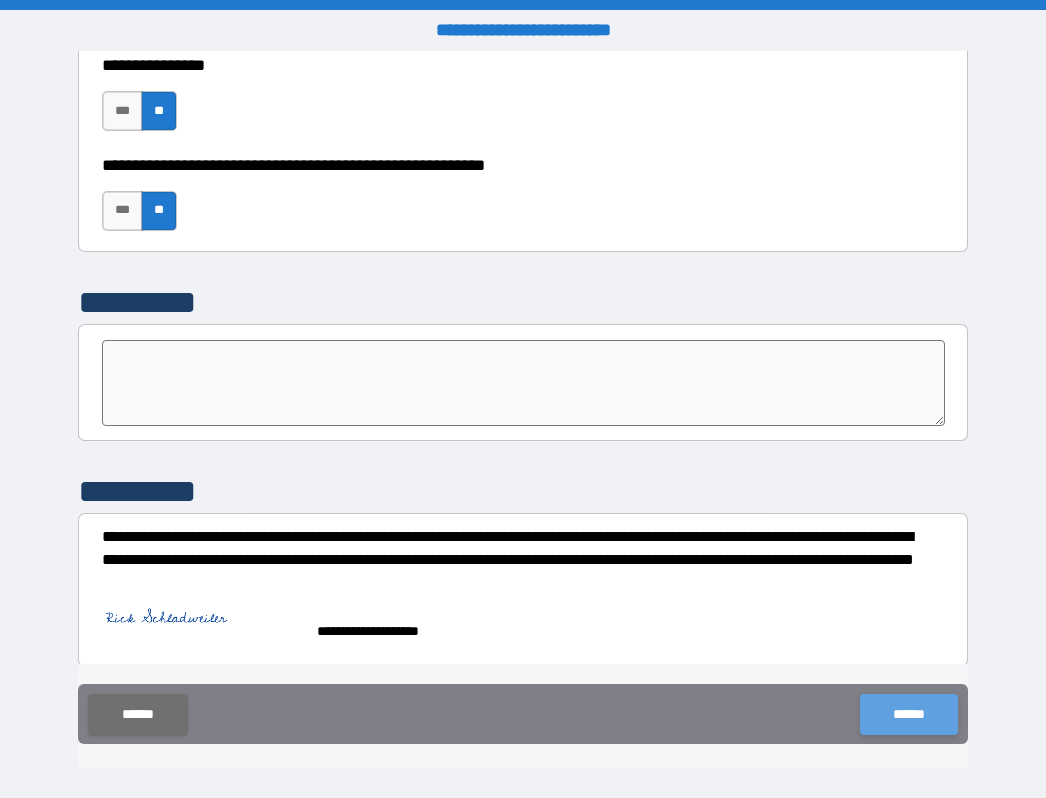 click on "******" at bounding box center (908, 714) 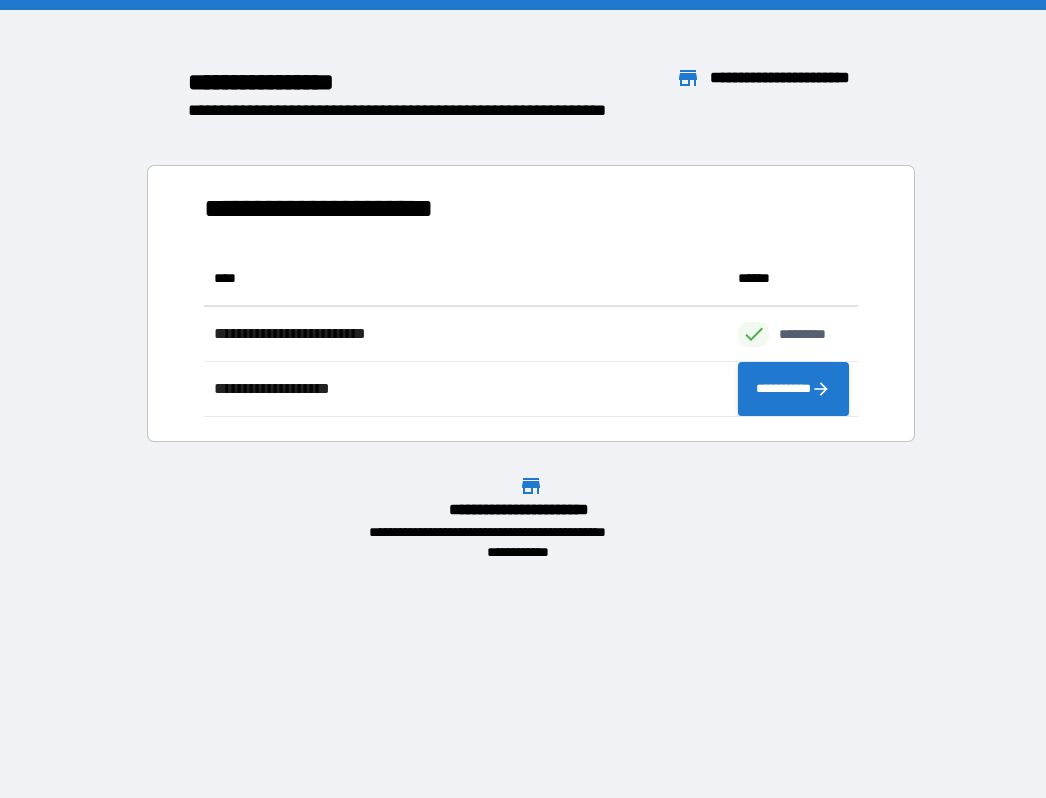 scroll, scrollTop: 16, scrollLeft: 16, axis: both 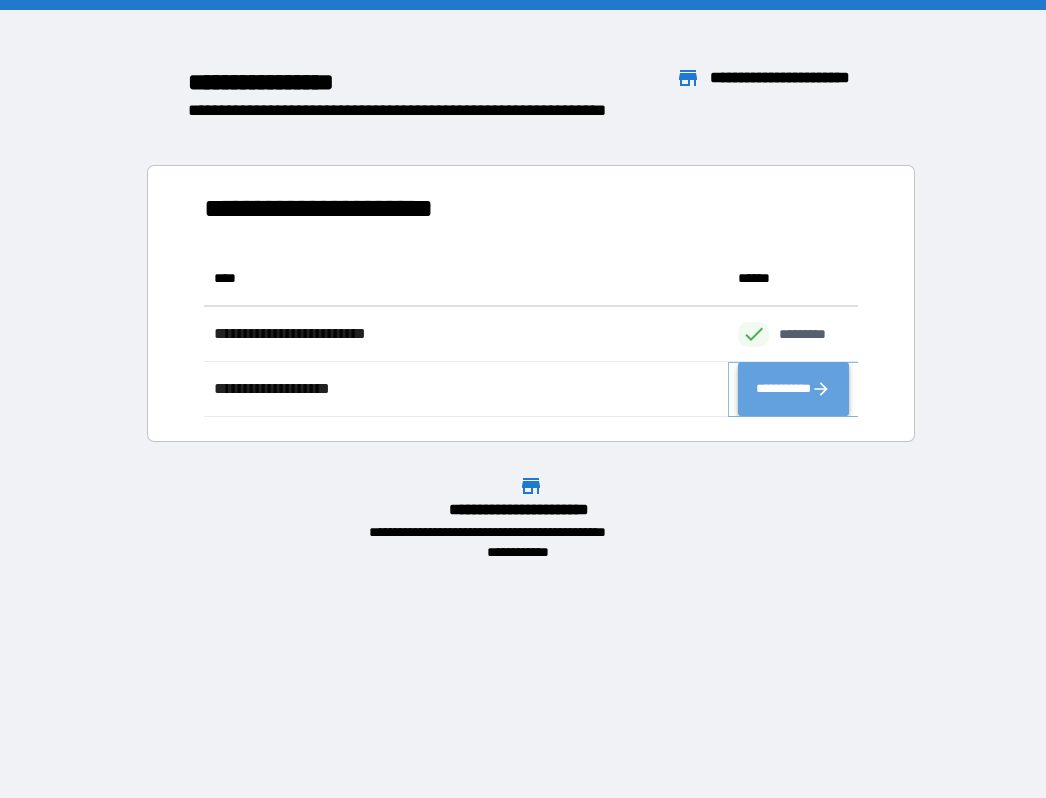 click on "**********" at bounding box center (793, 389) 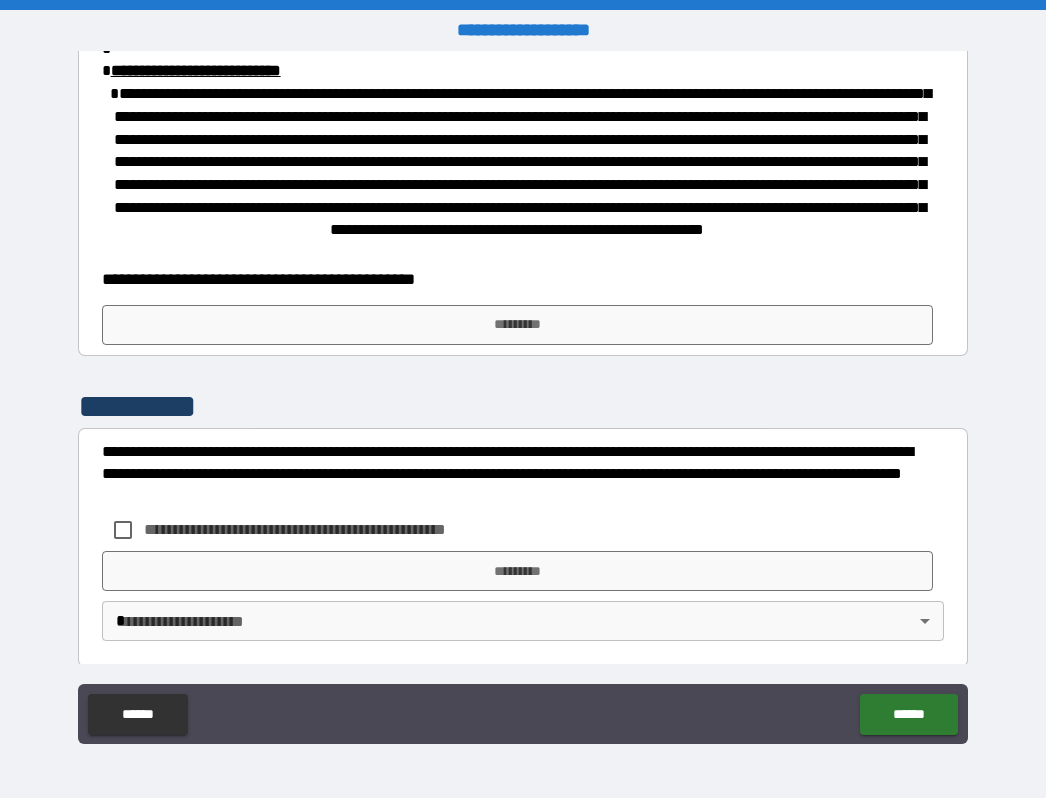 scroll, scrollTop: 1161, scrollLeft: 0, axis: vertical 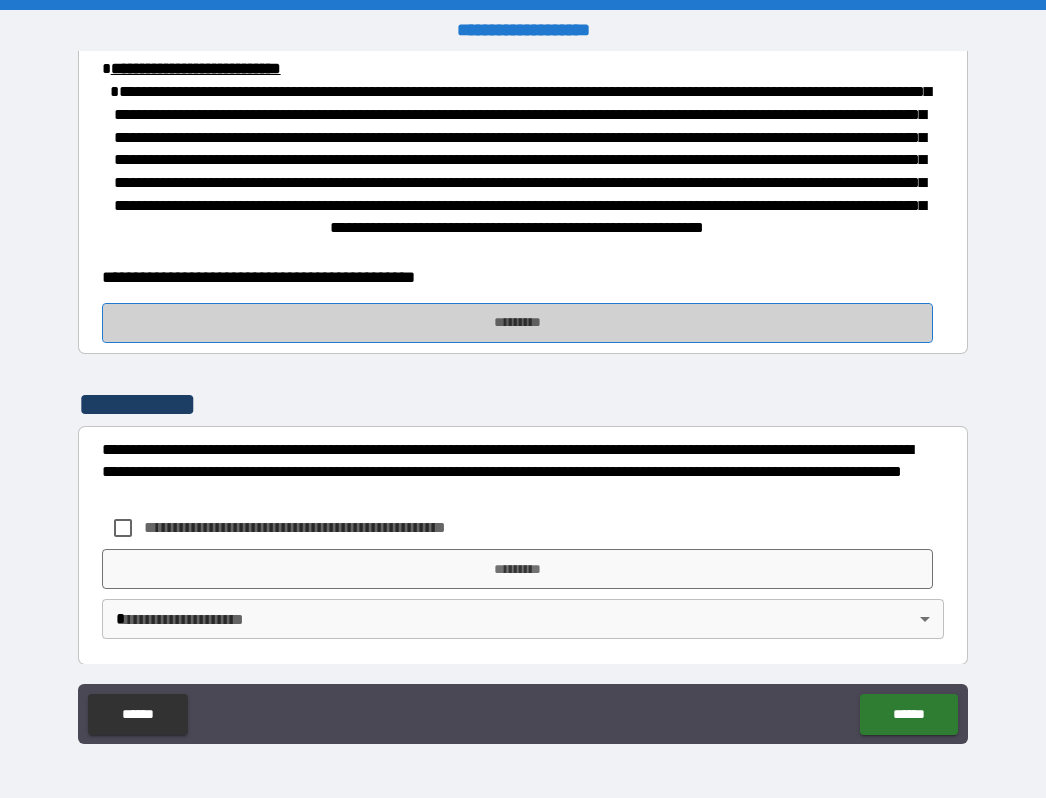 click on "*********" at bounding box center (517, 323) 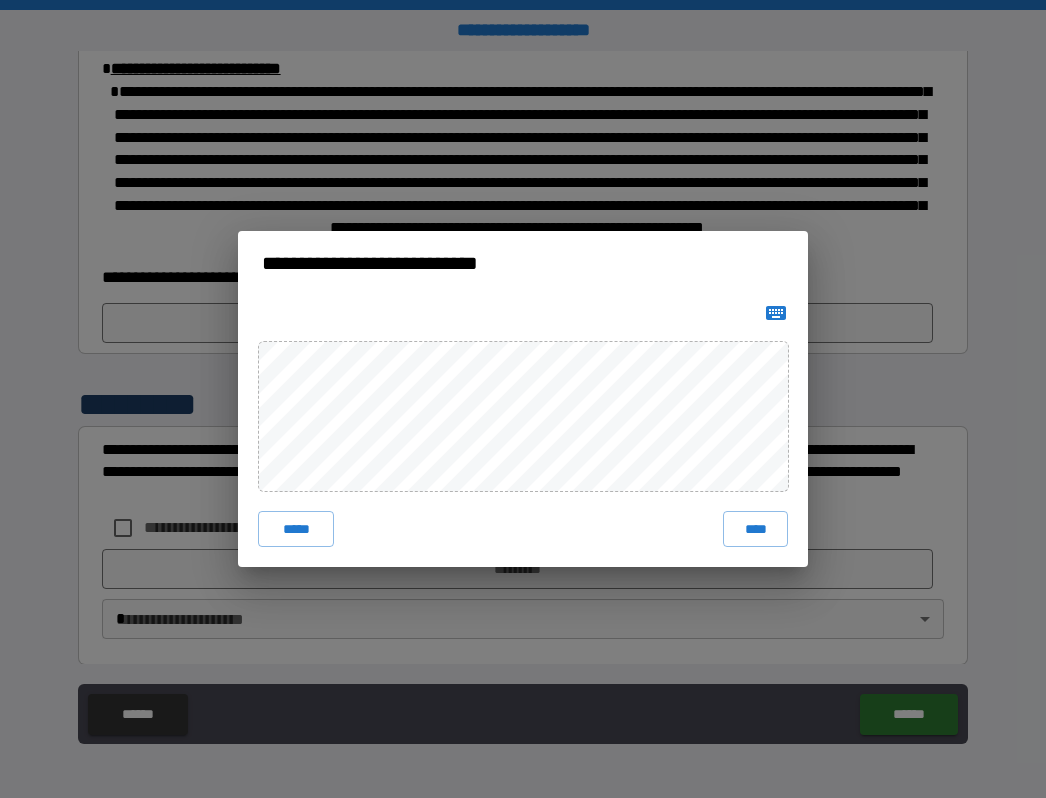 click 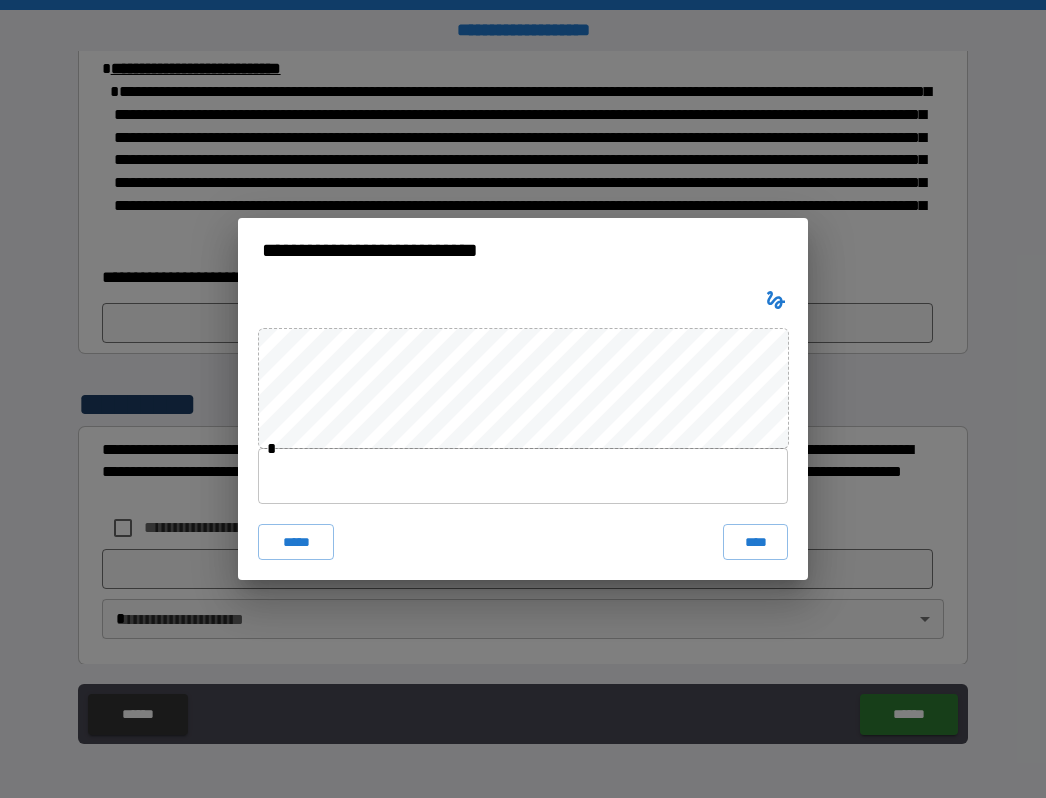 click at bounding box center [523, 476] 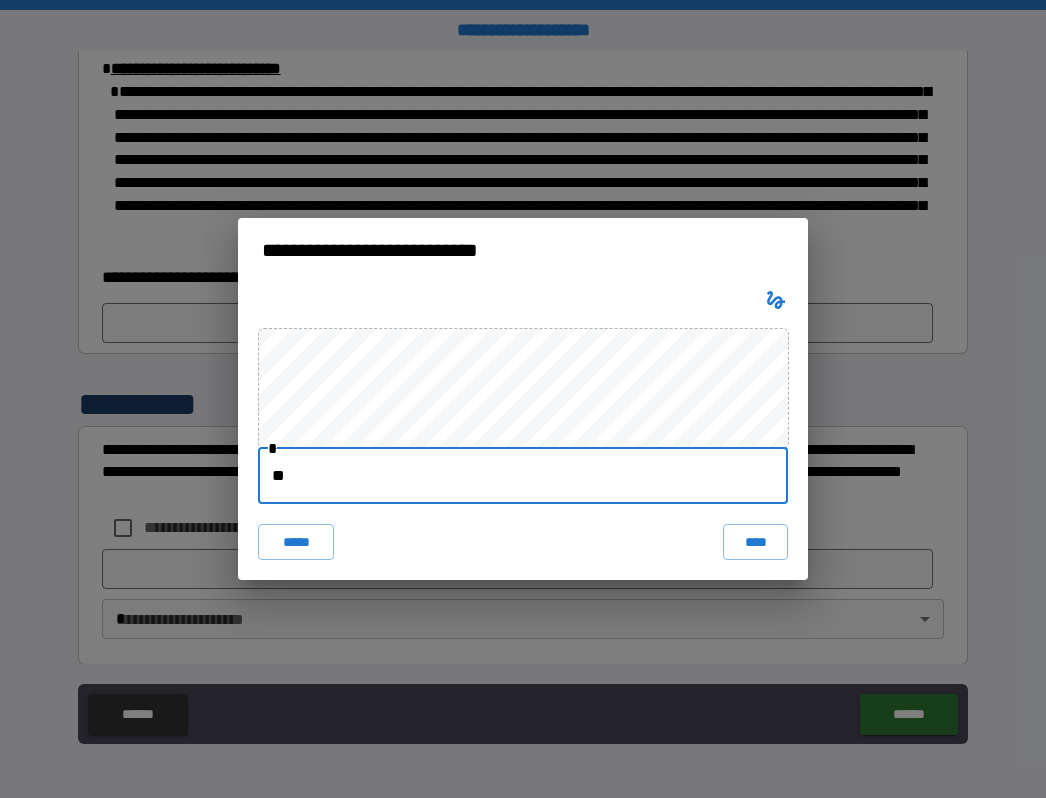 type on "*" 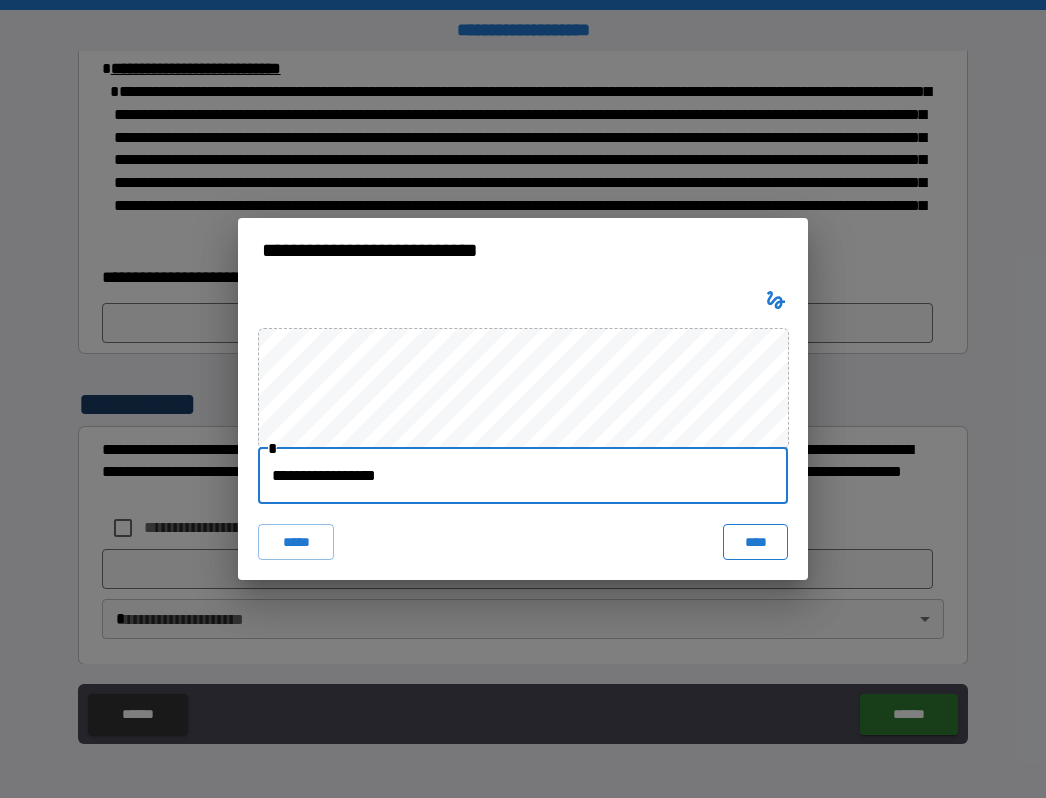 type on "**********" 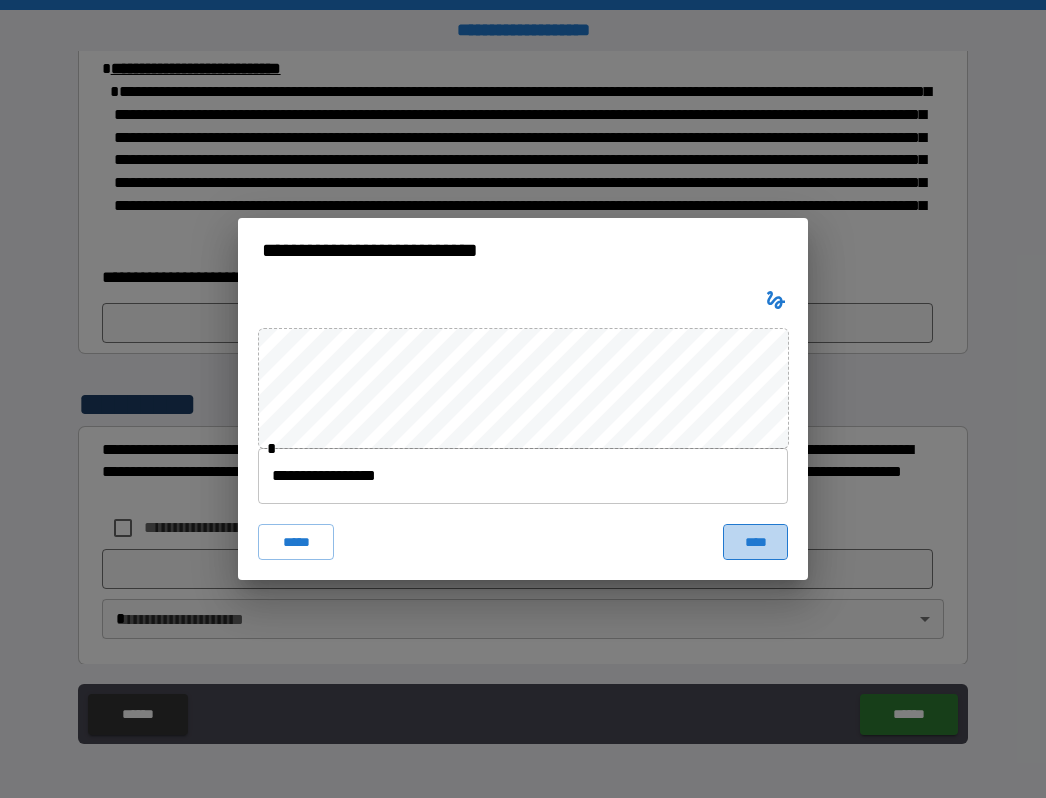 click on "****" at bounding box center [755, 542] 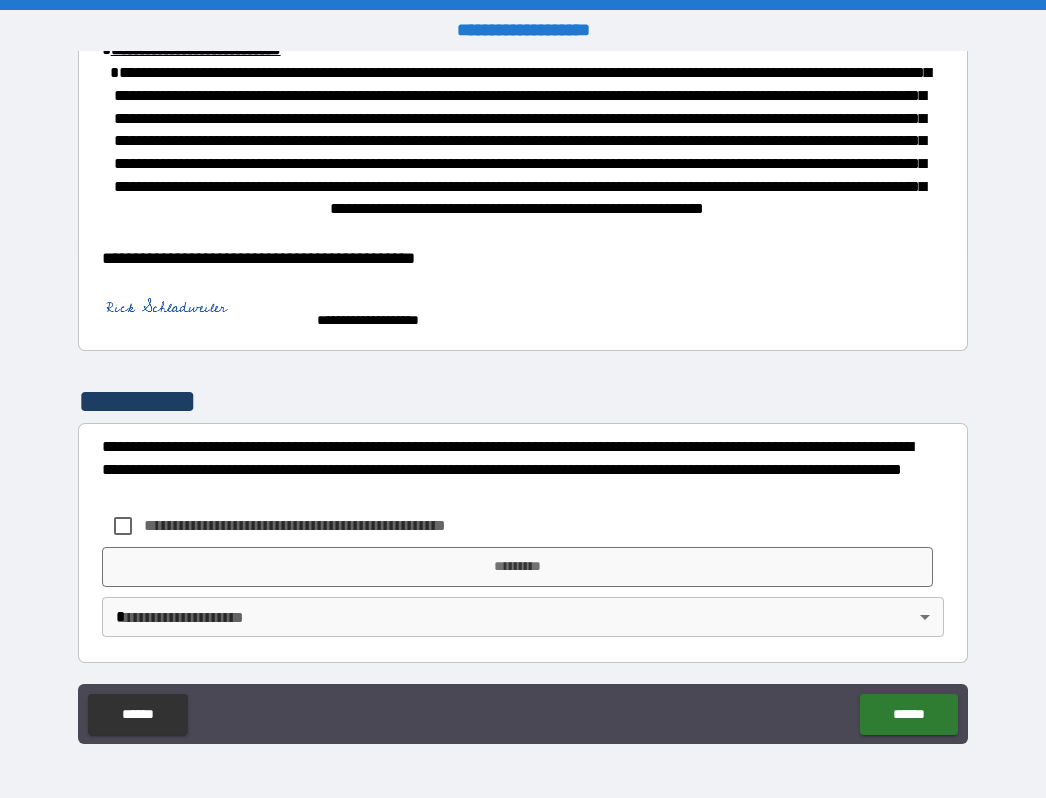 scroll, scrollTop: 1176, scrollLeft: 0, axis: vertical 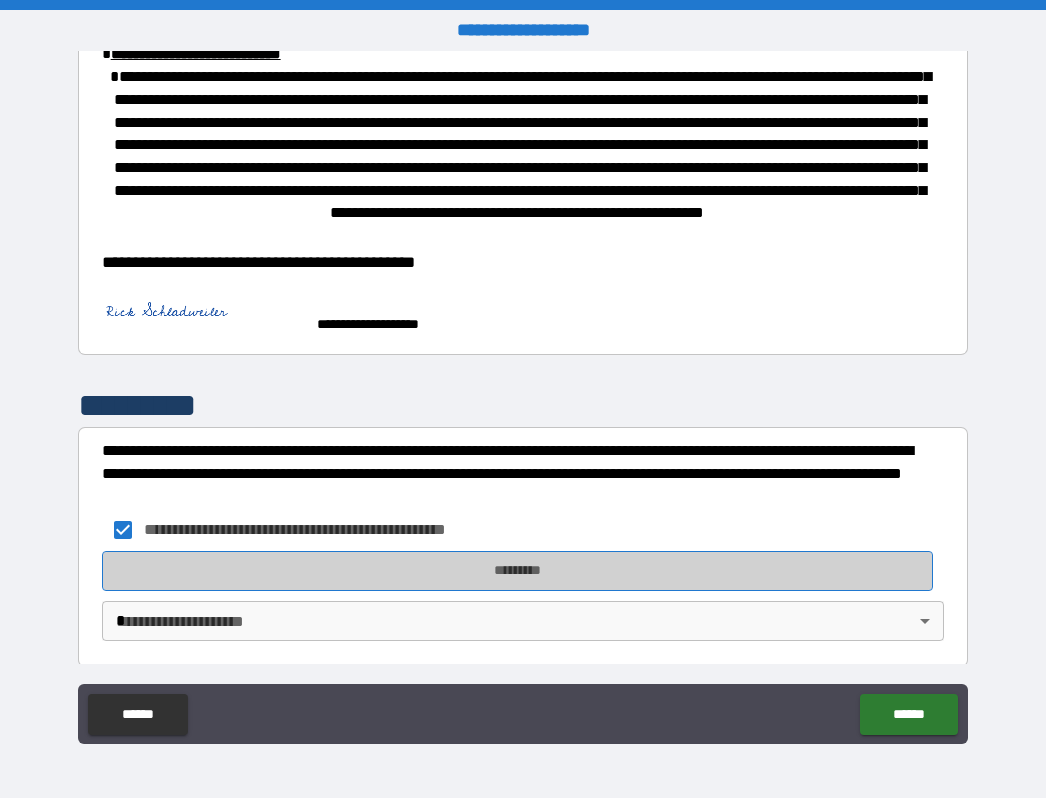 click on "*********" at bounding box center [517, 571] 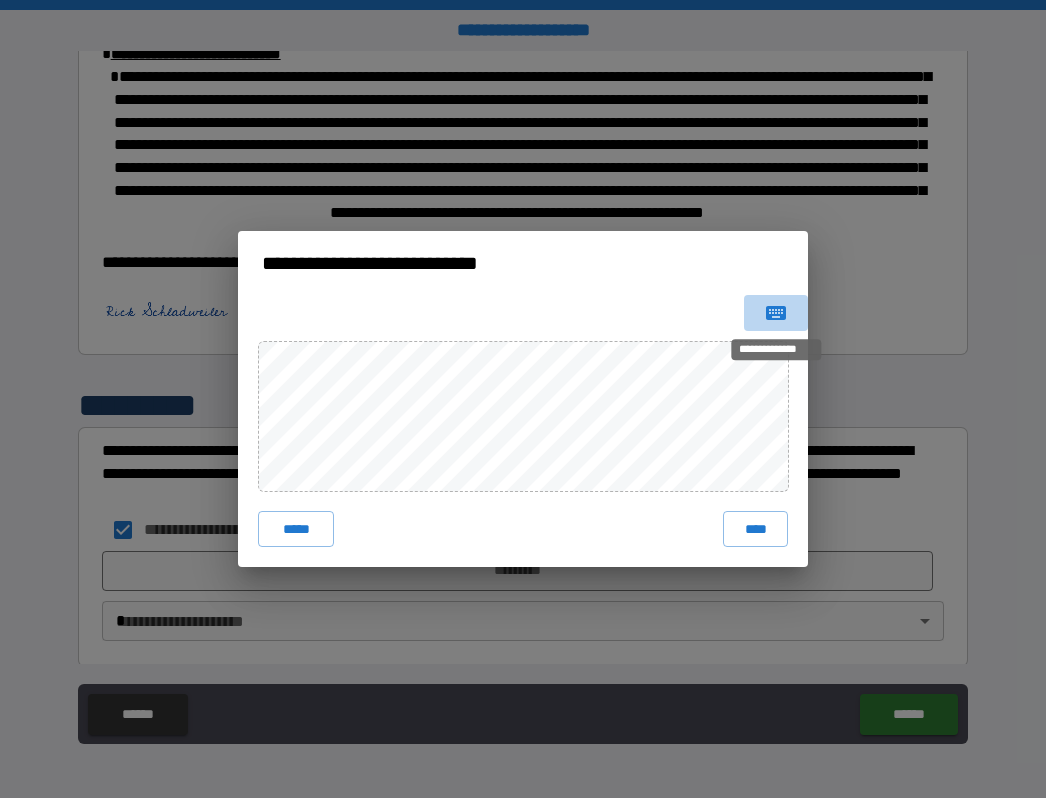 click 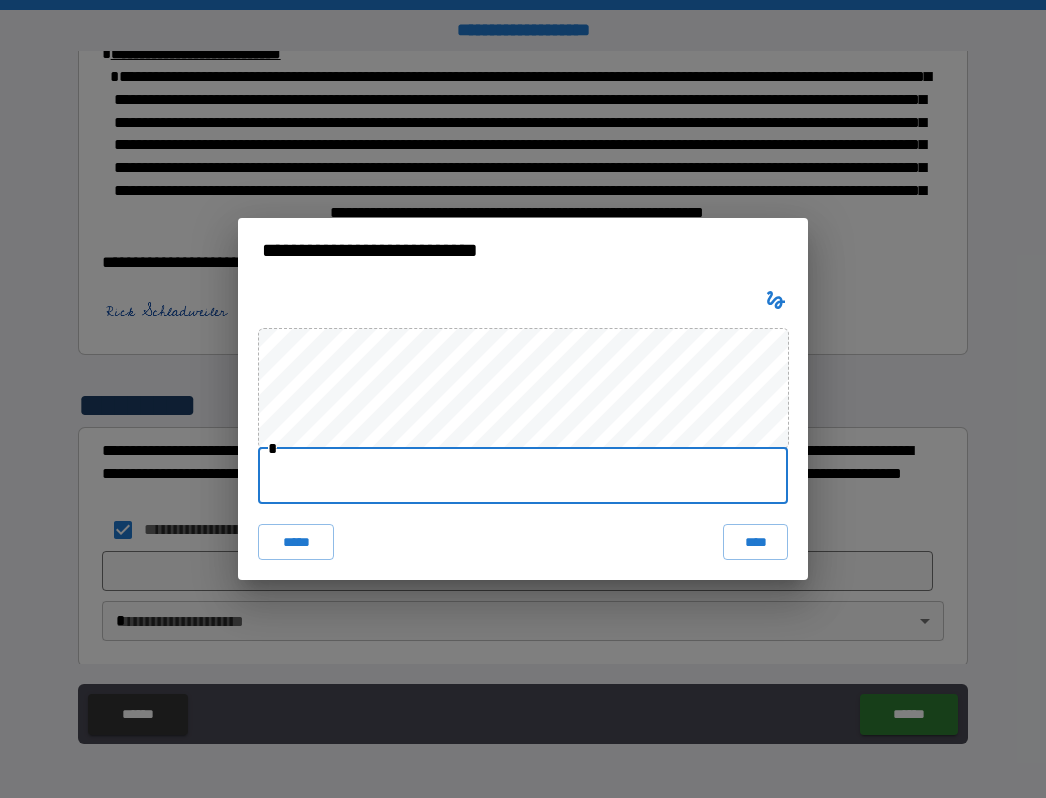 click at bounding box center [523, 476] 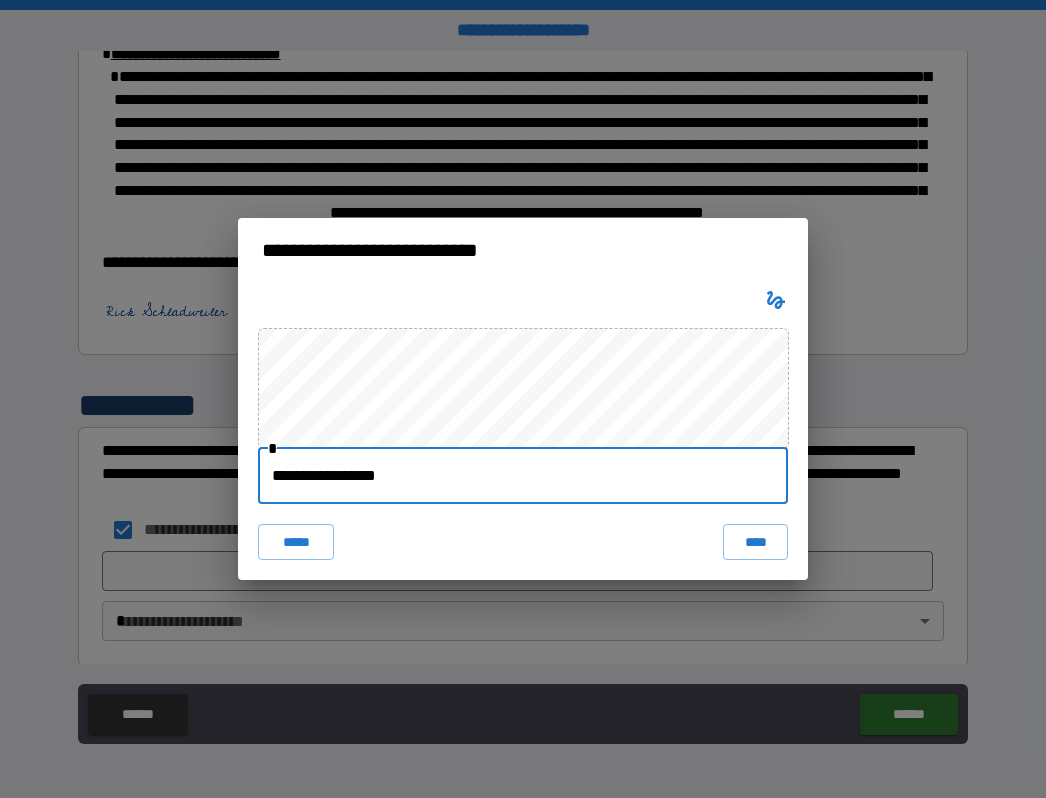click on "**********" at bounding box center [523, 476] 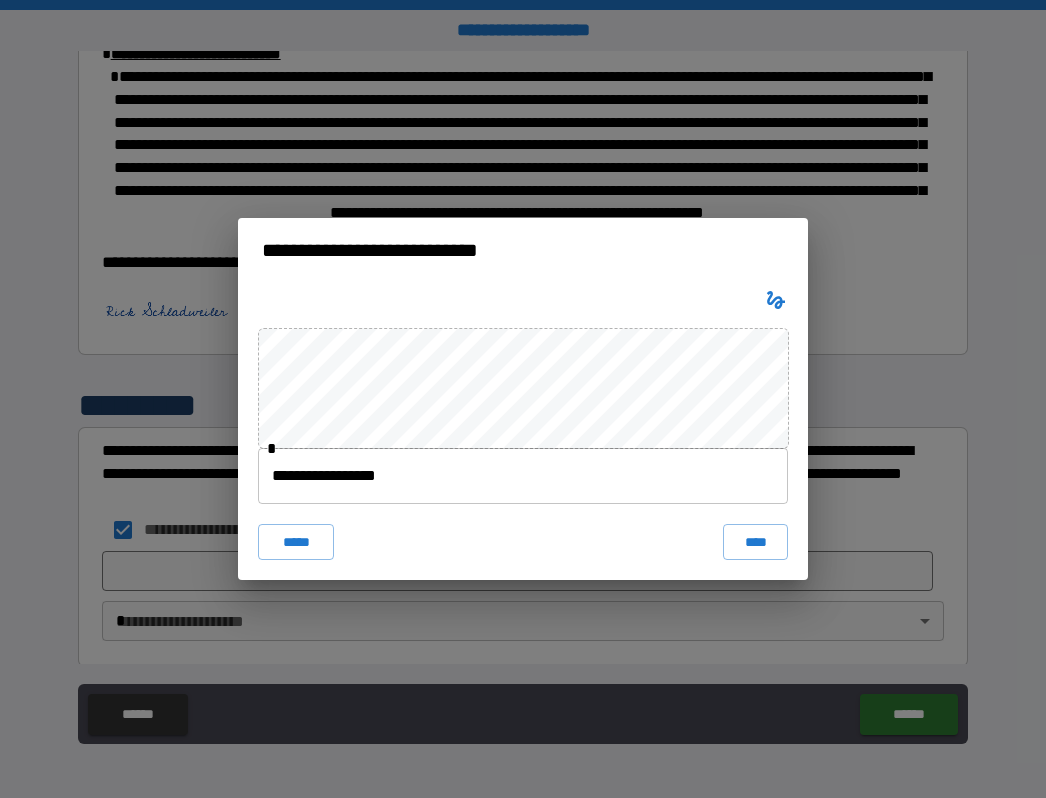 click on "**********" at bounding box center (523, 476) 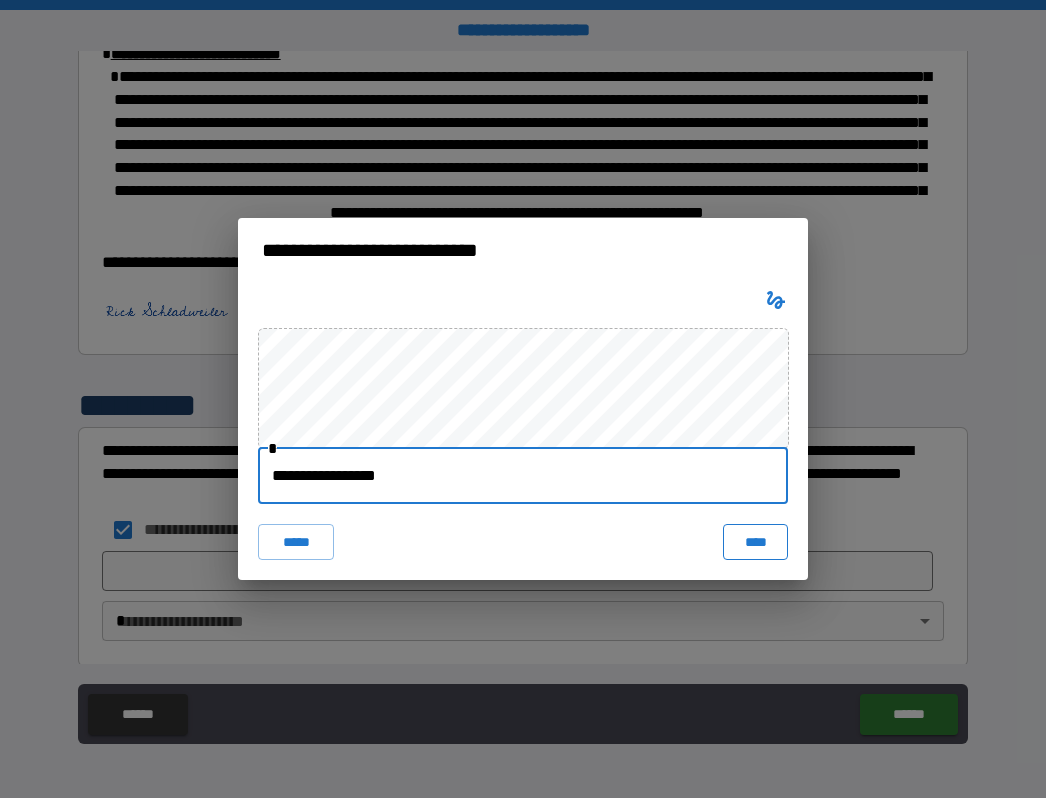 click on "****" at bounding box center [755, 542] 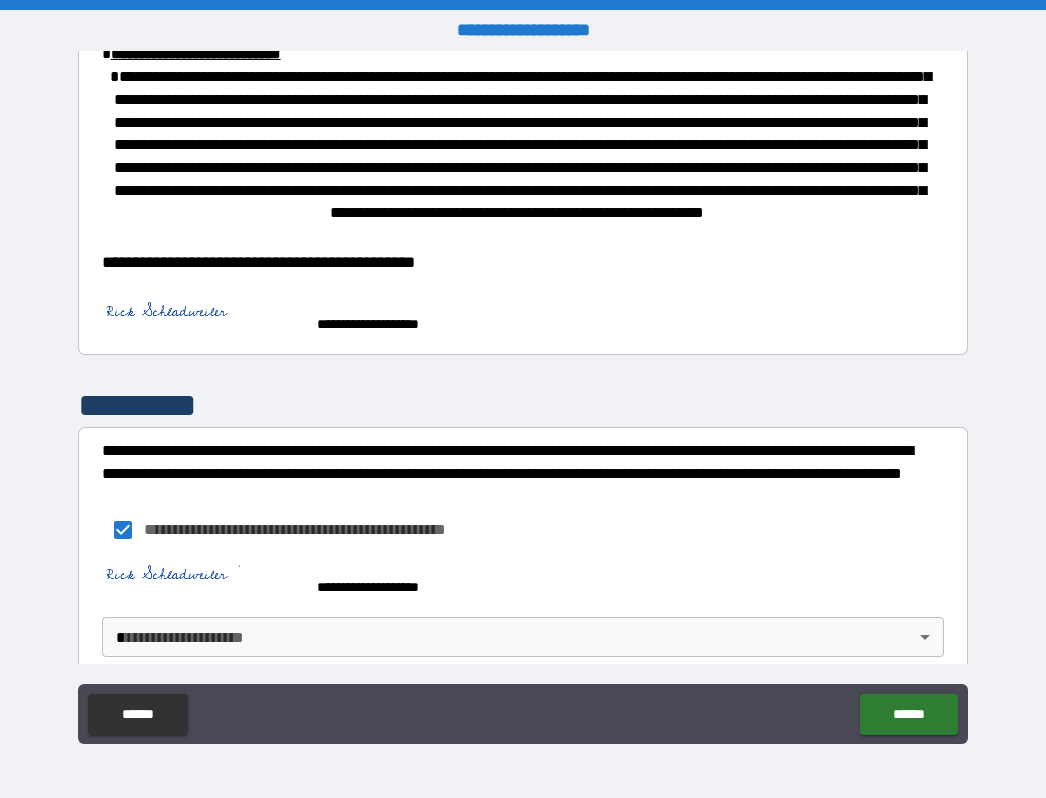 scroll, scrollTop: 1197, scrollLeft: 0, axis: vertical 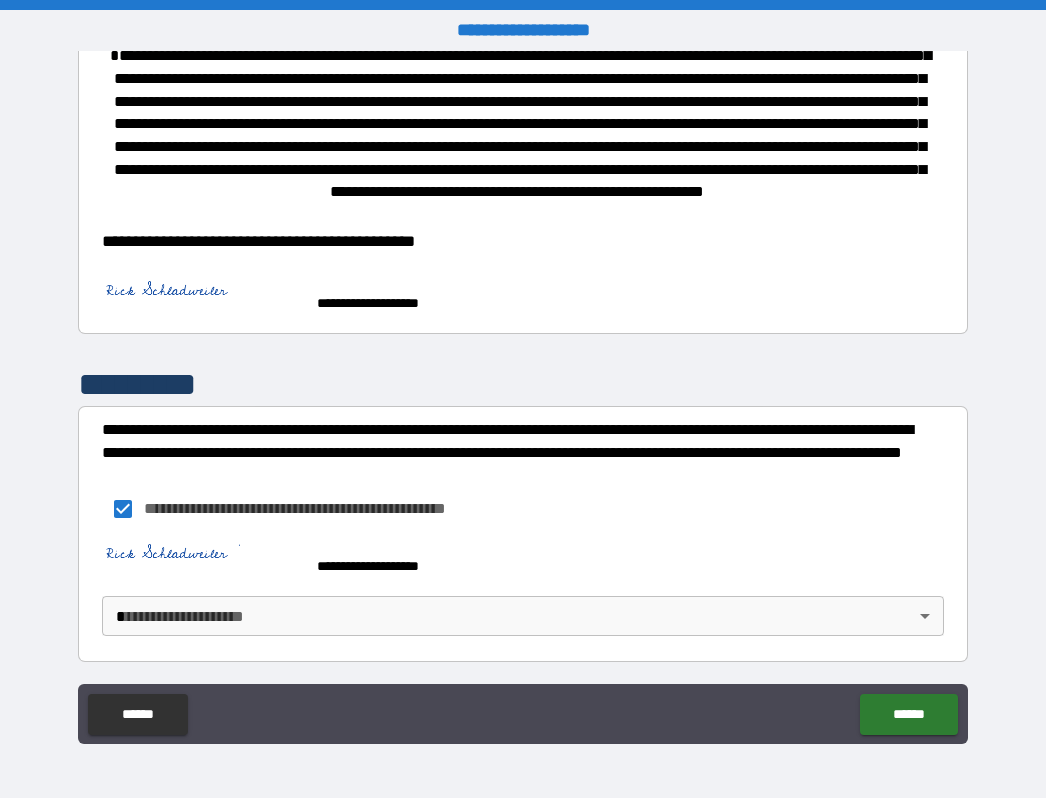 click on "[FIRST] [LAST] [STREET] [CITY] [STATE] [ZIP] [COUNTRY] [ADDRESS] [POSTAL_CODE] [COORDINATES] [PHONE] [EMAIL]" at bounding box center (523, 399) 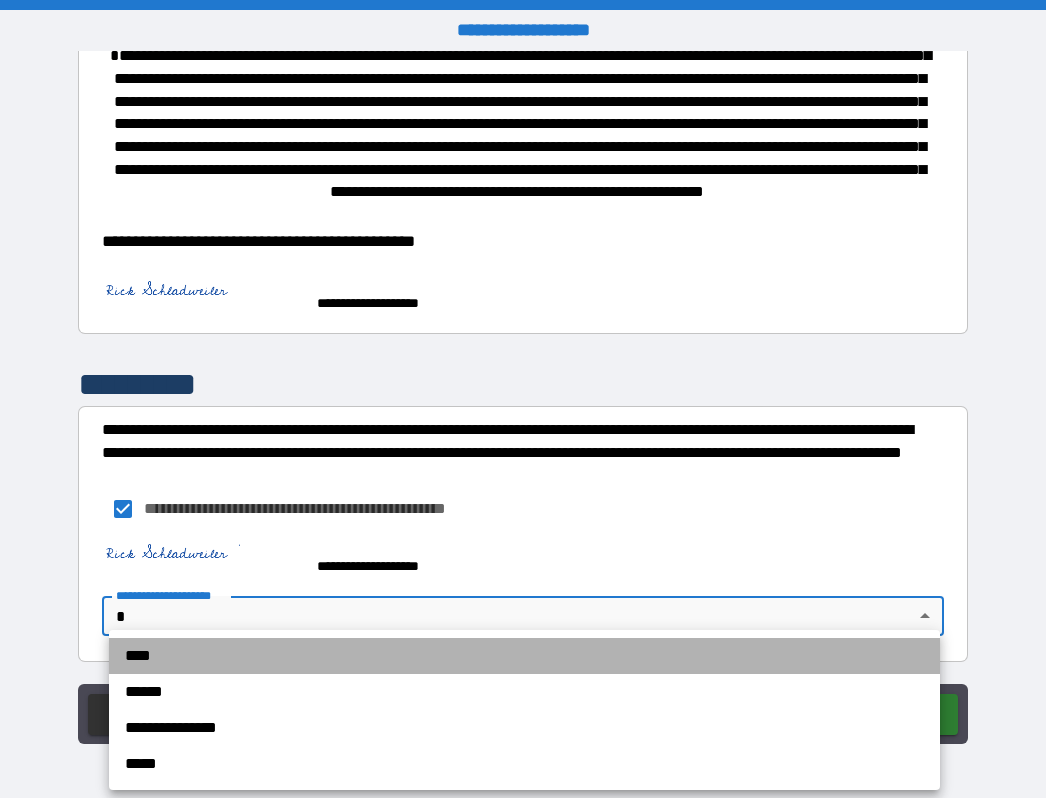 click on "****" at bounding box center (524, 656) 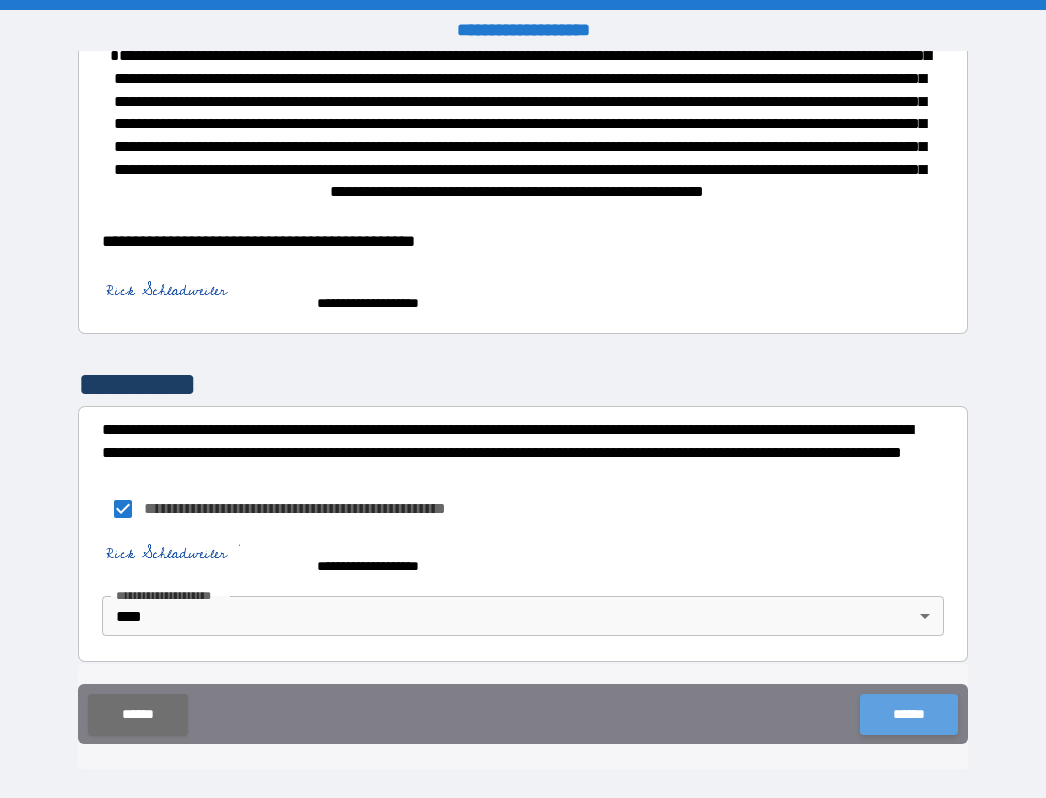 click on "******" at bounding box center [908, 714] 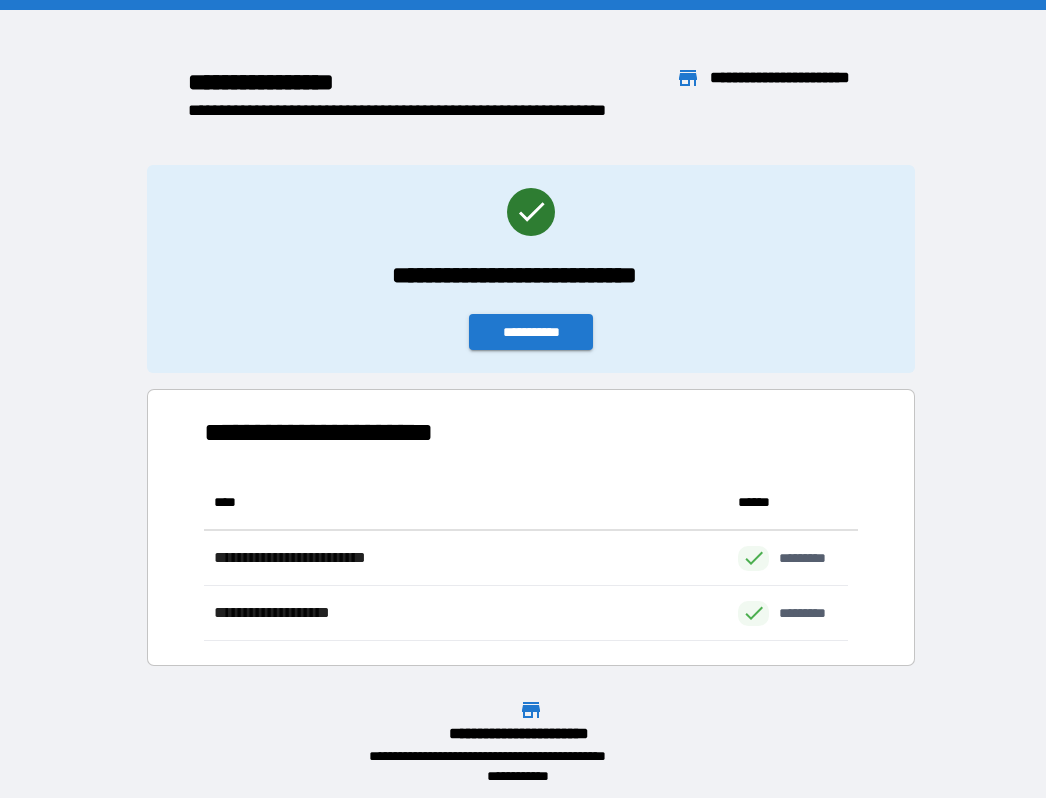 scroll, scrollTop: 16, scrollLeft: 16, axis: both 